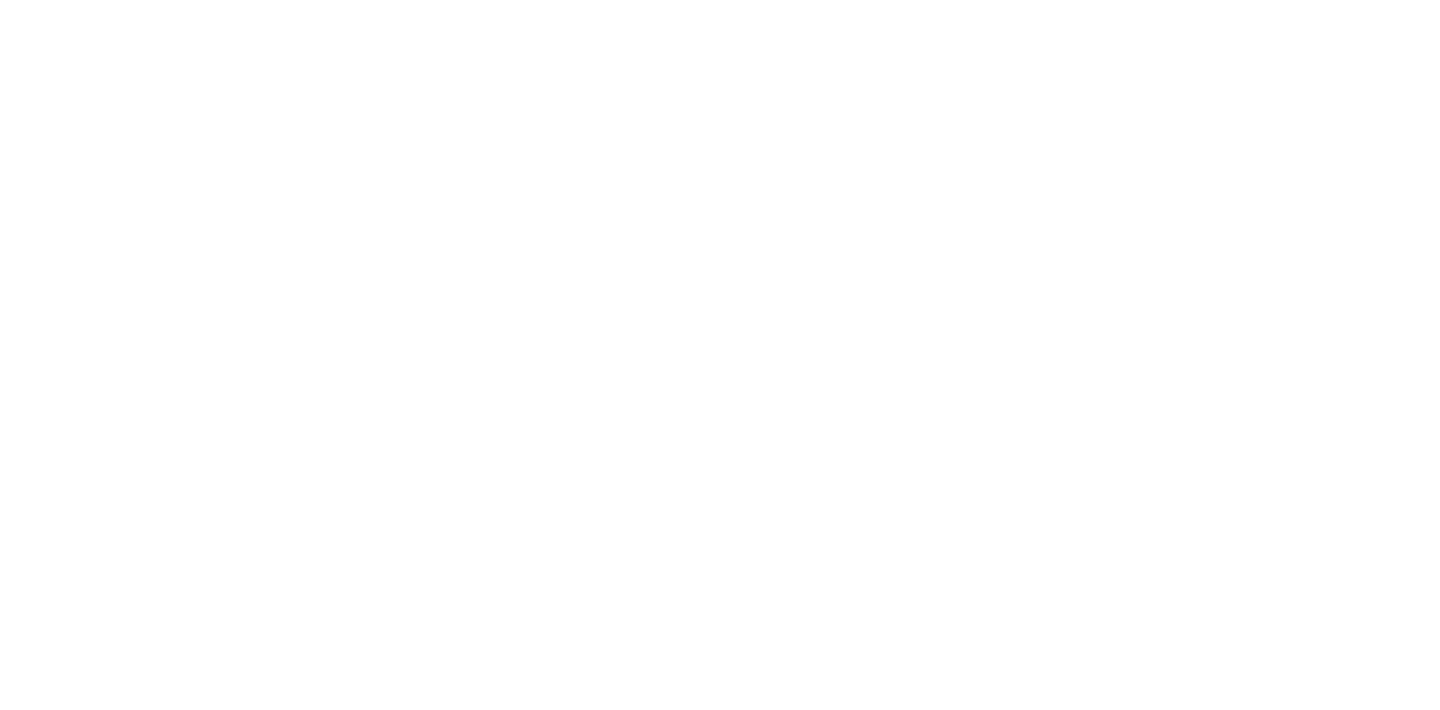 scroll, scrollTop: 0, scrollLeft: 0, axis: both 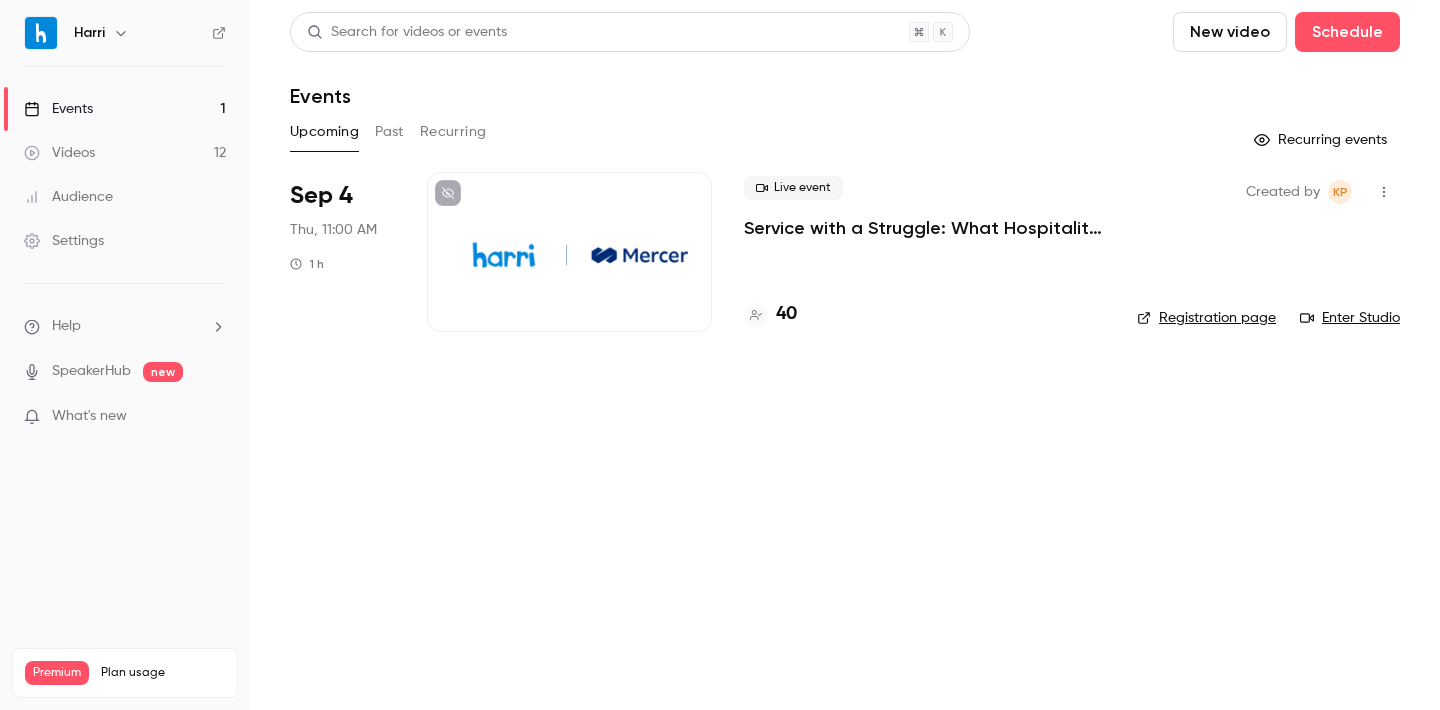 click on "Past" at bounding box center [389, 132] 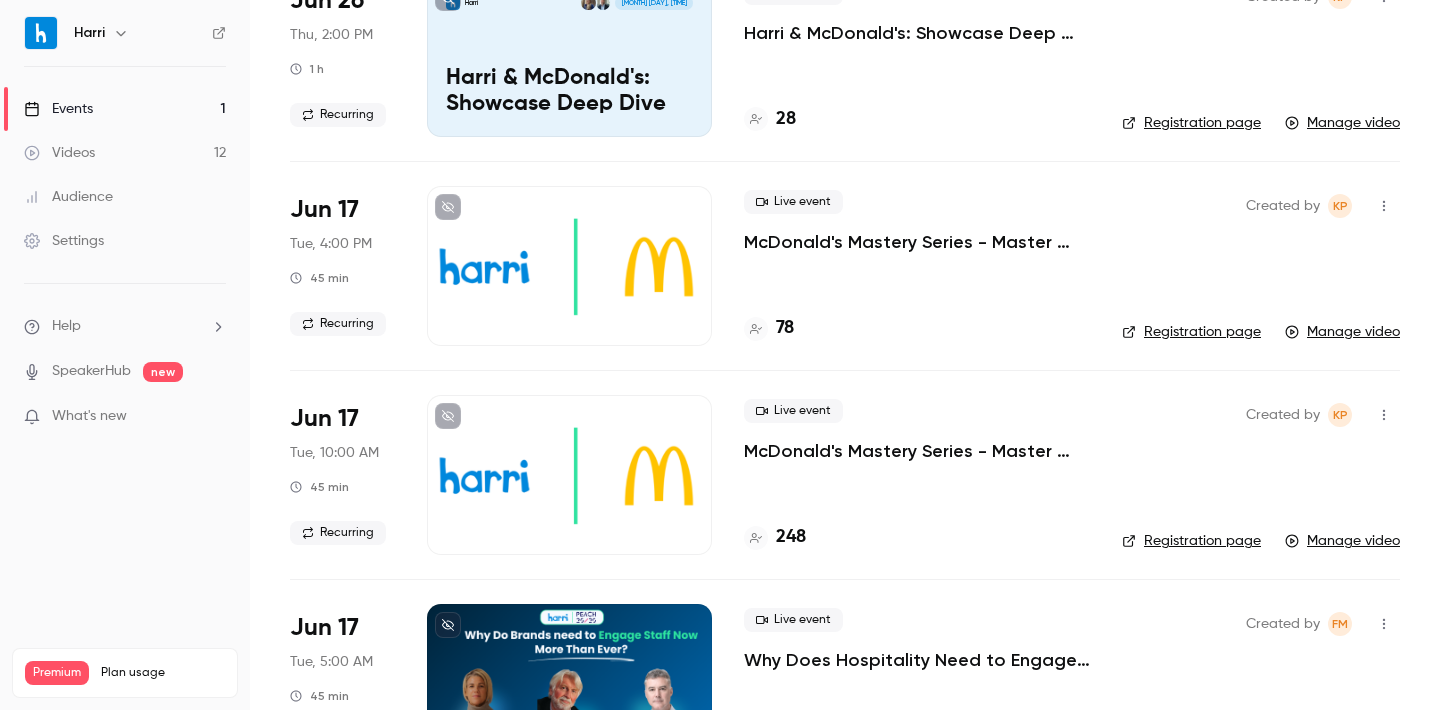 scroll, scrollTop: 2272, scrollLeft: 0, axis: vertical 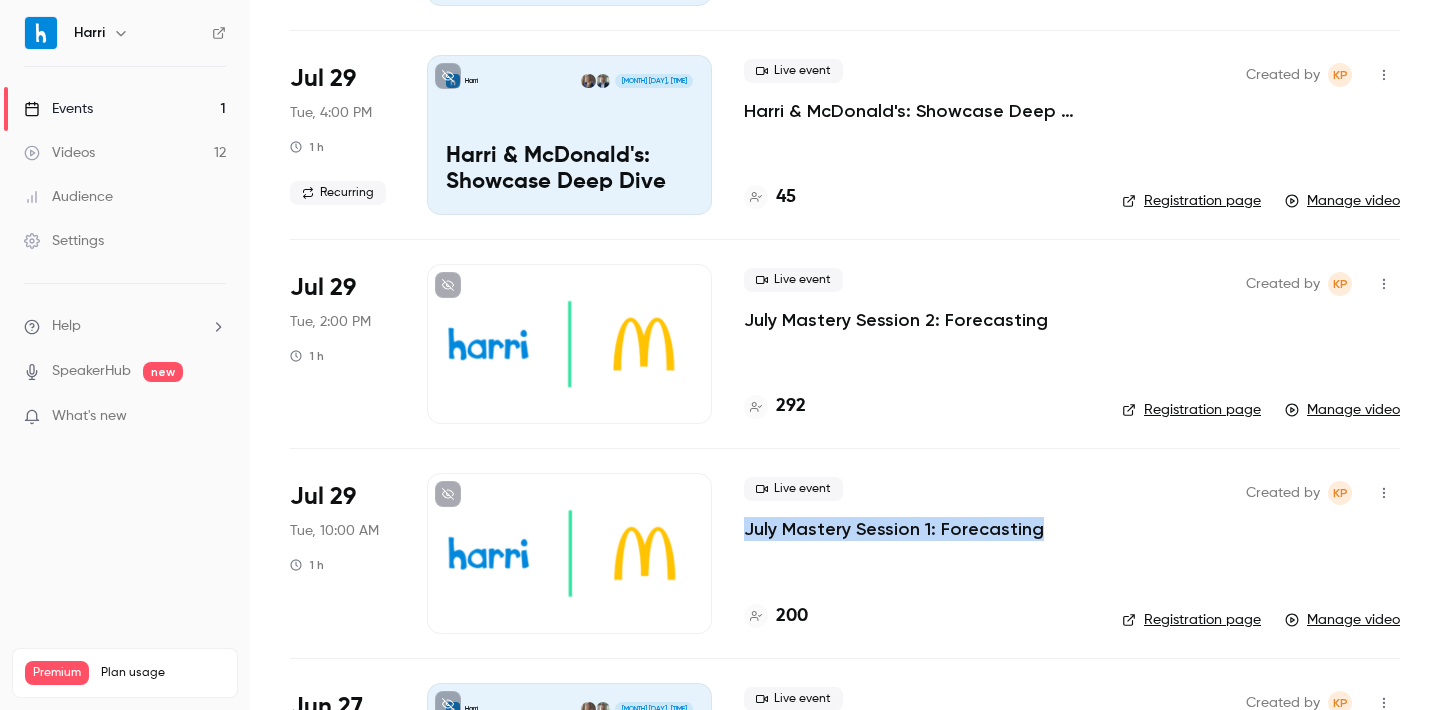 click on "July Mastery Session 2: Forecasting" at bounding box center (896, 320) 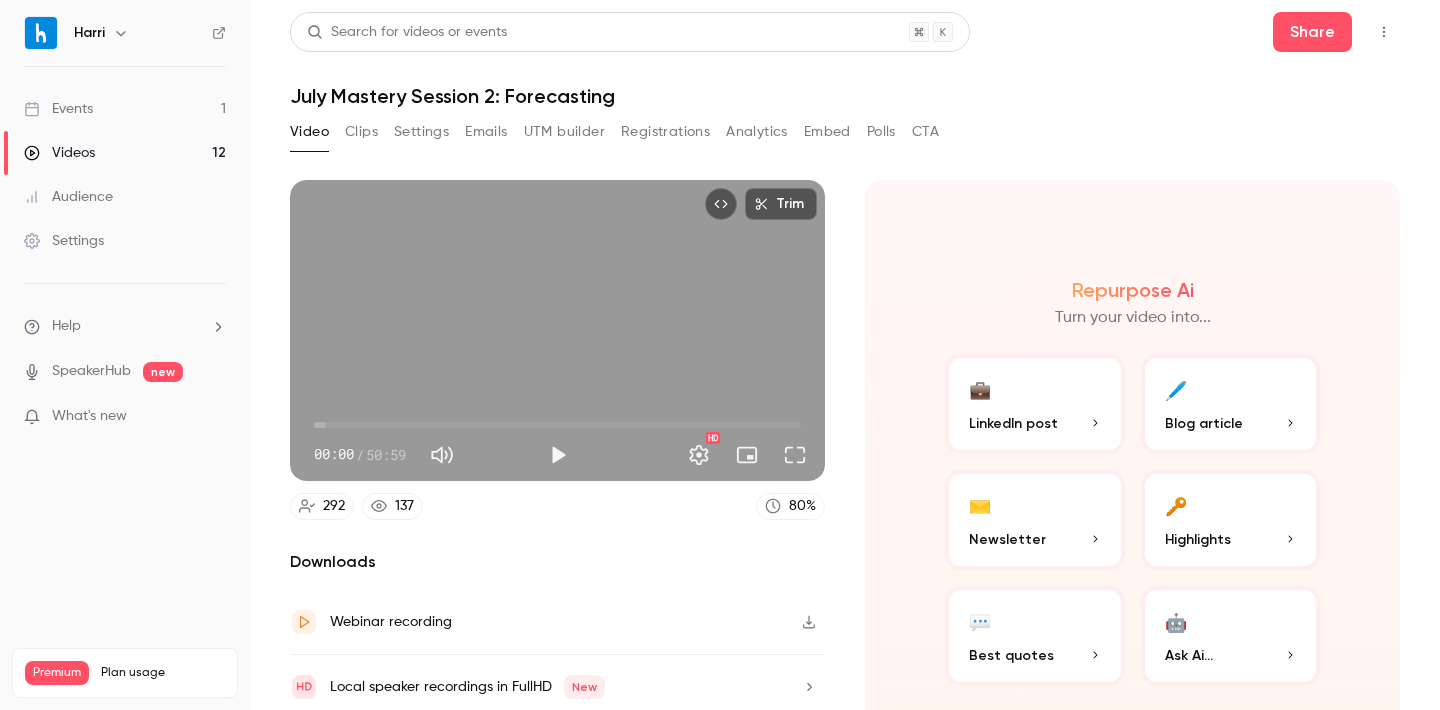 click 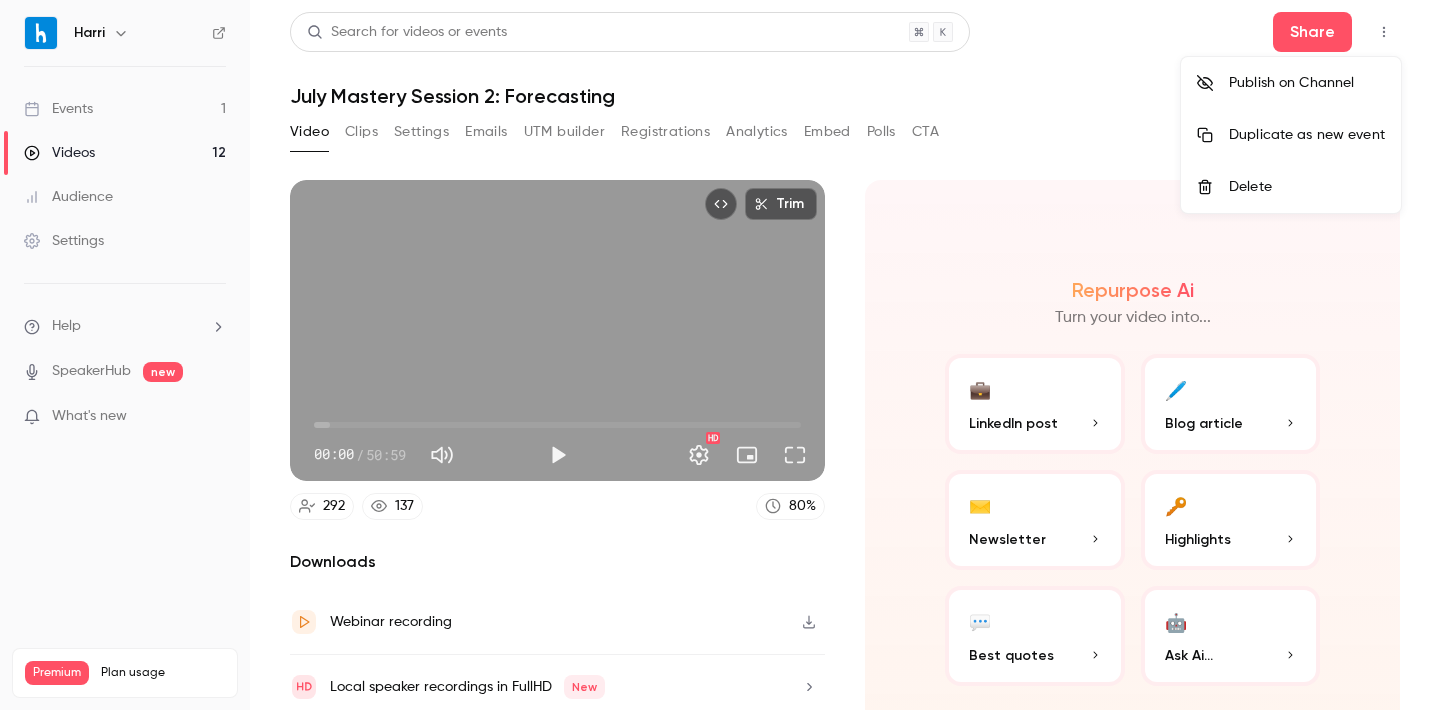 click on "Duplicate as new event" at bounding box center (1291, 135) 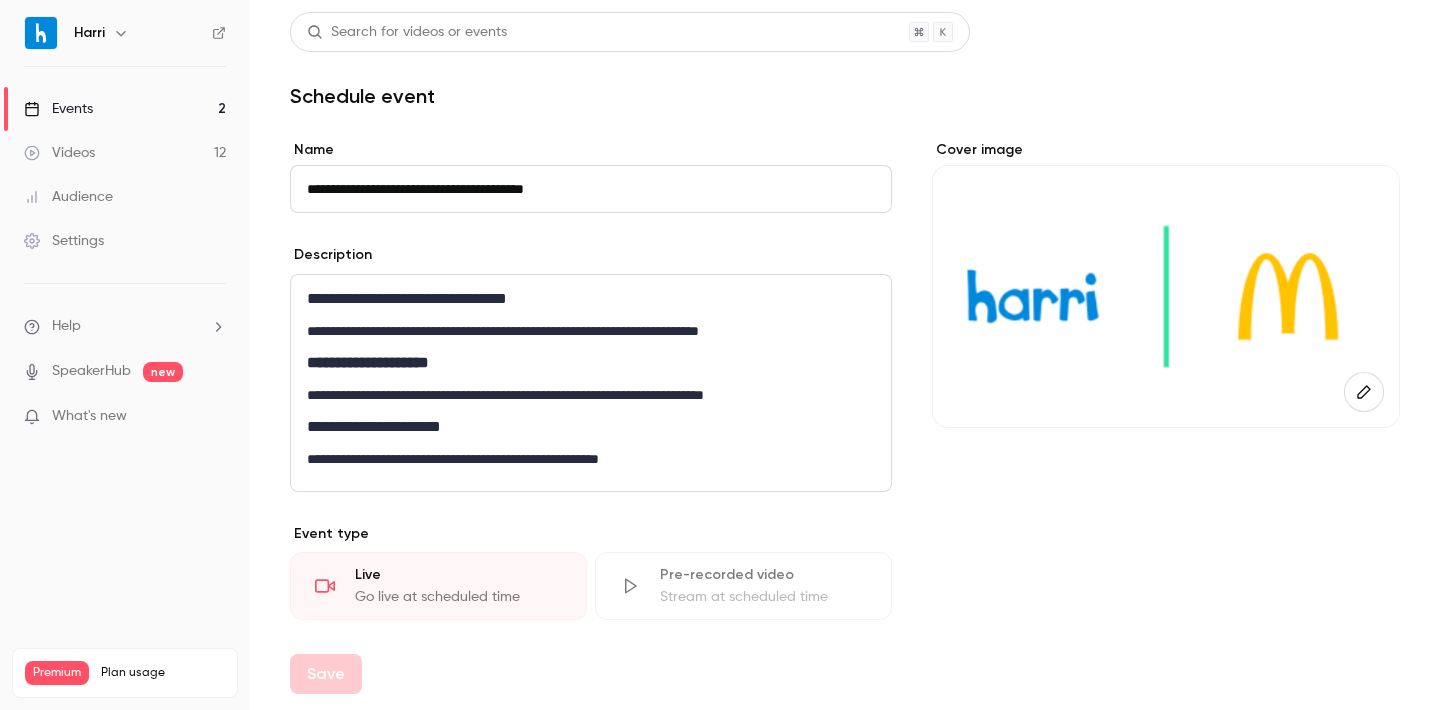 click on "**********" at bounding box center [591, 189] 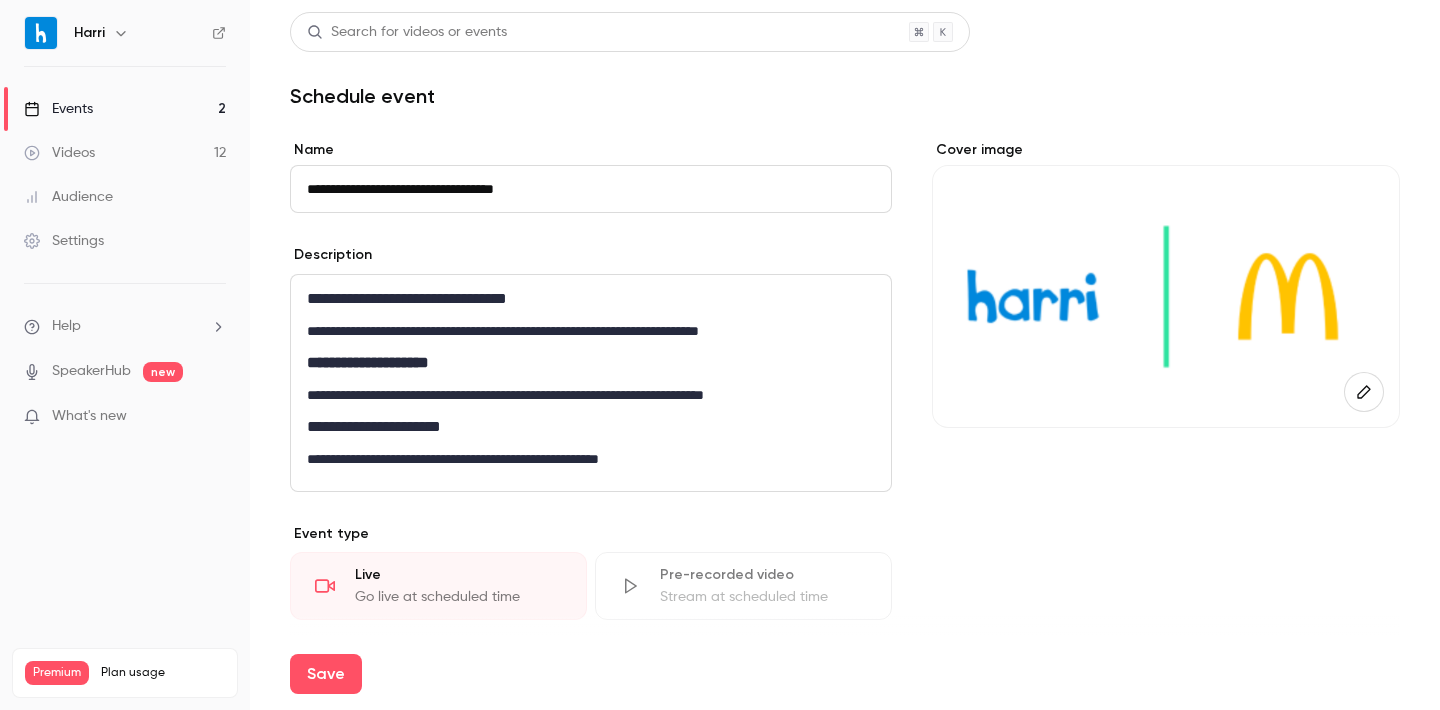 click on "**********" at bounding box center [591, 189] 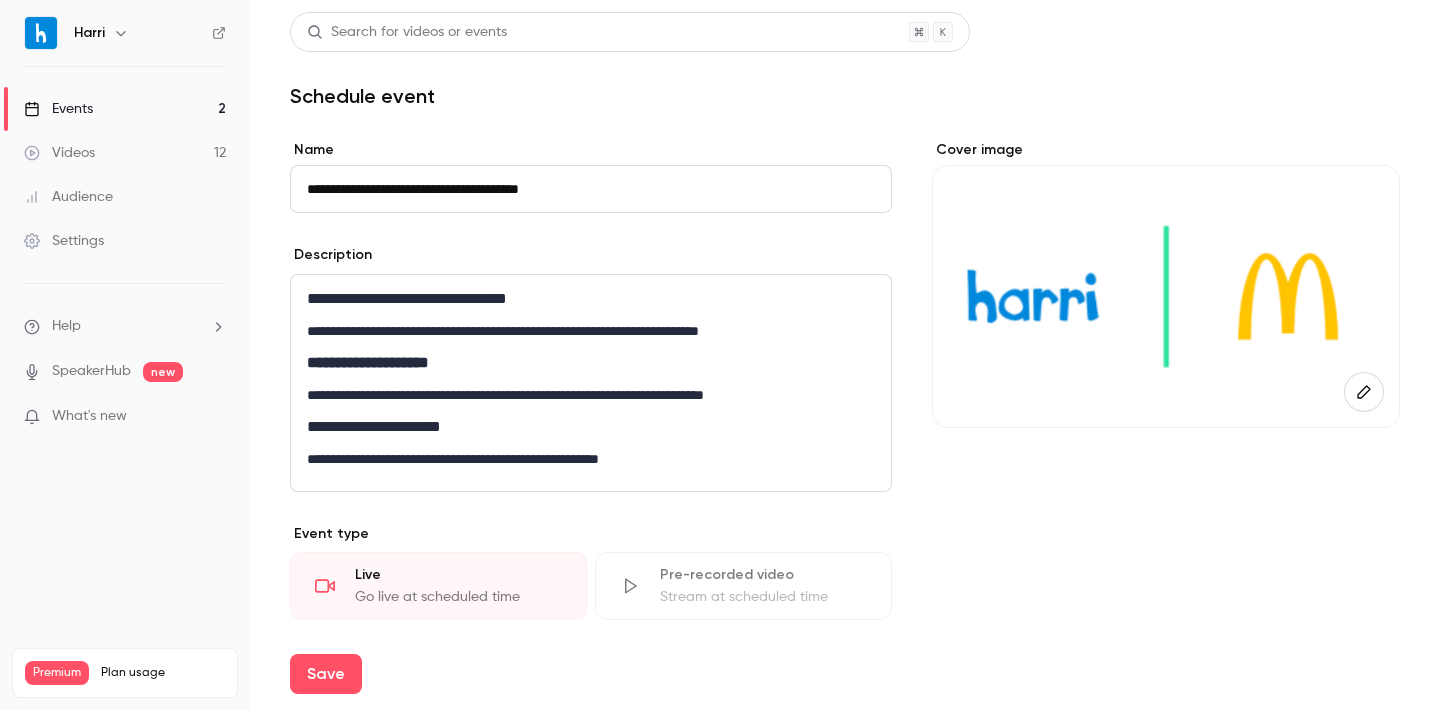 type on "**********" 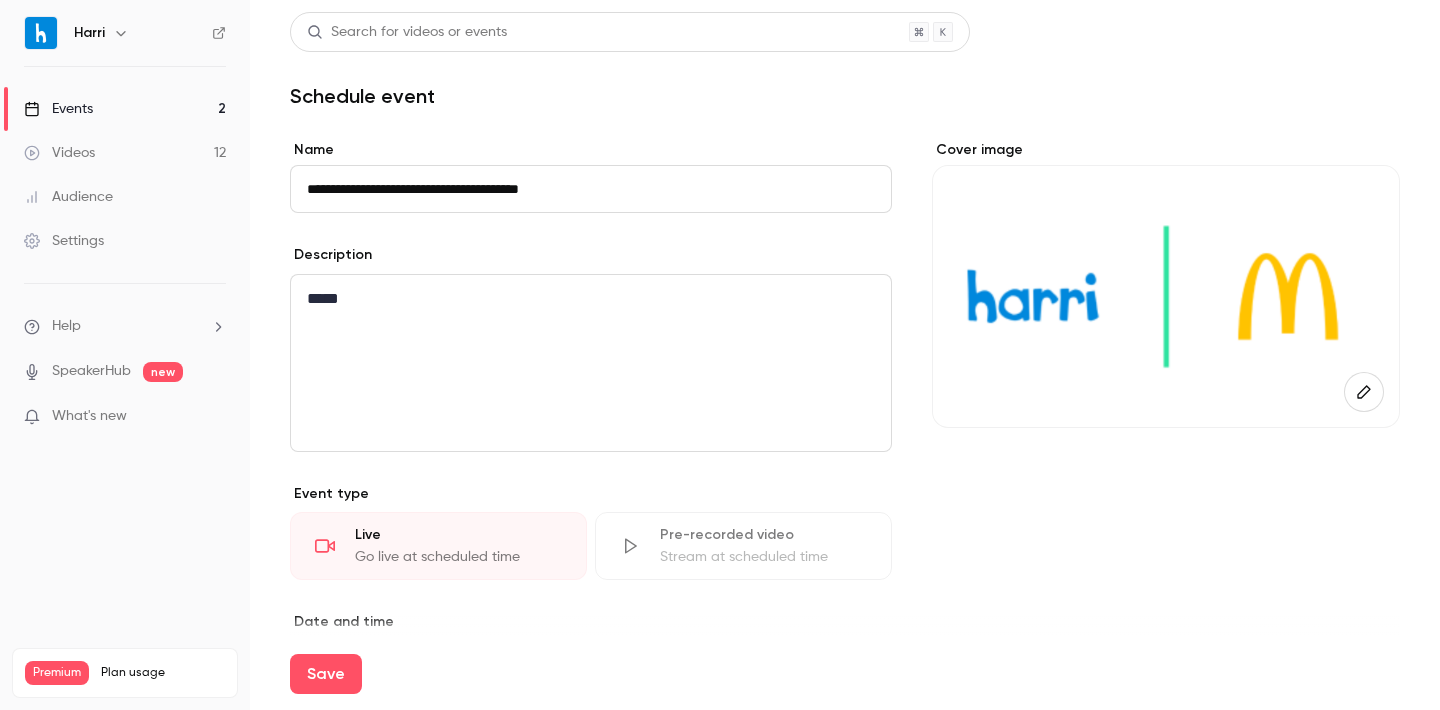 scroll, scrollTop: 0, scrollLeft: 0, axis: both 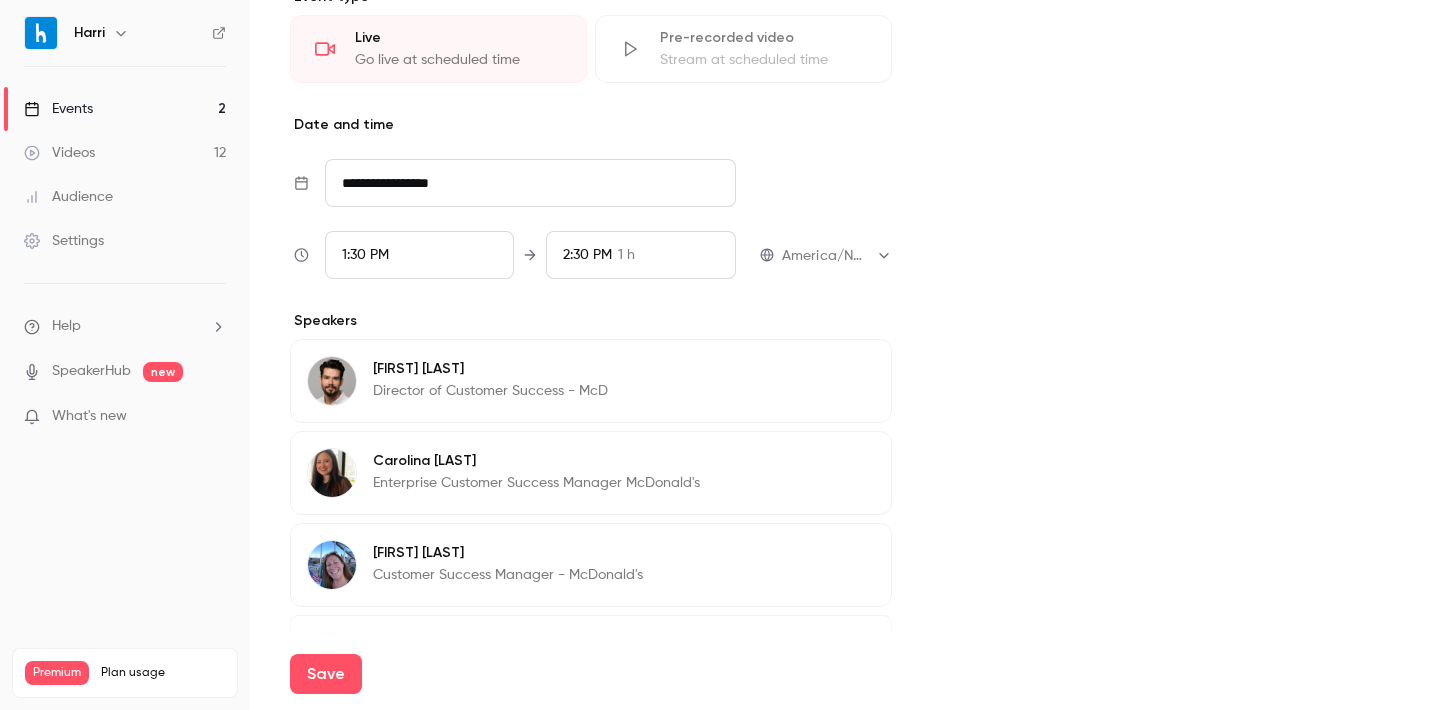 click on "**********" at bounding box center (530, 183) 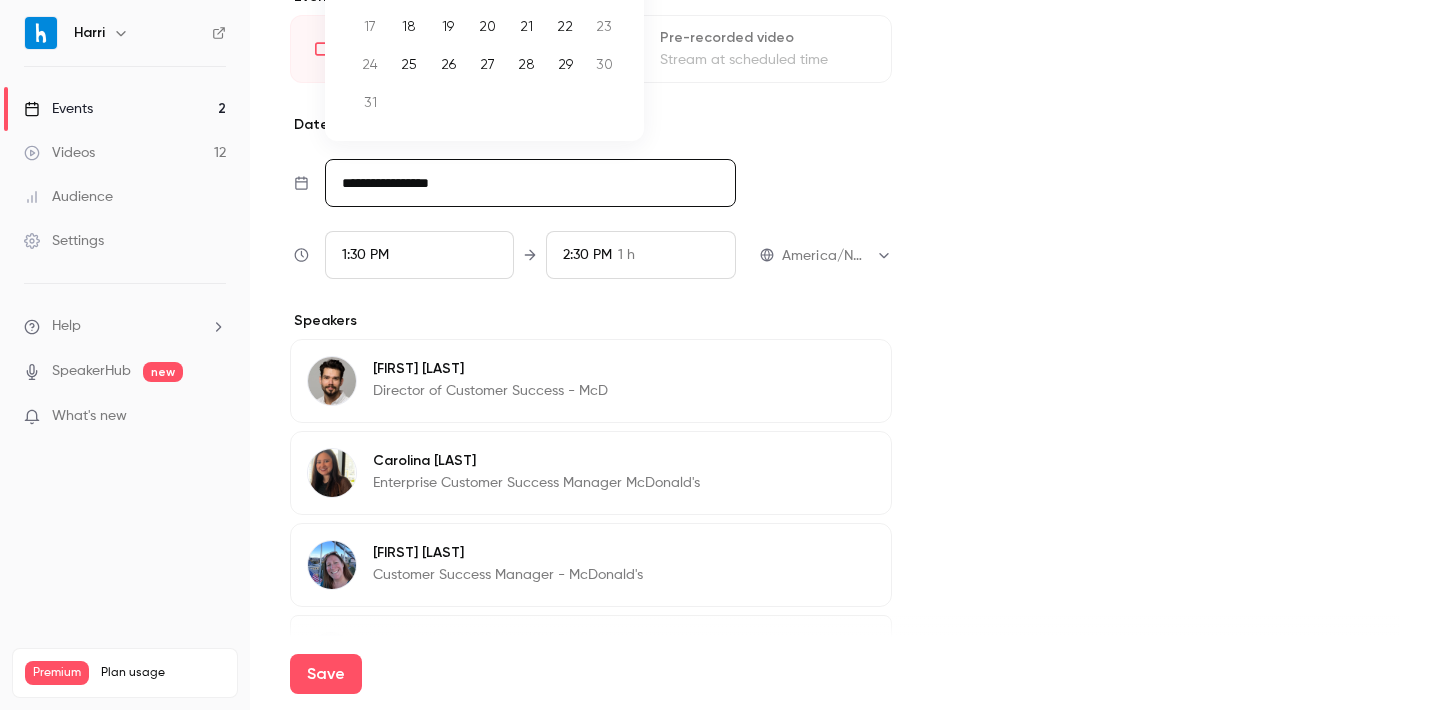 scroll, scrollTop: 428, scrollLeft: 0, axis: vertical 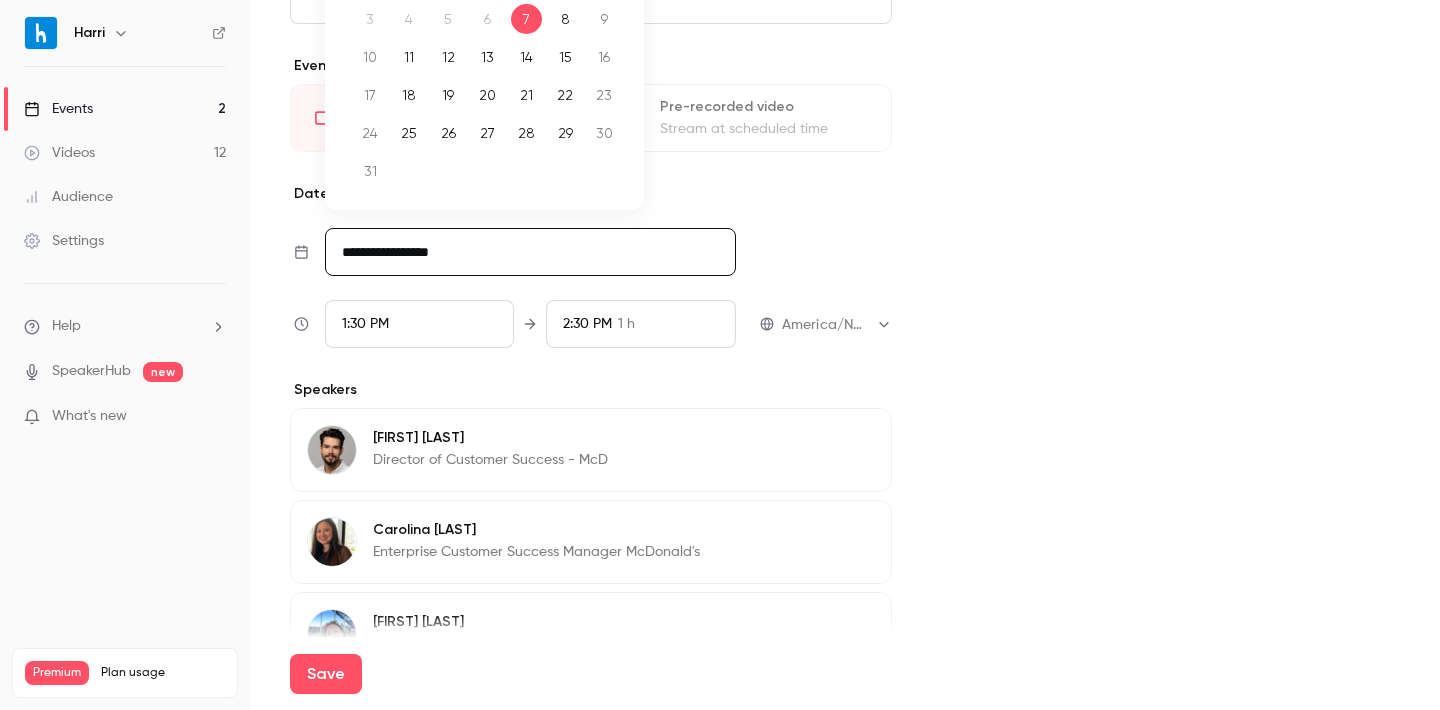 click on "19" at bounding box center [448, 95] 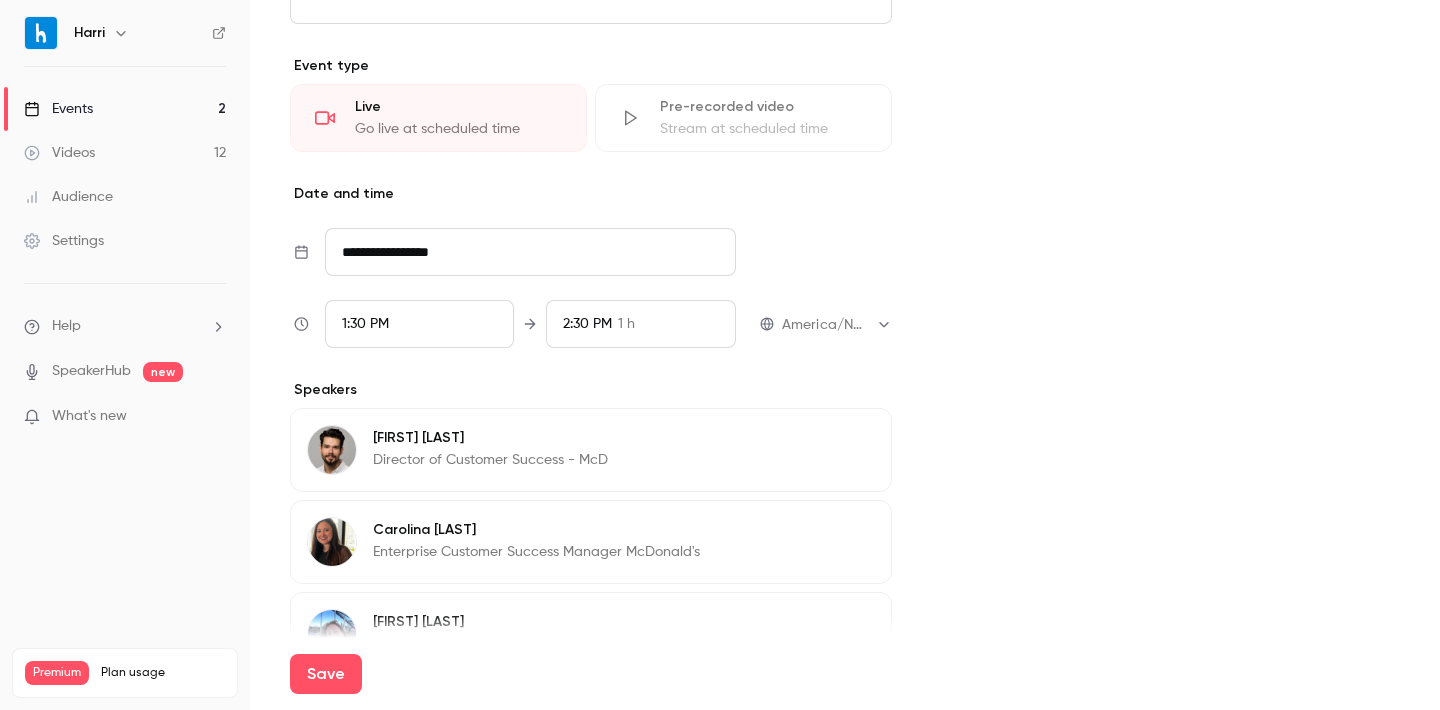 click on "1:30 PM" at bounding box center (420, 324) 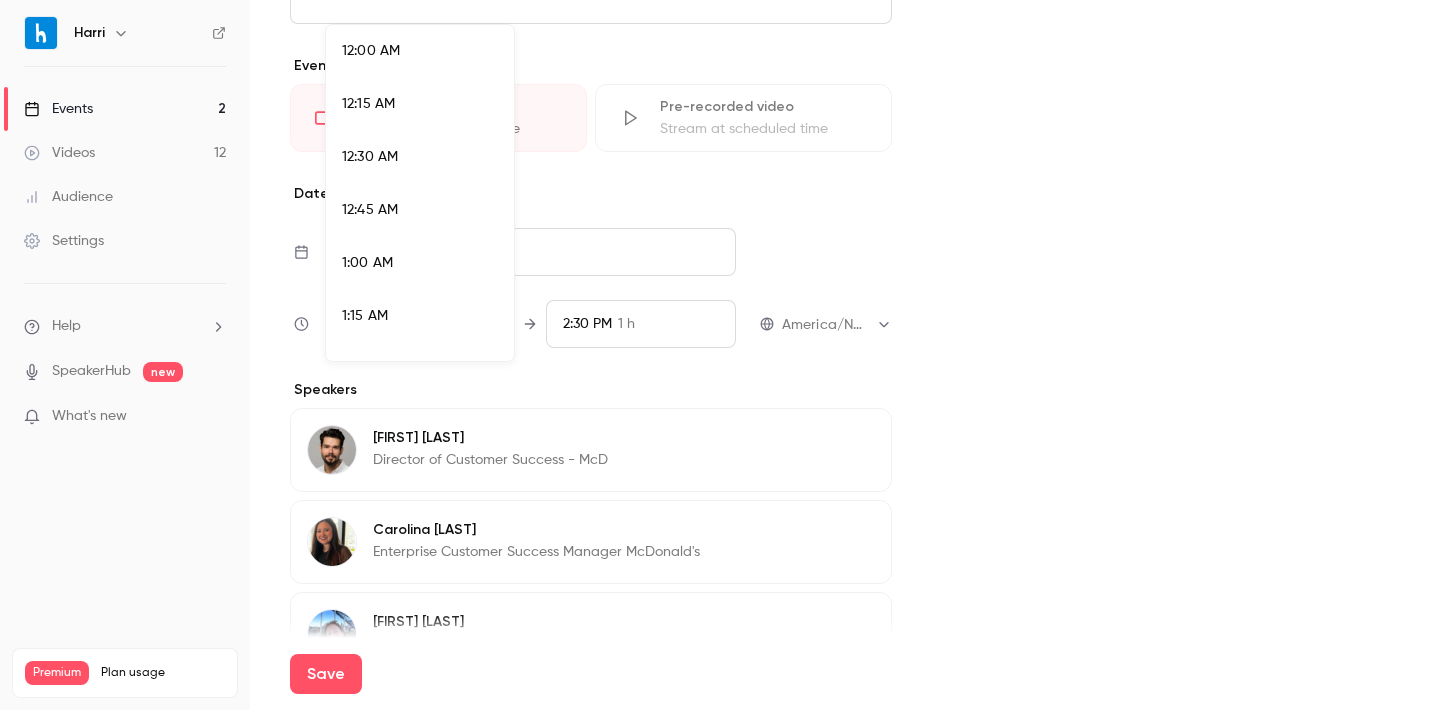 scroll, scrollTop: 2720, scrollLeft: 0, axis: vertical 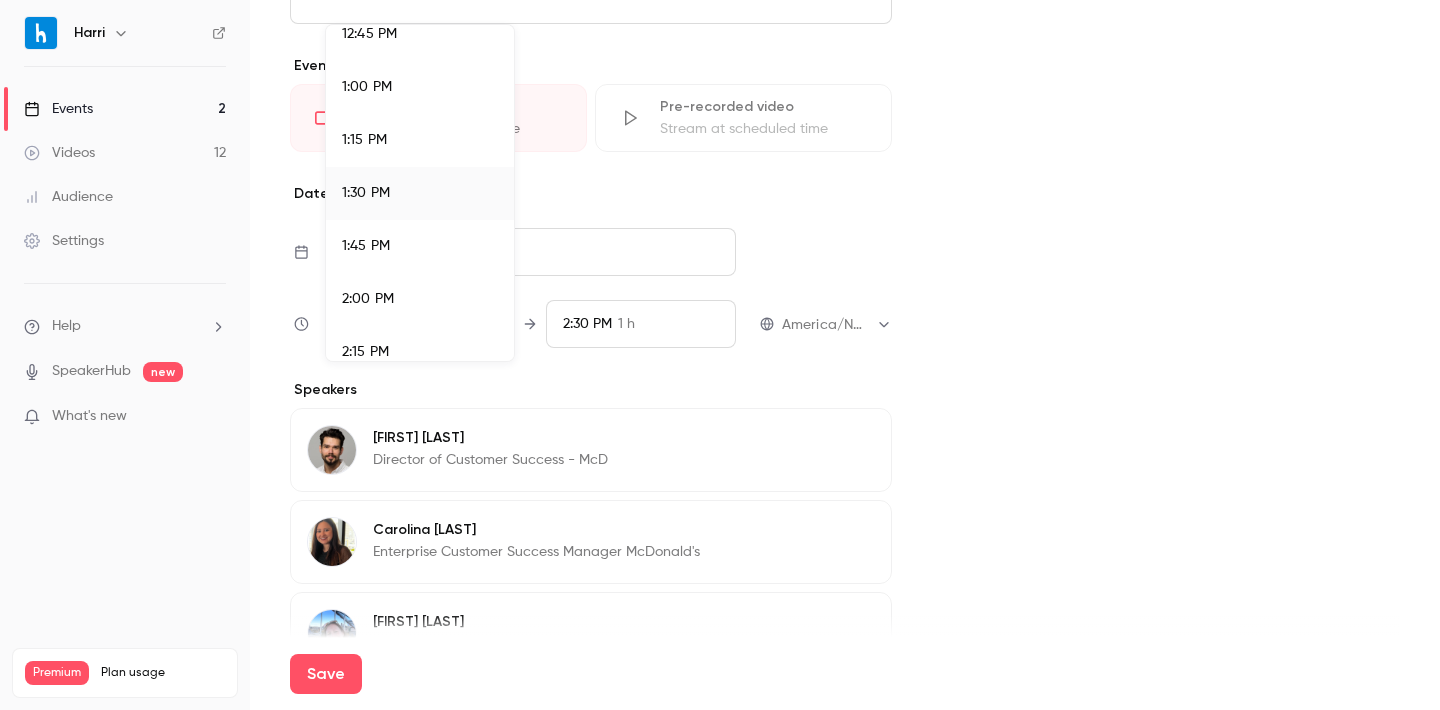 click on "2:00 PM" at bounding box center (420, 299) 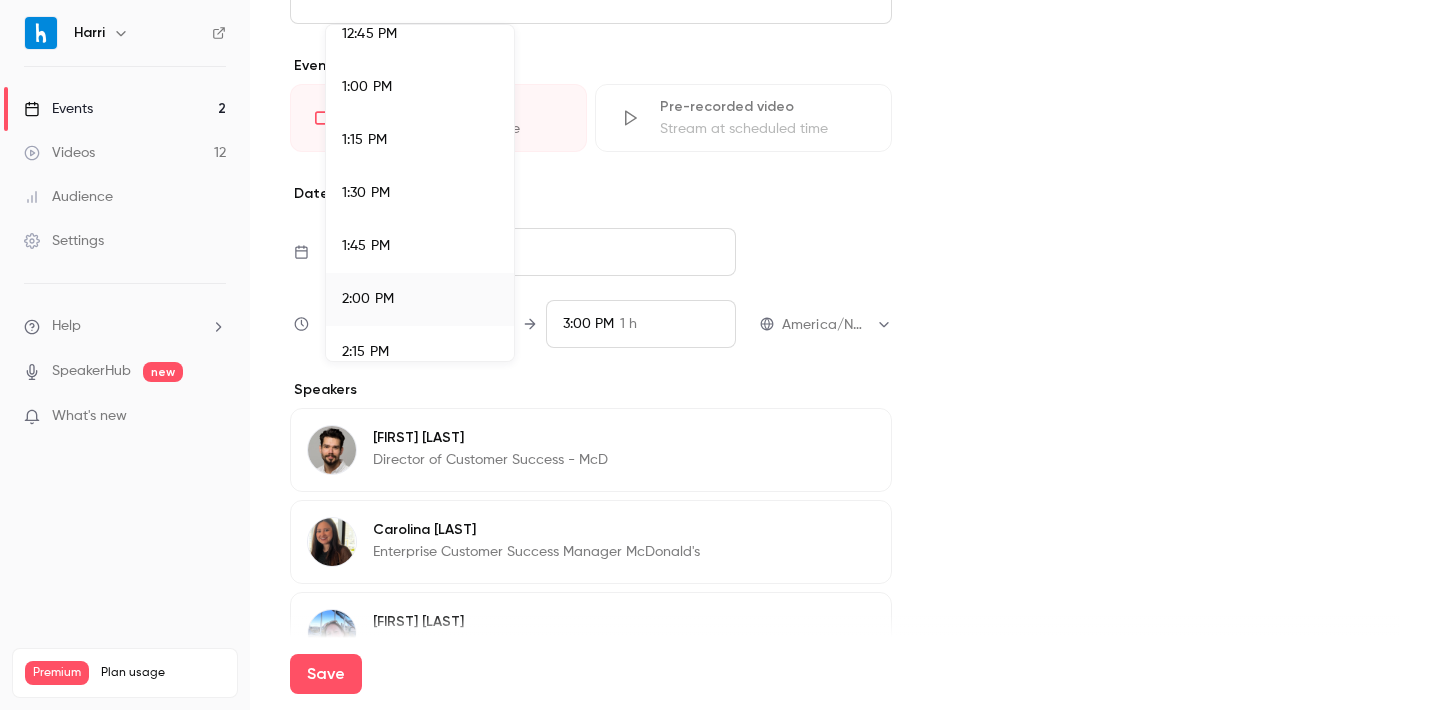 click at bounding box center [720, 355] 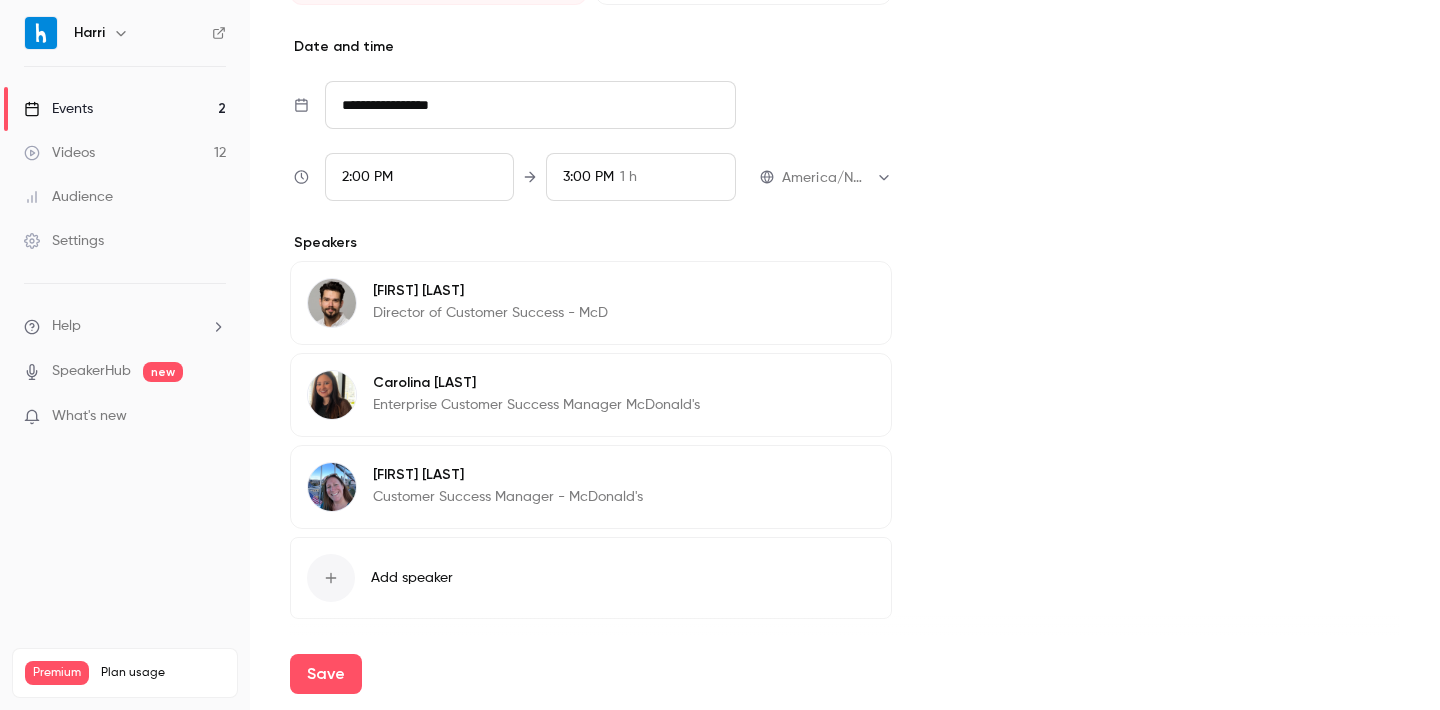 scroll, scrollTop: 644, scrollLeft: 0, axis: vertical 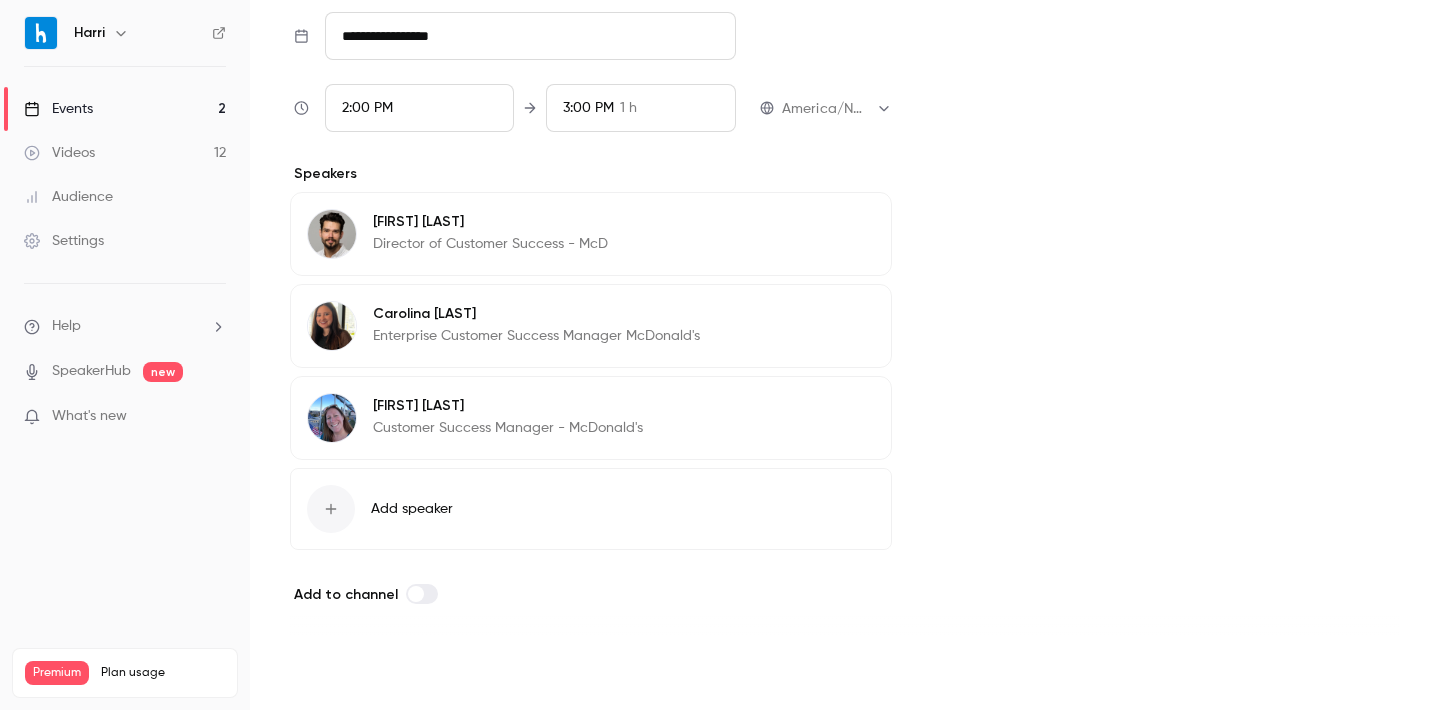 click on "Save" at bounding box center (326, 674) 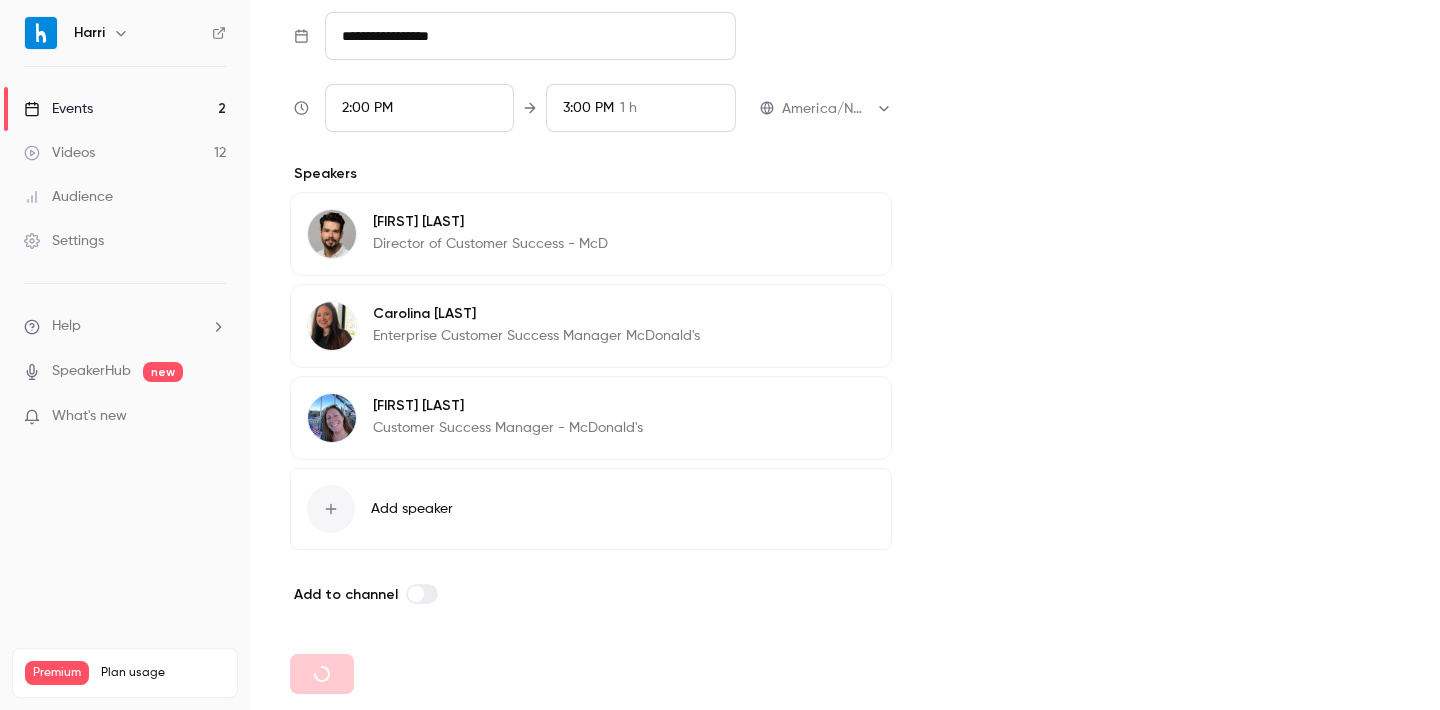 type on "**********" 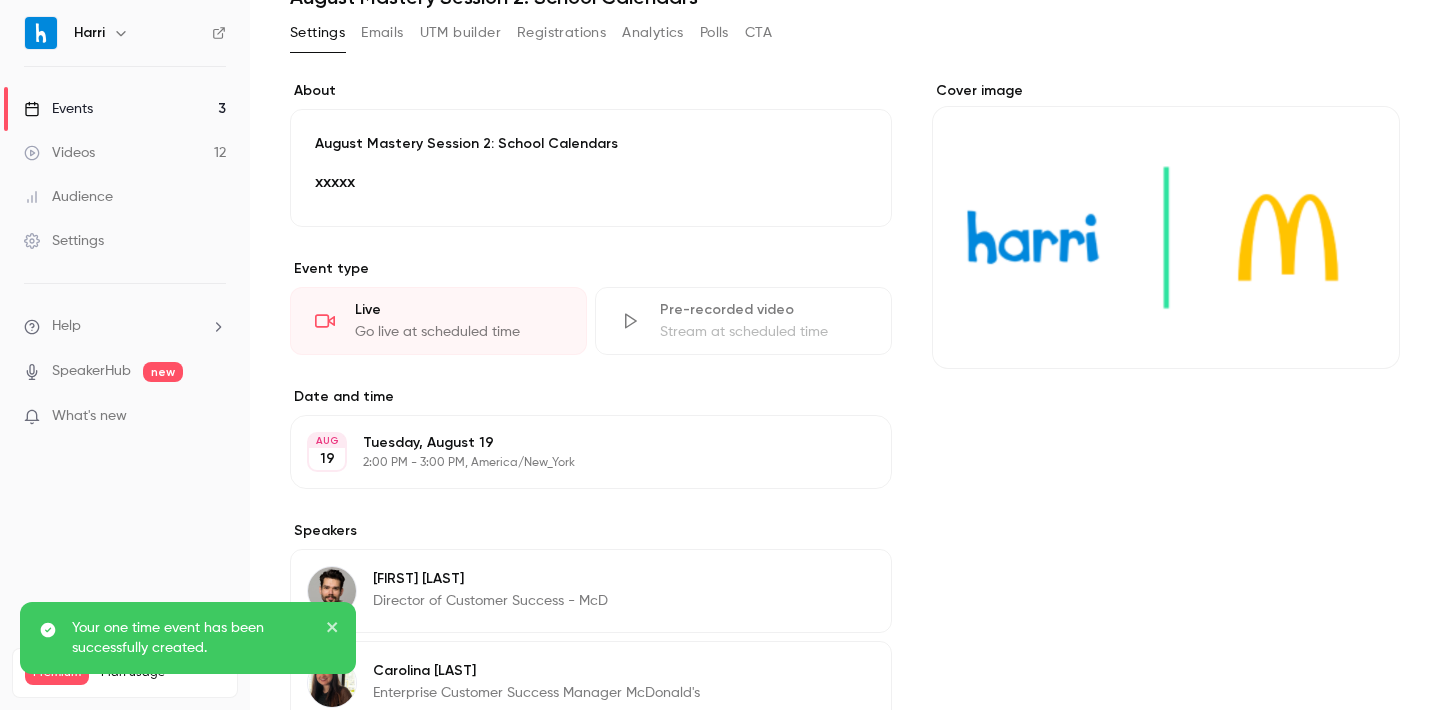 scroll, scrollTop: 100, scrollLeft: 0, axis: vertical 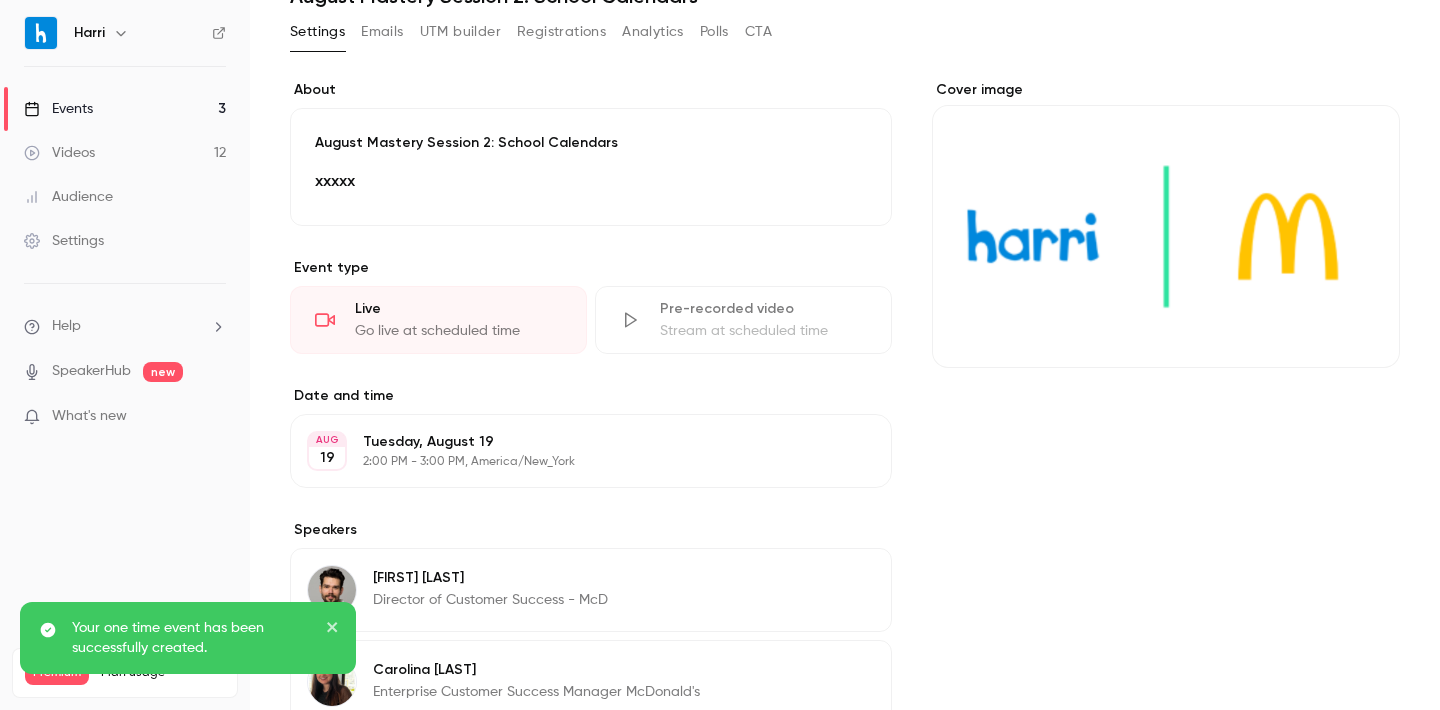 click on "Registrations" at bounding box center [561, 32] 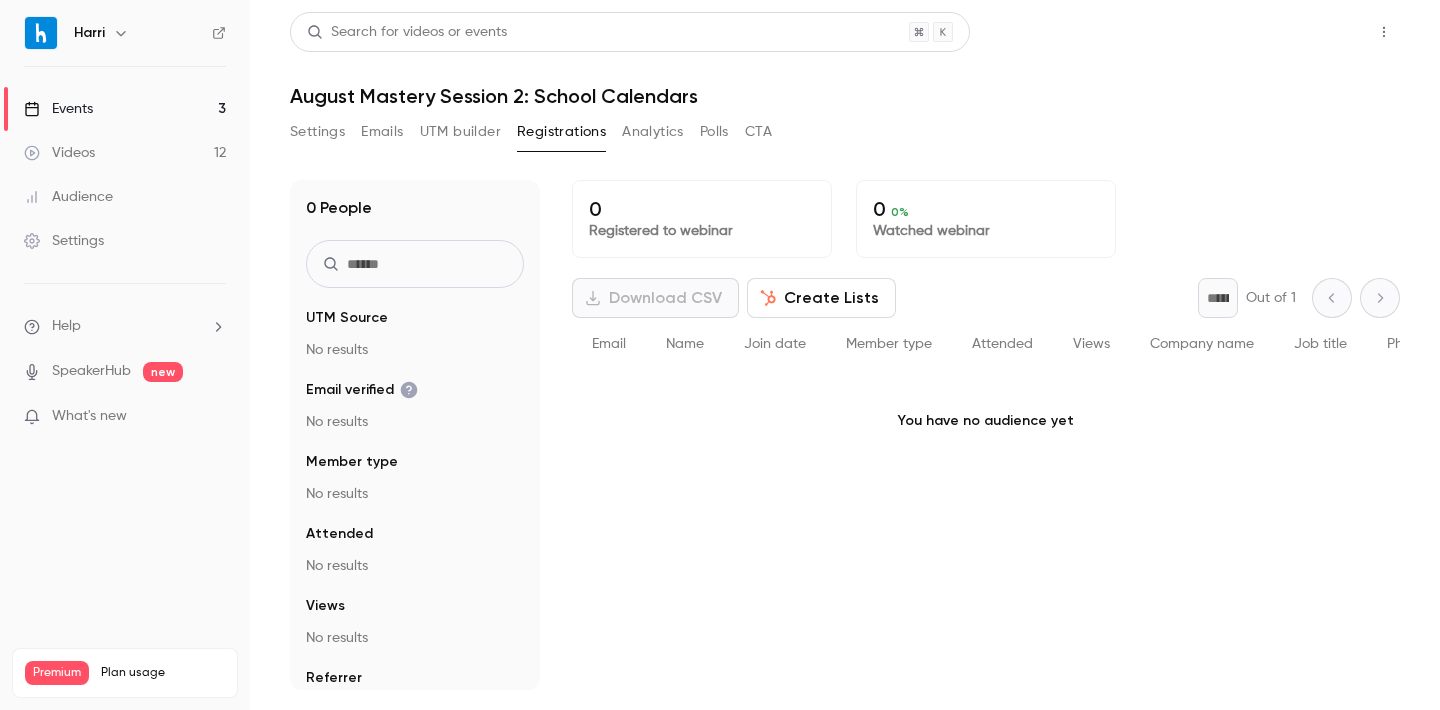 click on "Share" at bounding box center (1312, 32) 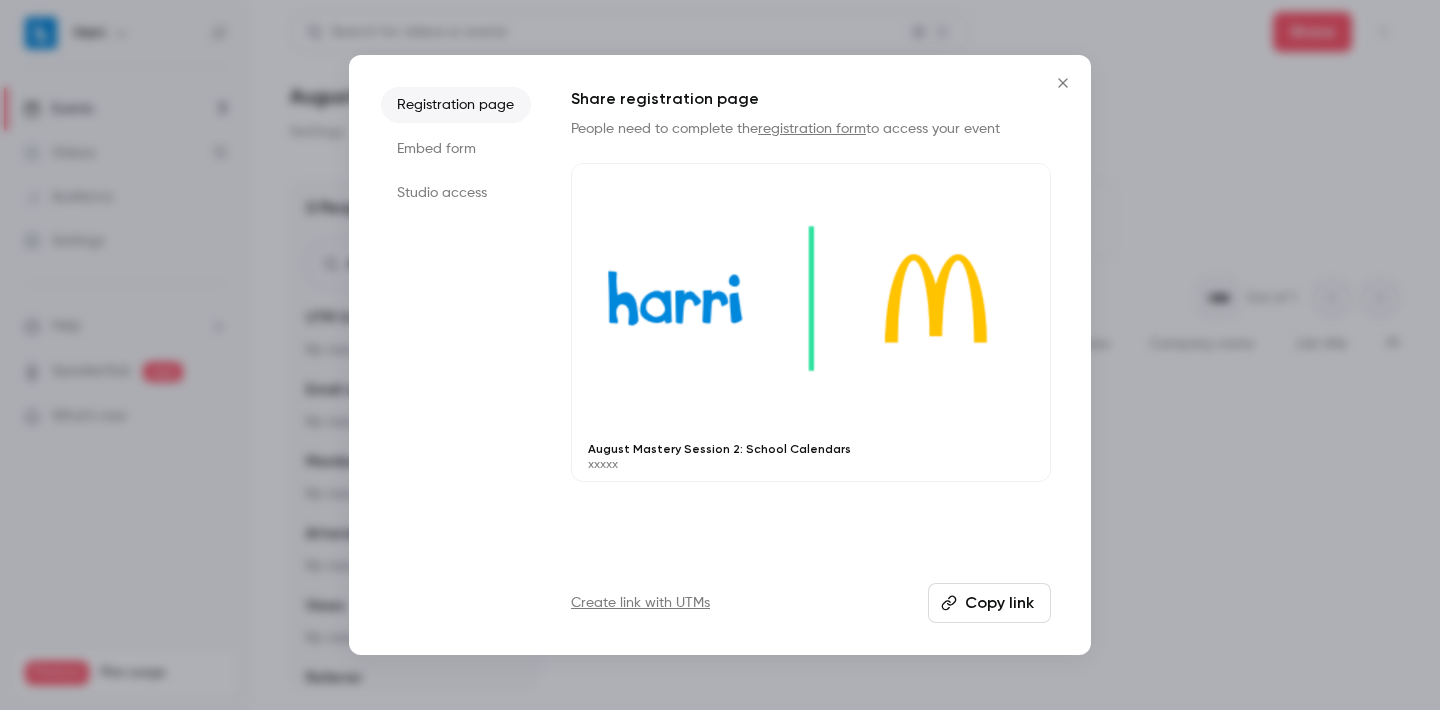 click 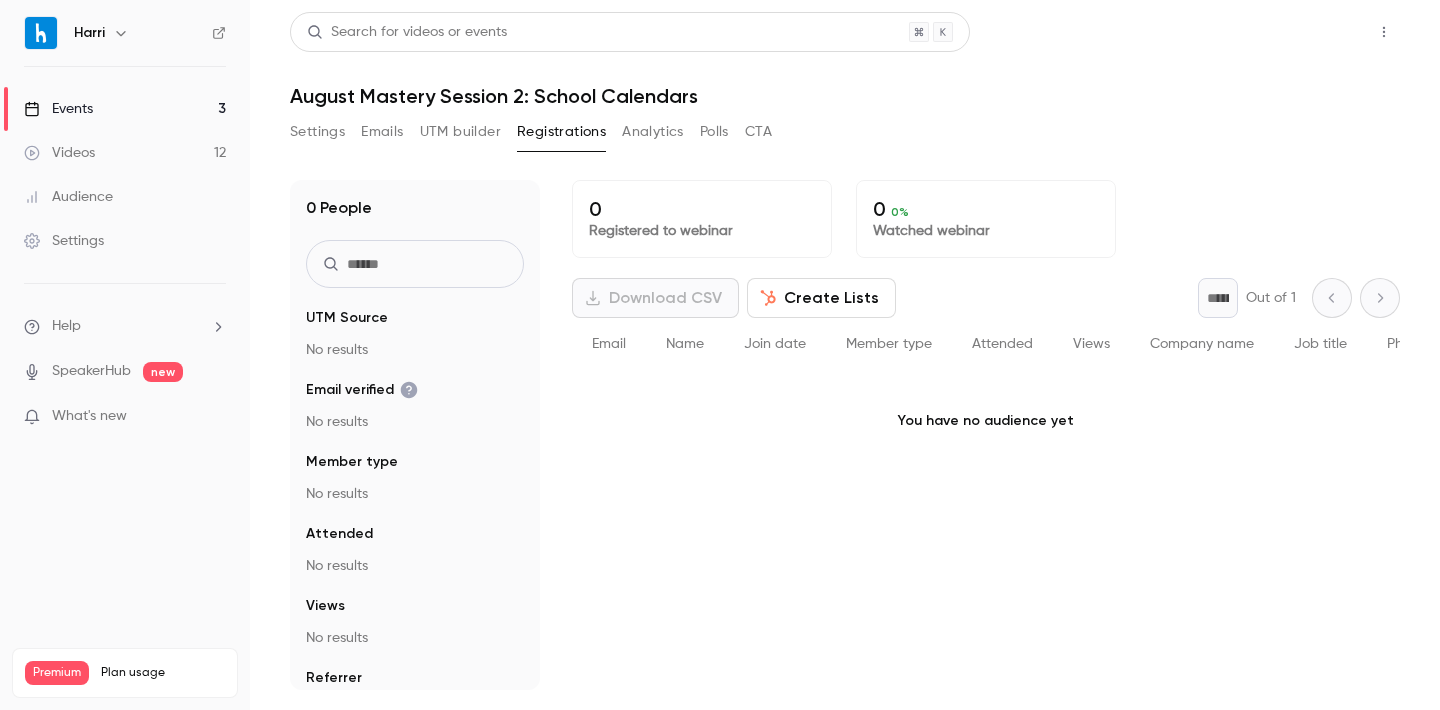 click on "Share" at bounding box center (1312, 32) 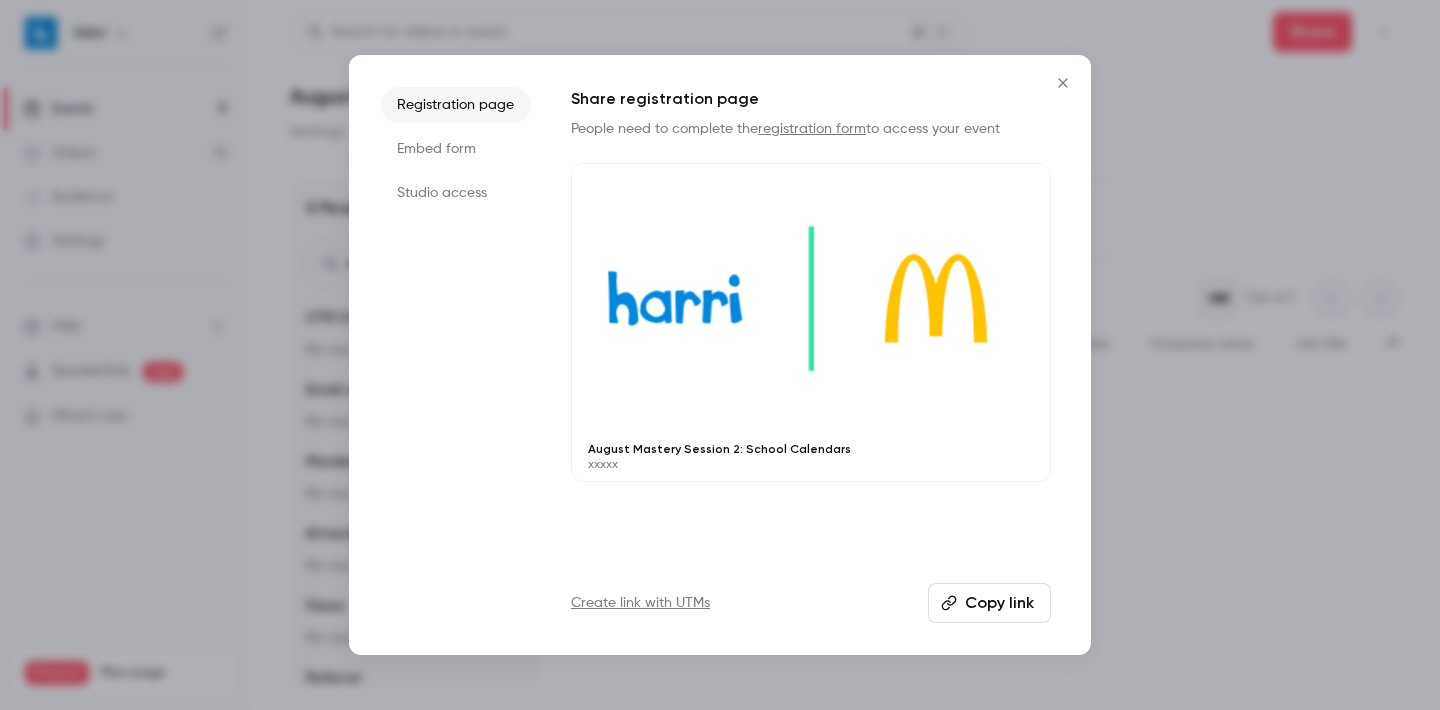 click on "Copy link" at bounding box center [989, 603] 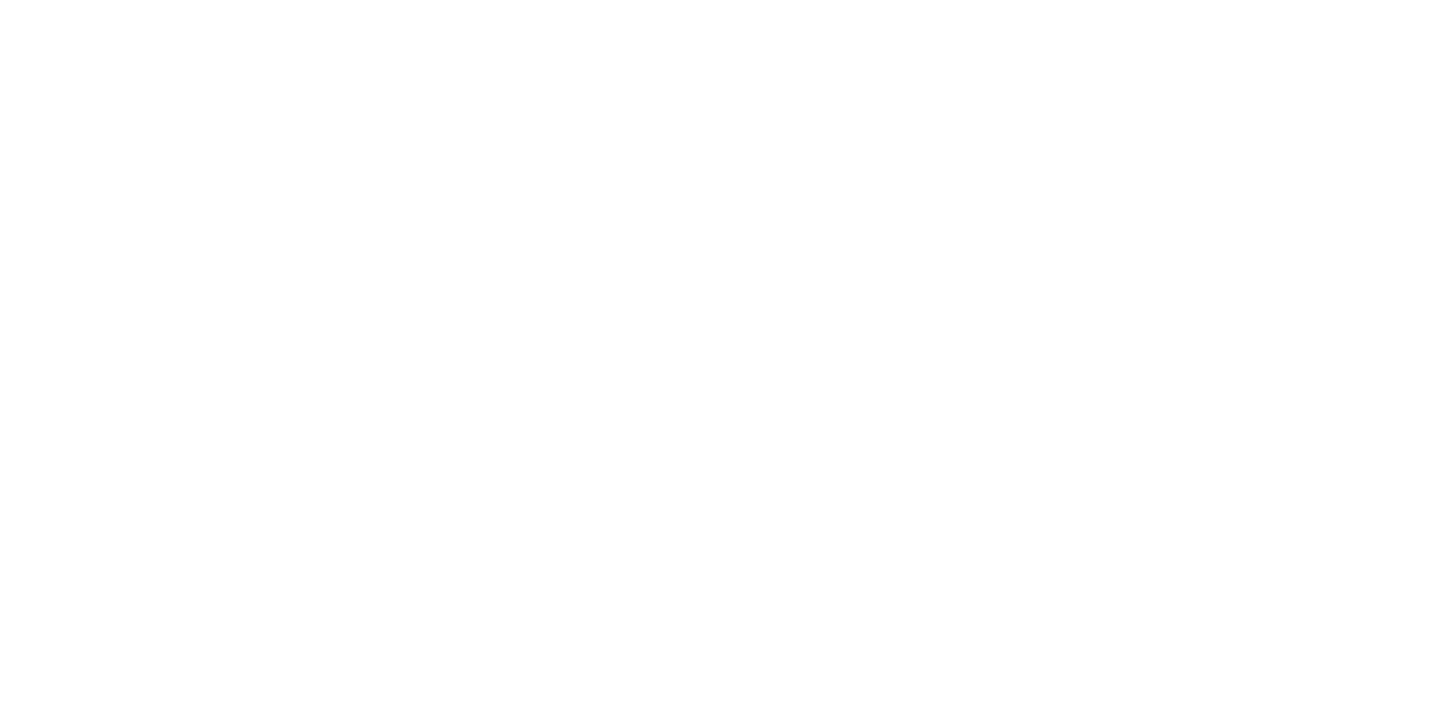 scroll, scrollTop: 0, scrollLeft: 0, axis: both 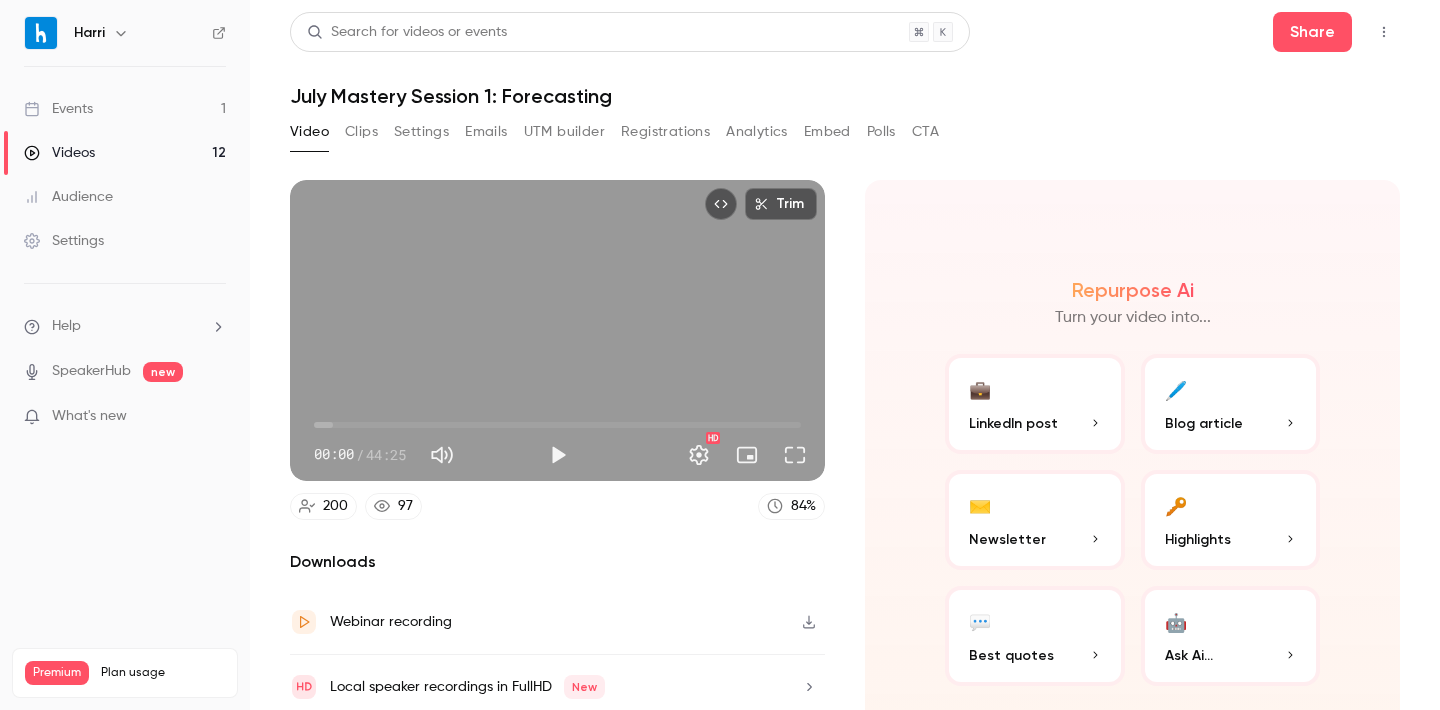 click on "Audience" at bounding box center [68, 197] 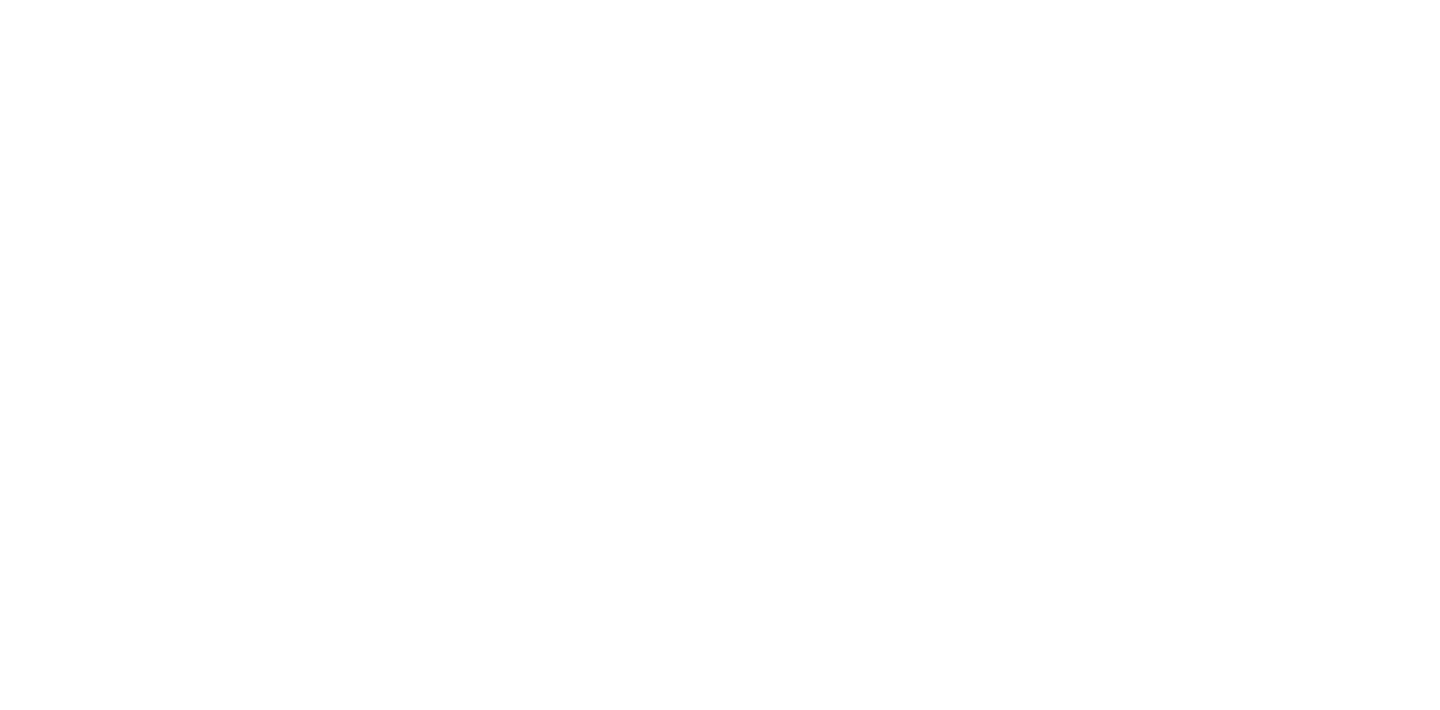scroll, scrollTop: 0, scrollLeft: 0, axis: both 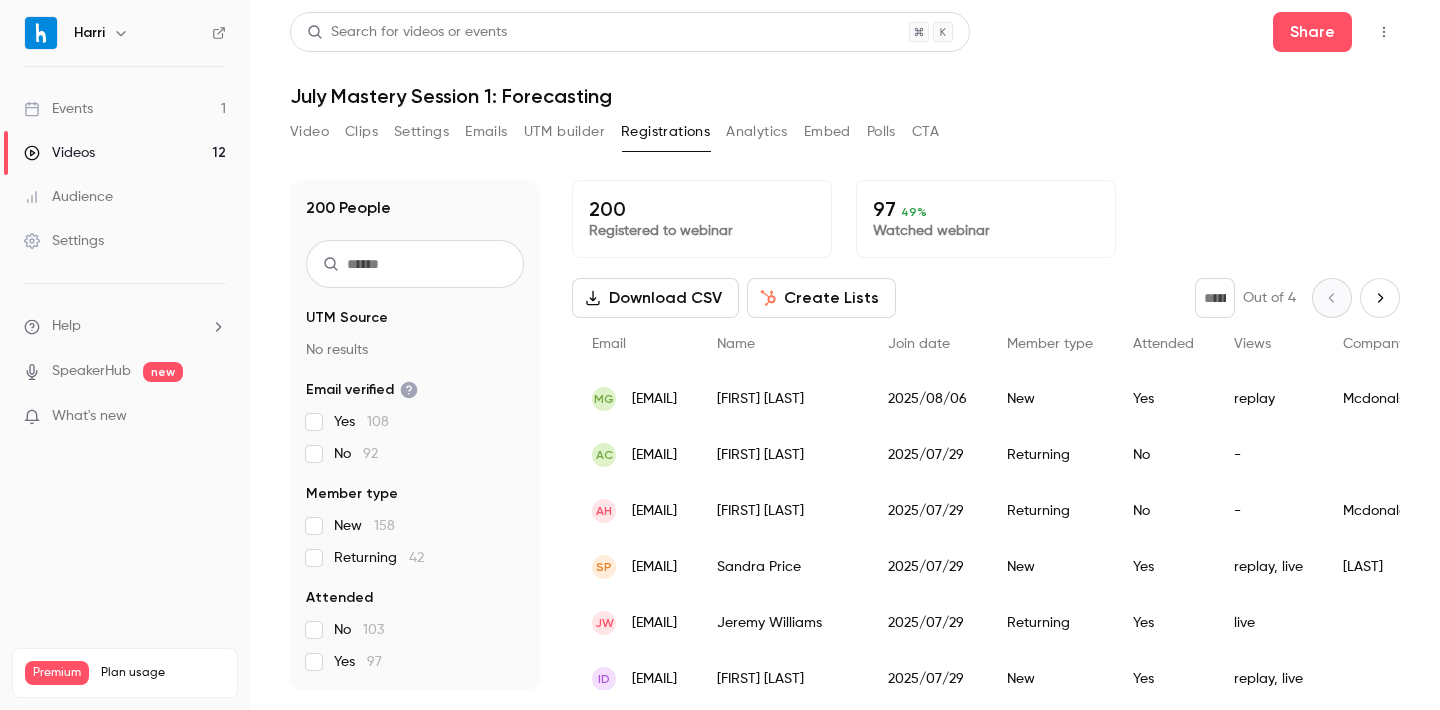 click on "Download CSV" at bounding box center (655, 298) 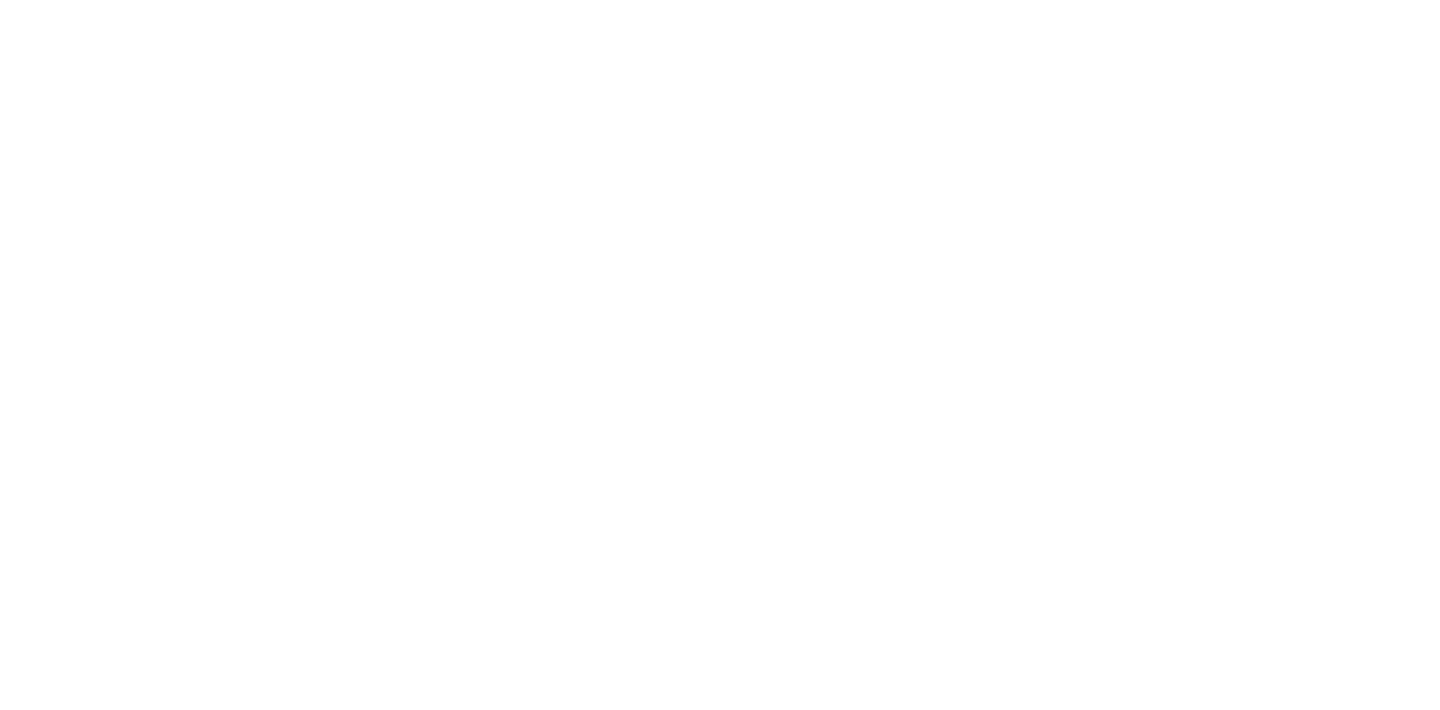 scroll, scrollTop: 0, scrollLeft: 0, axis: both 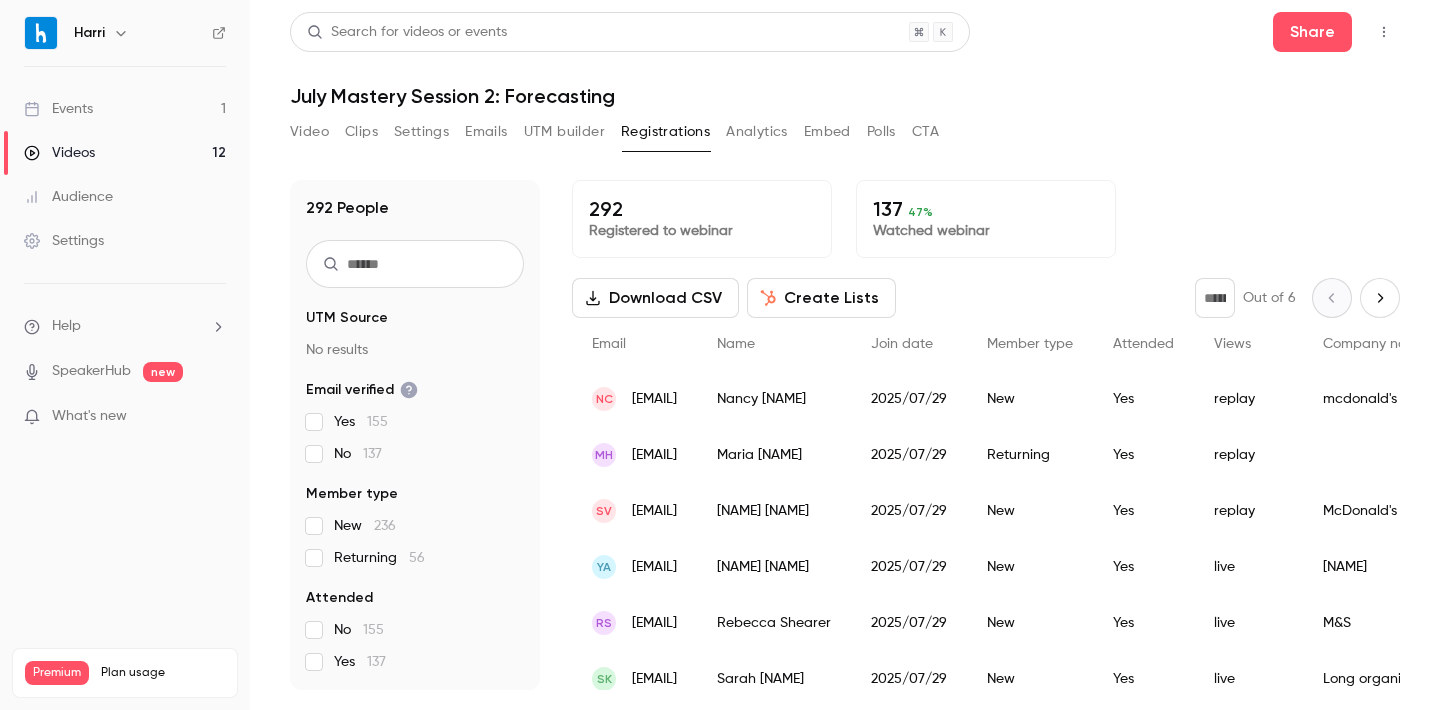 click on "Download CSV" at bounding box center [655, 298] 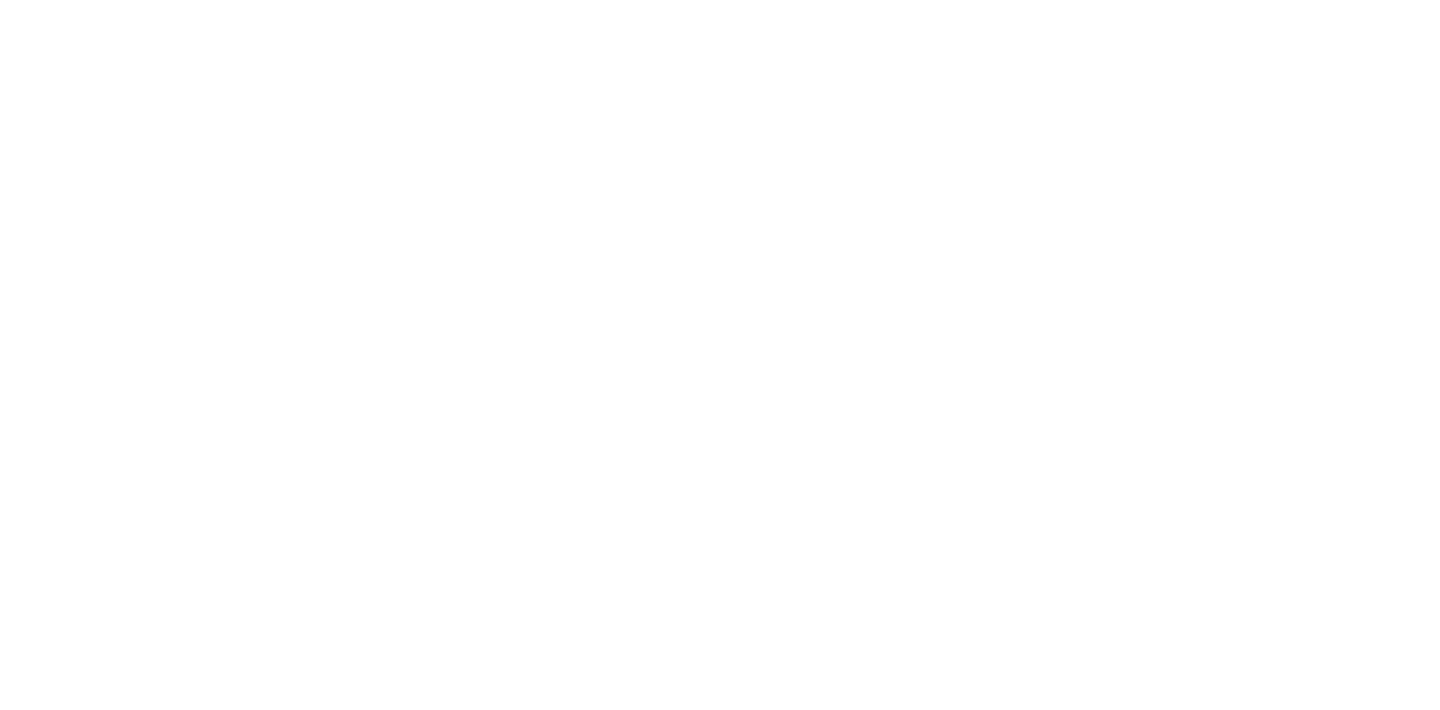scroll, scrollTop: 0, scrollLeft: 0, axis: both 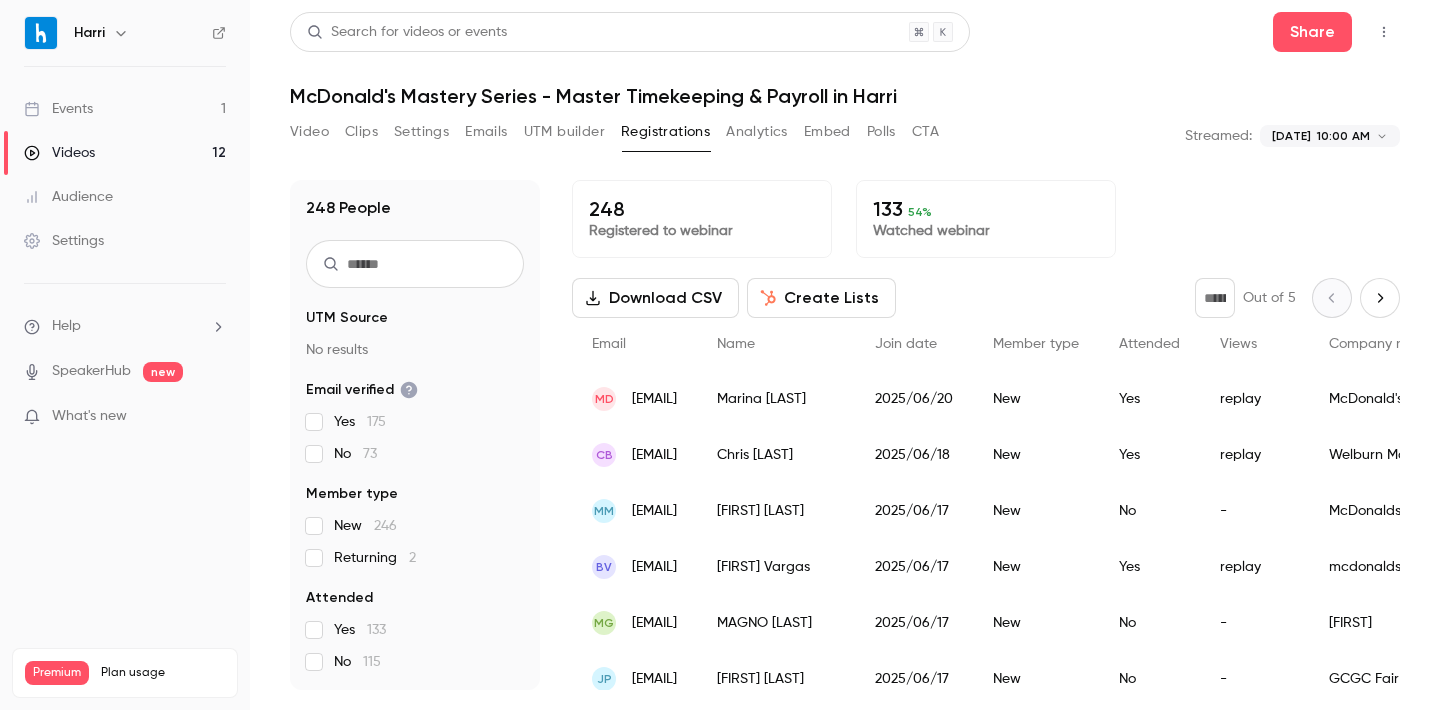 click on "Download CSV" at bounding box center [655, 298] 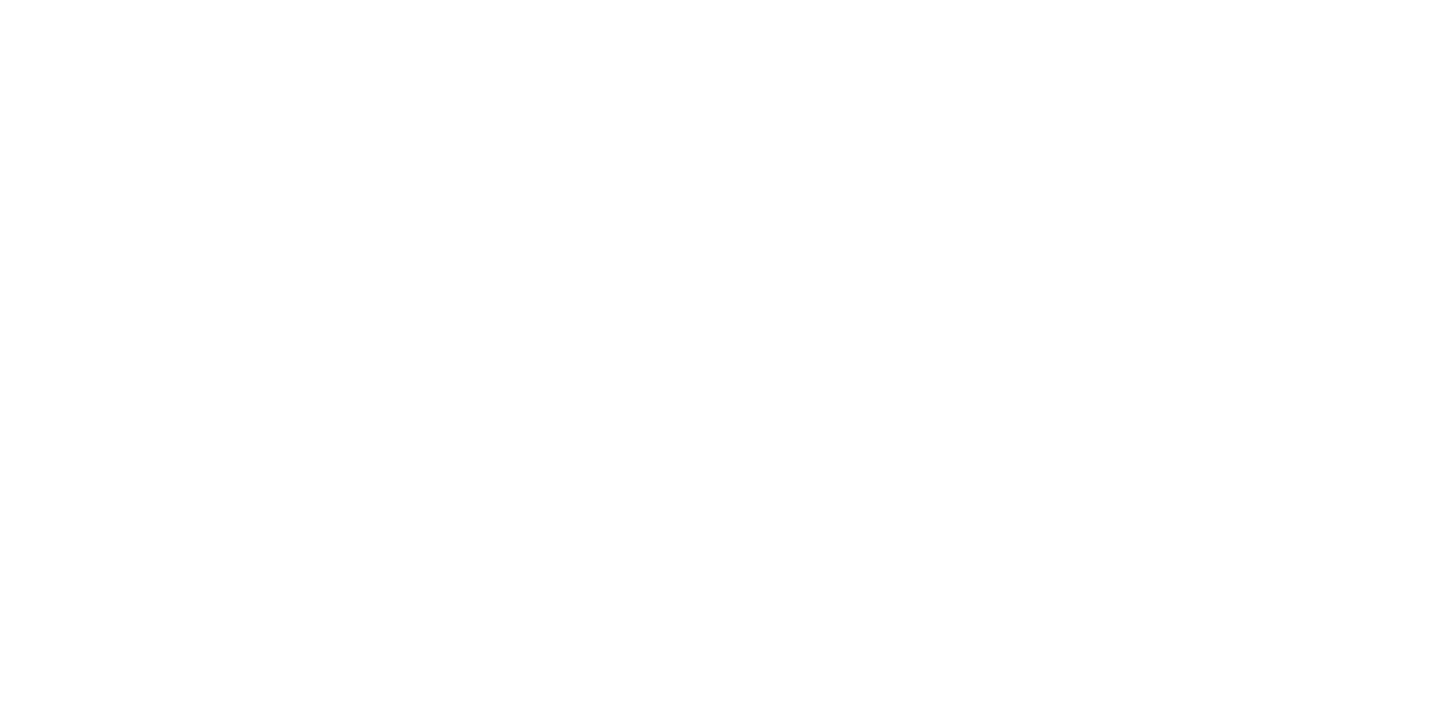 scroll, scrollTop: 0, scrollLeft: 0, axis: both 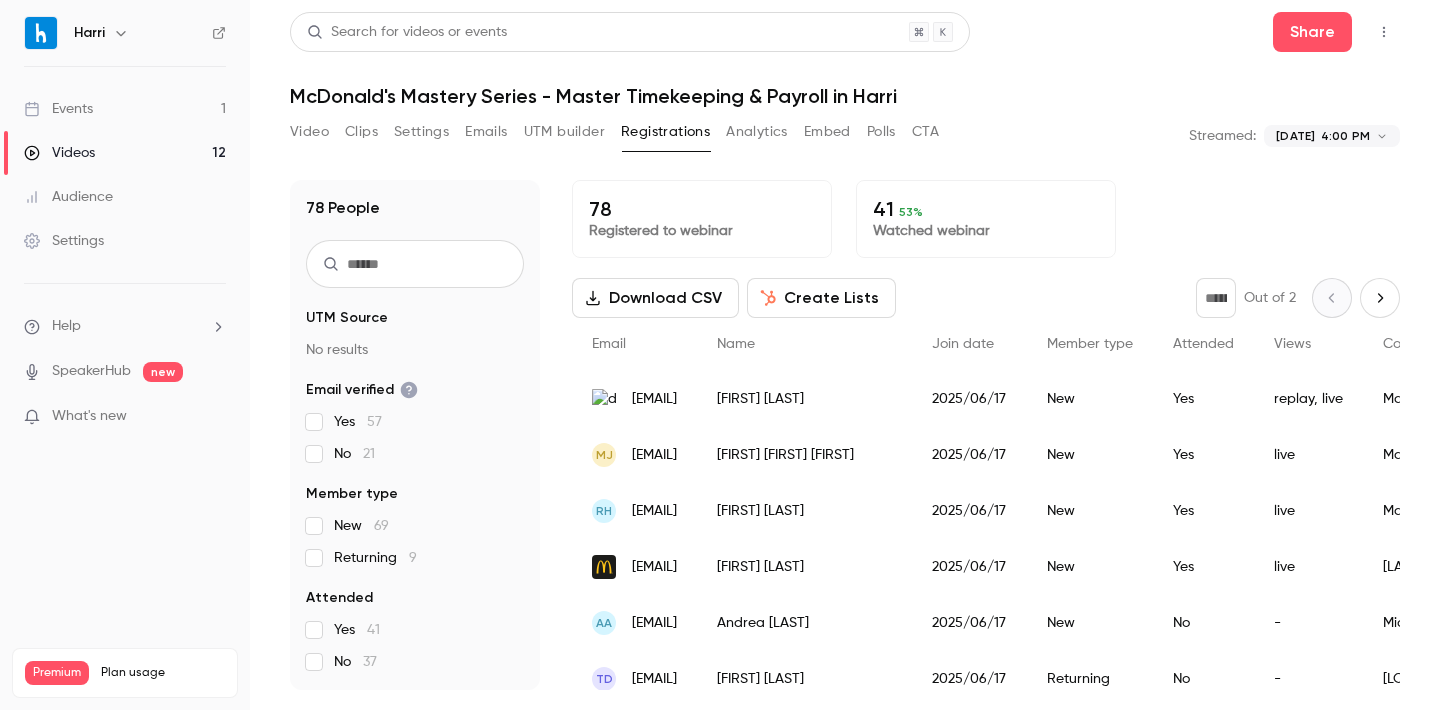 click on "Download CSV" at bounding box center [655, 298] 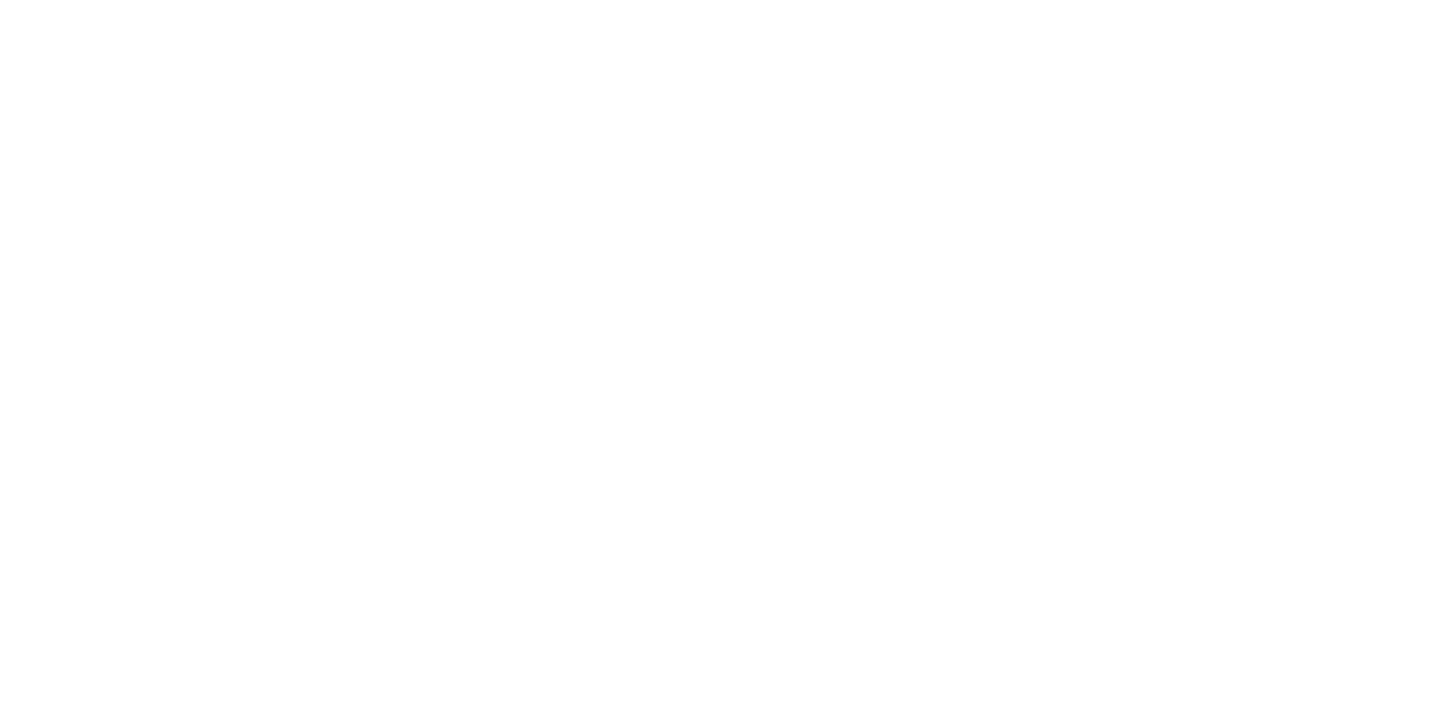 scroll, scrollTop: 0, scrollLeft: 0, axis: both 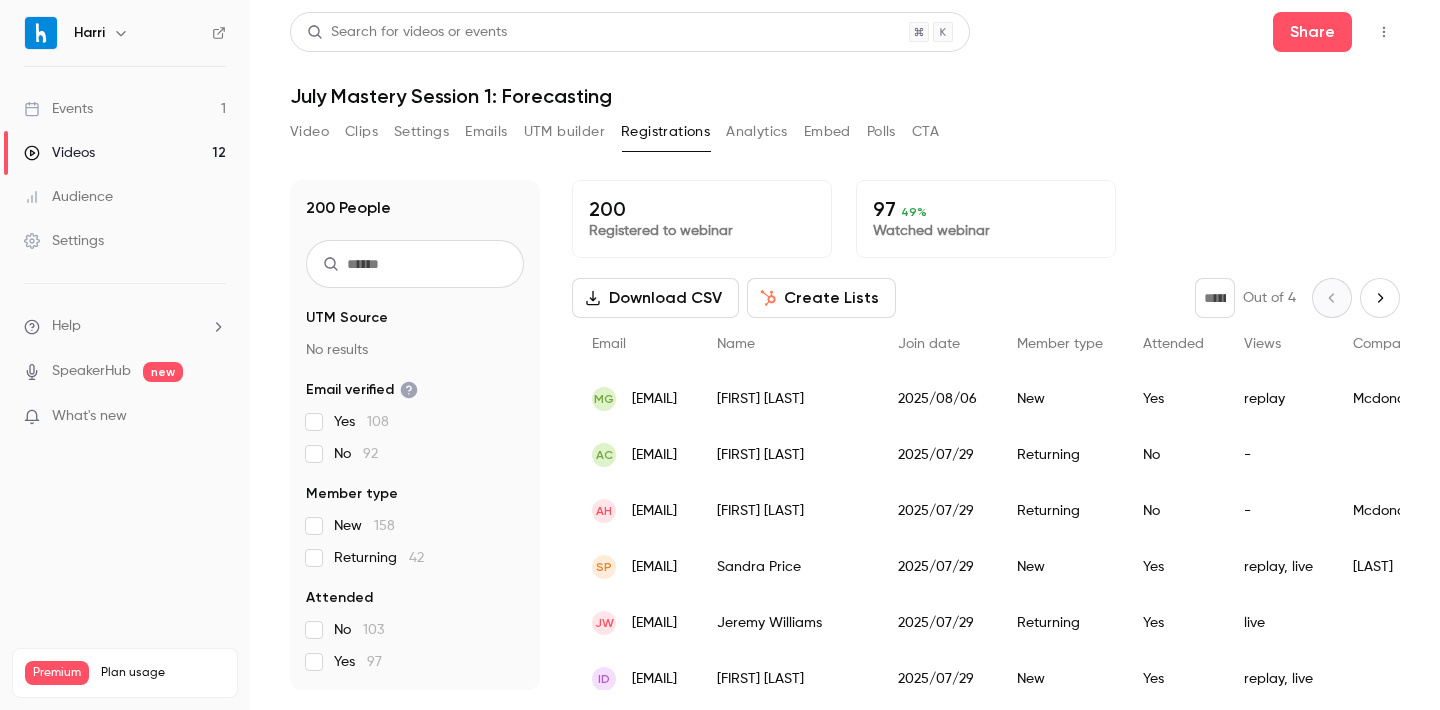 click on "49 %" at bounding box center (914, 212) 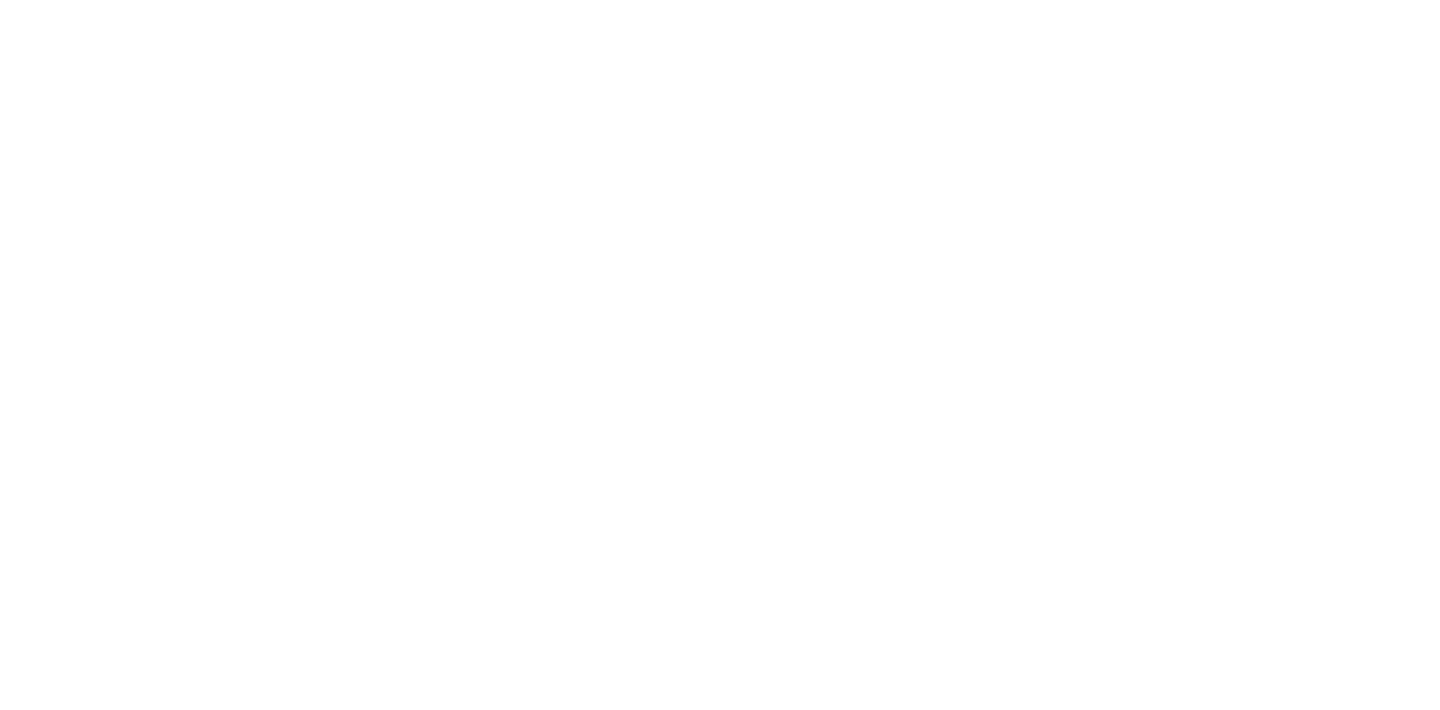 scroll, scrollTop: 0, scrollLeft: 0, axis: both 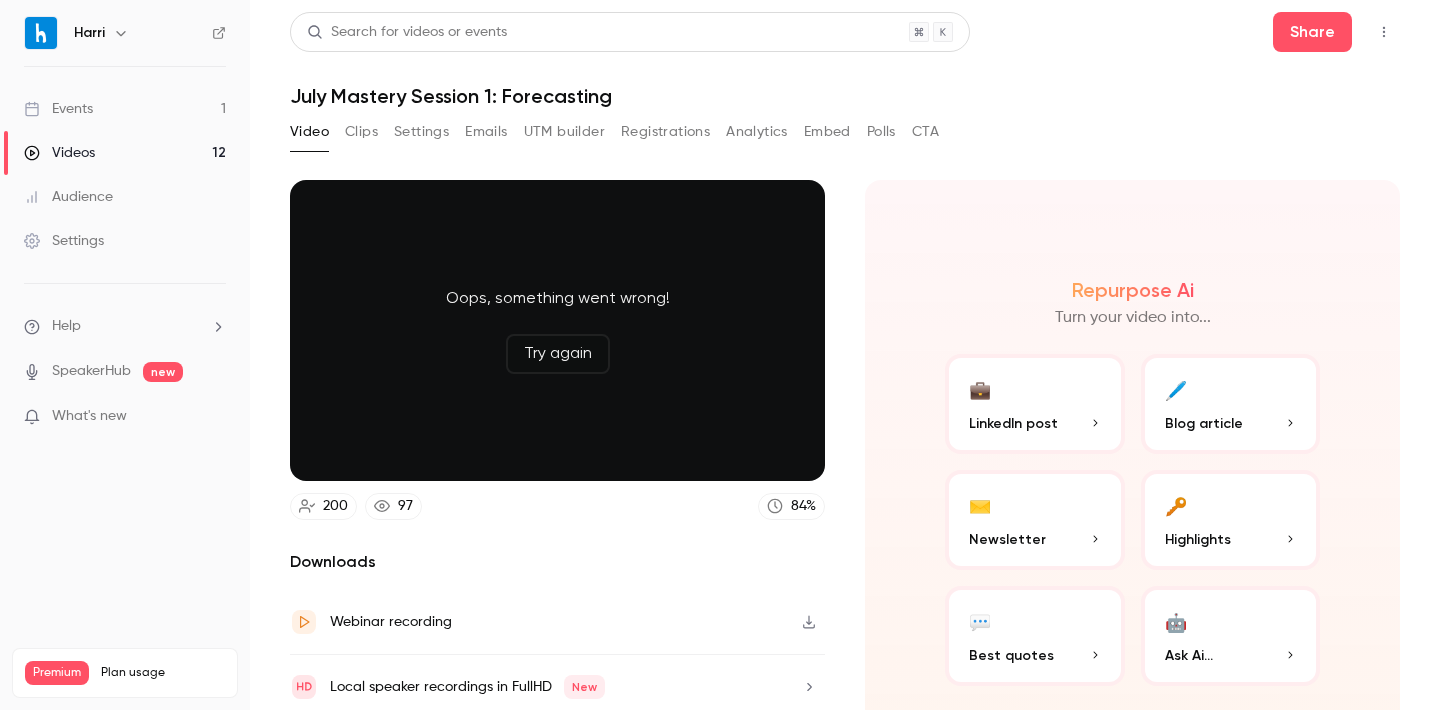 click 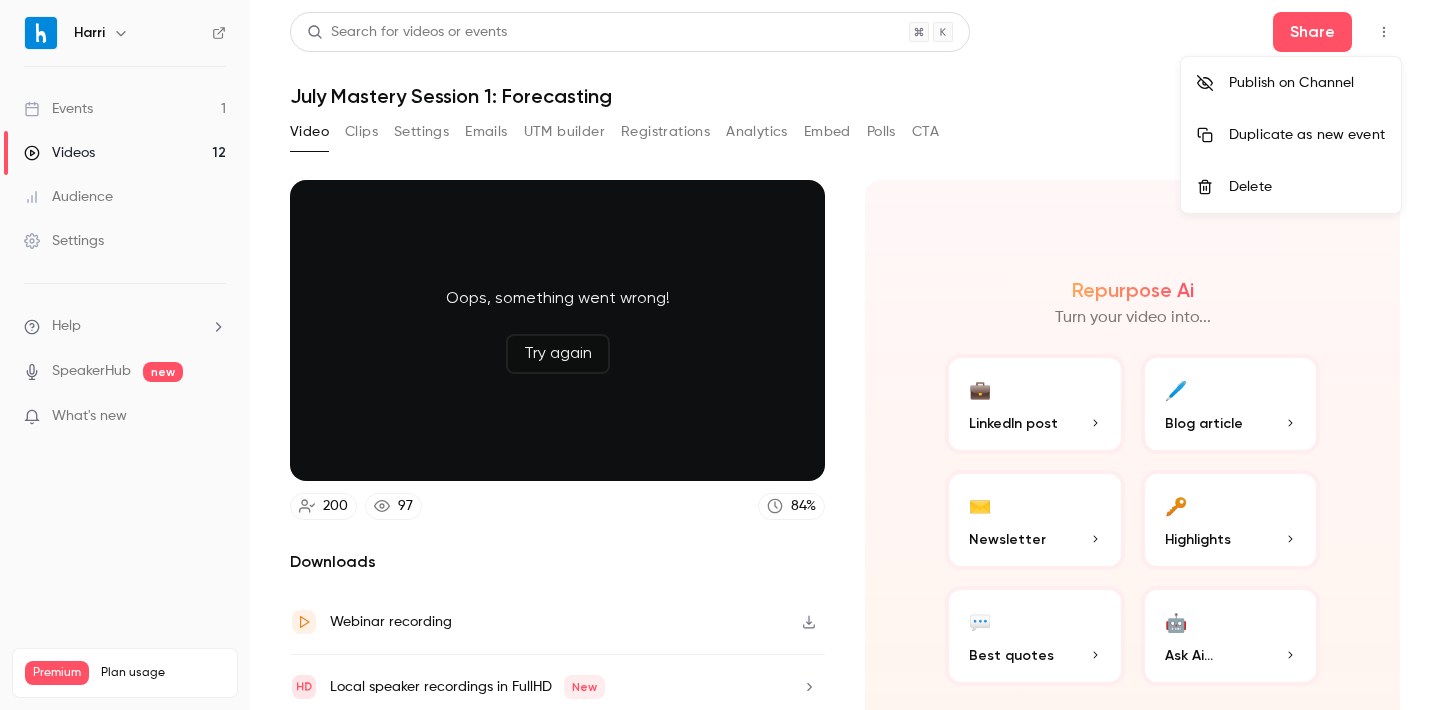 click on "Duplicate as new event" at bounding box center (1307, 135) 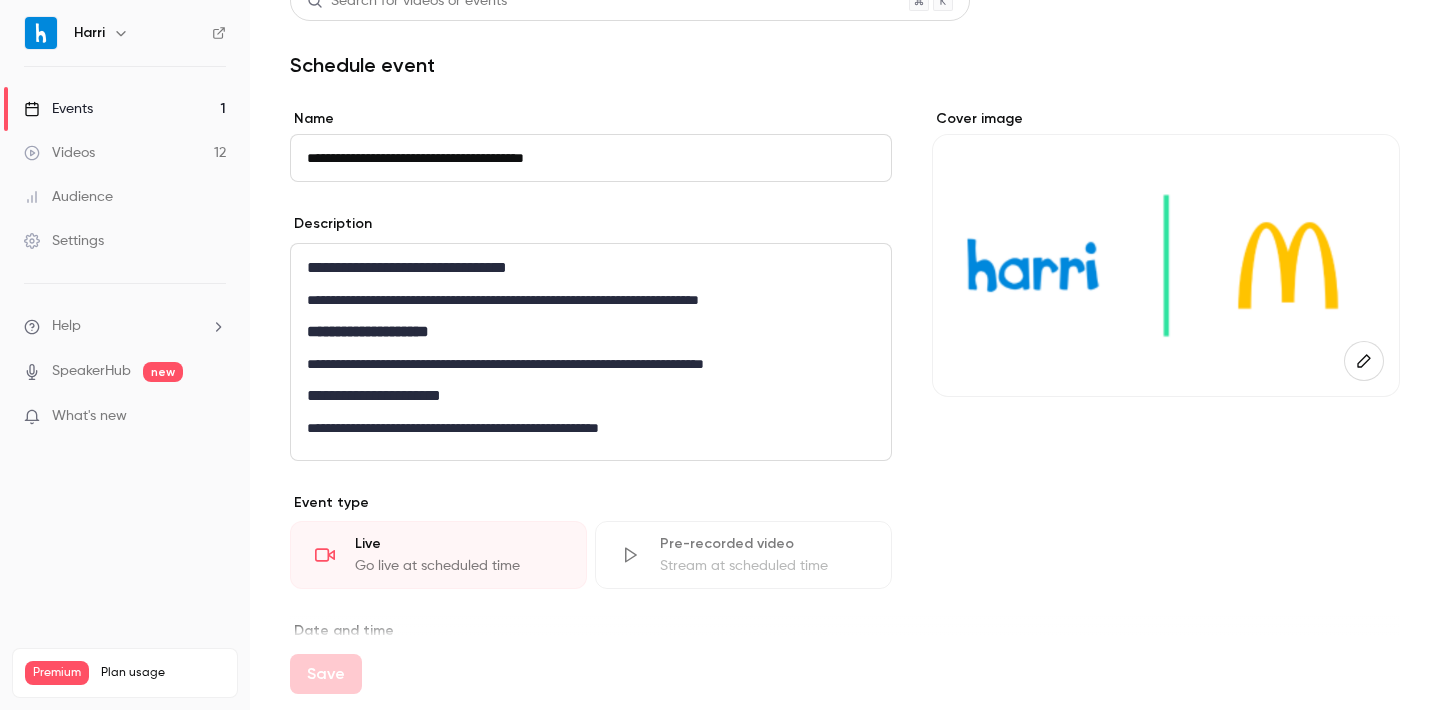scroll, scrollTop: 0, scrollLeft: 0, axis: both 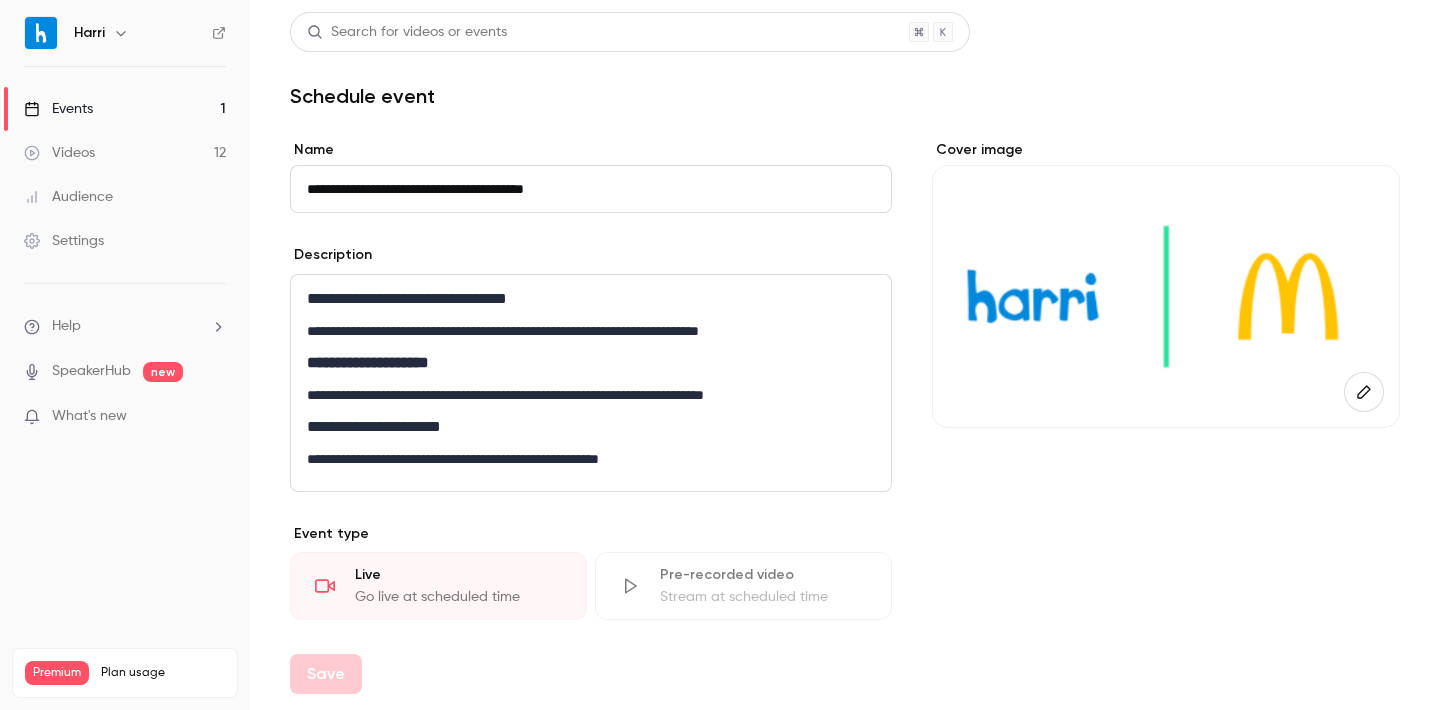 click on "**********" at bounding box center (591, 189) 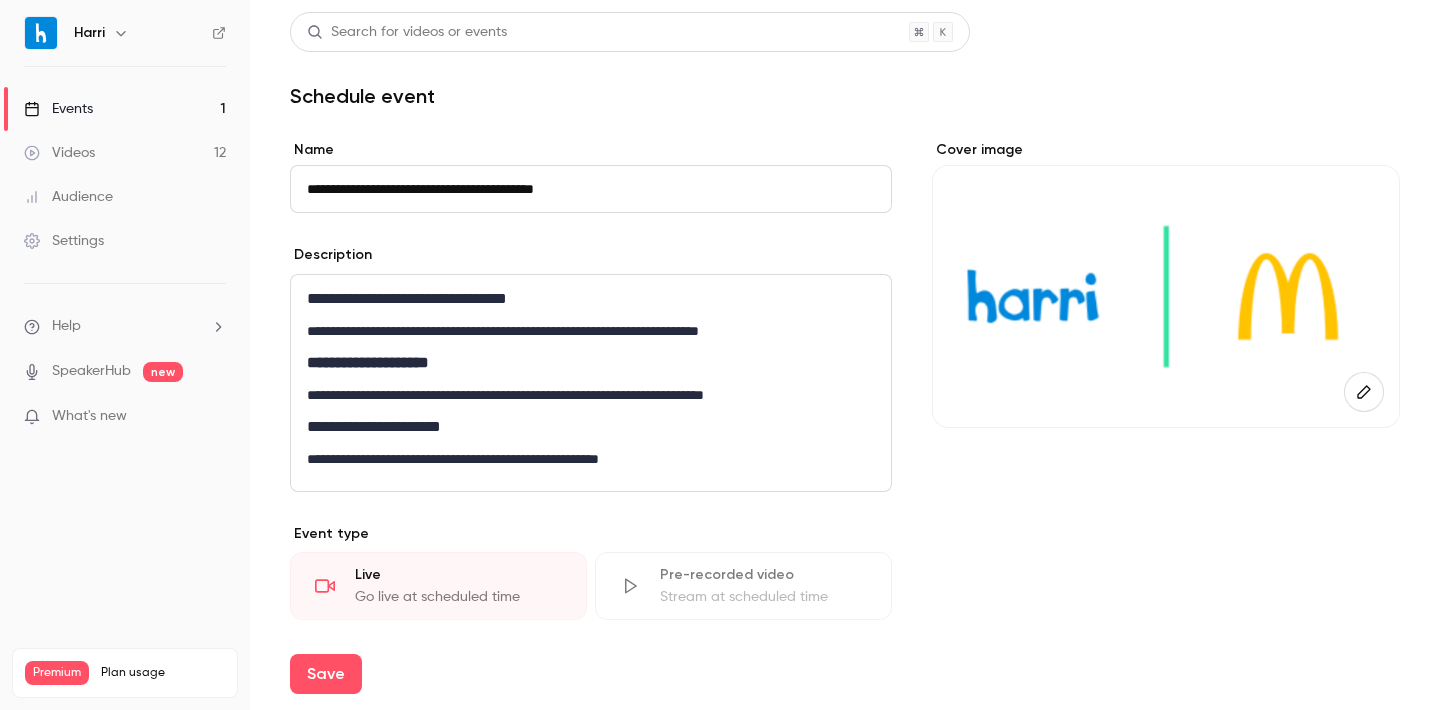 drag, startPoint x: 365, startPoint y: 187, endPoint x: 217, endPoint y: 178, distance: 148.27339 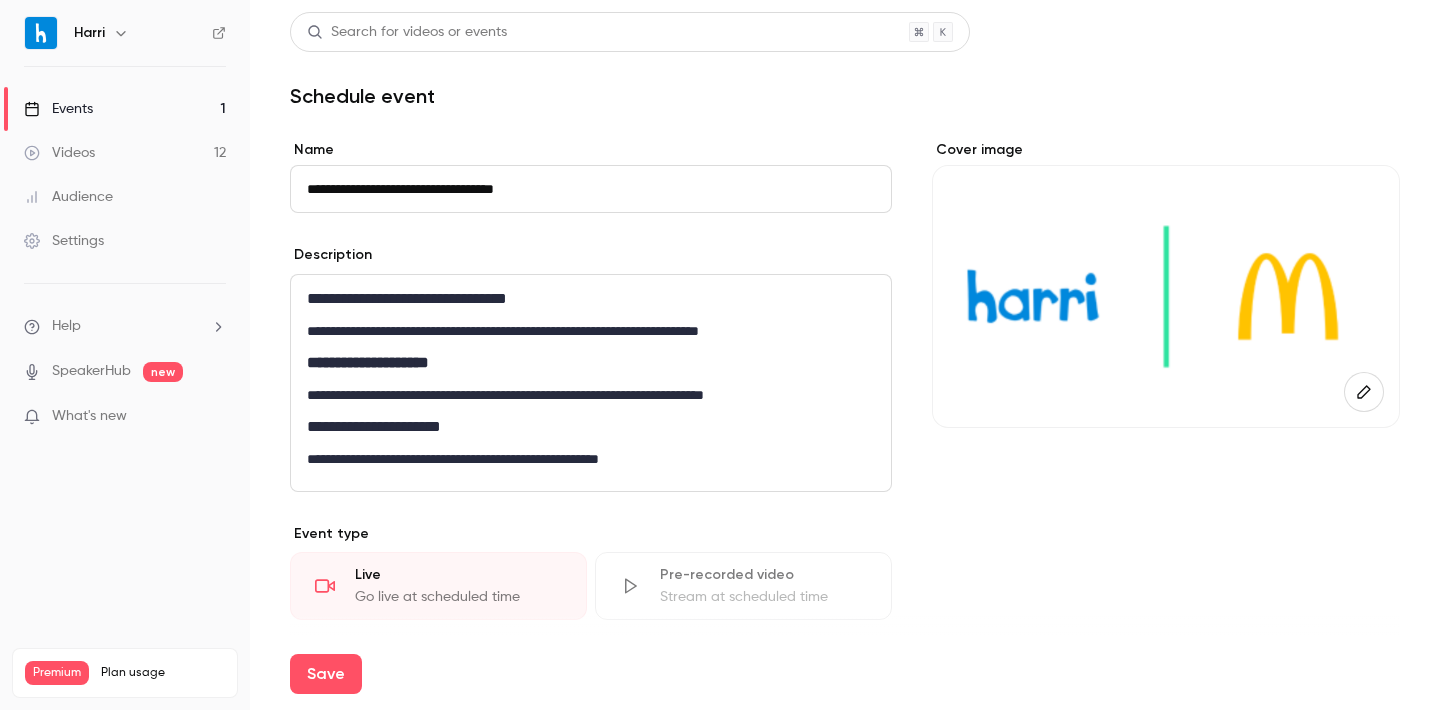 click on "**********" at bounding box center (591, 189) 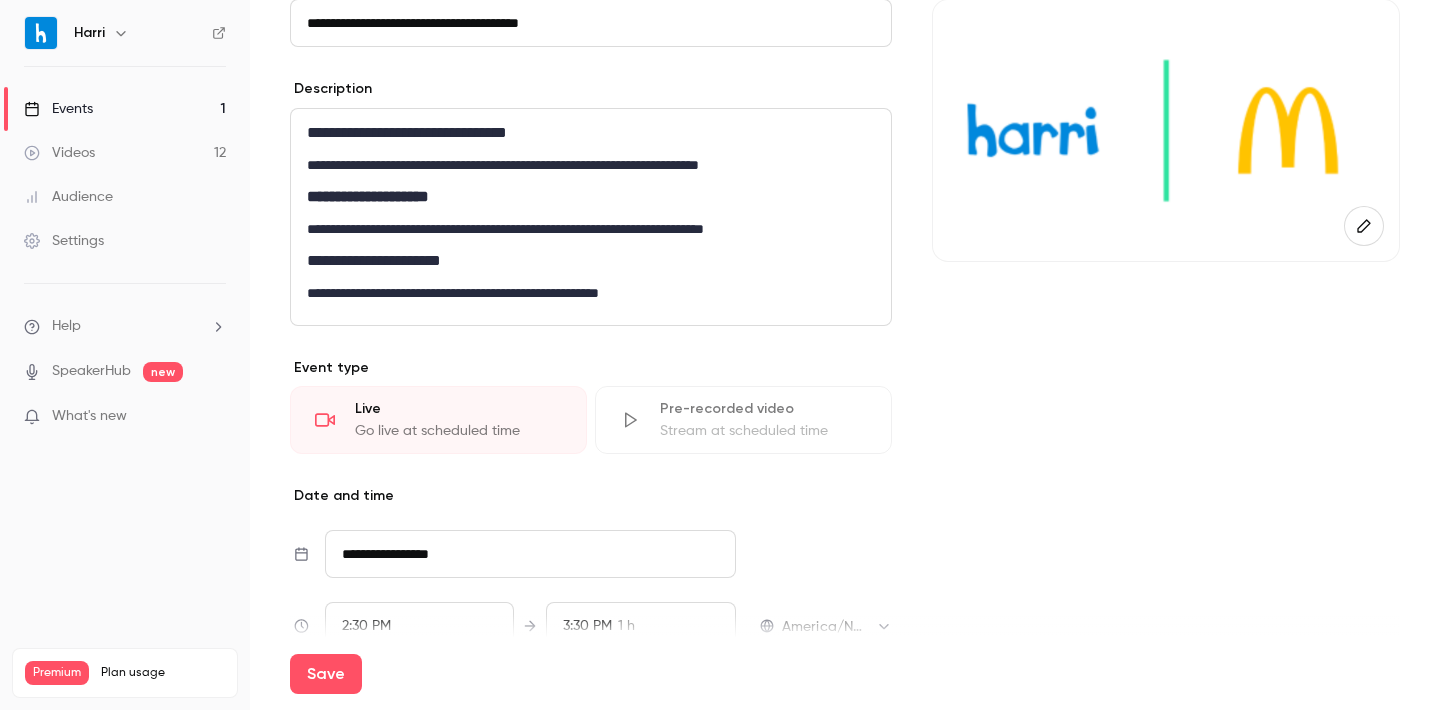 scroll, scrollTop: 251, scrollLeft: 0, axis: vertical 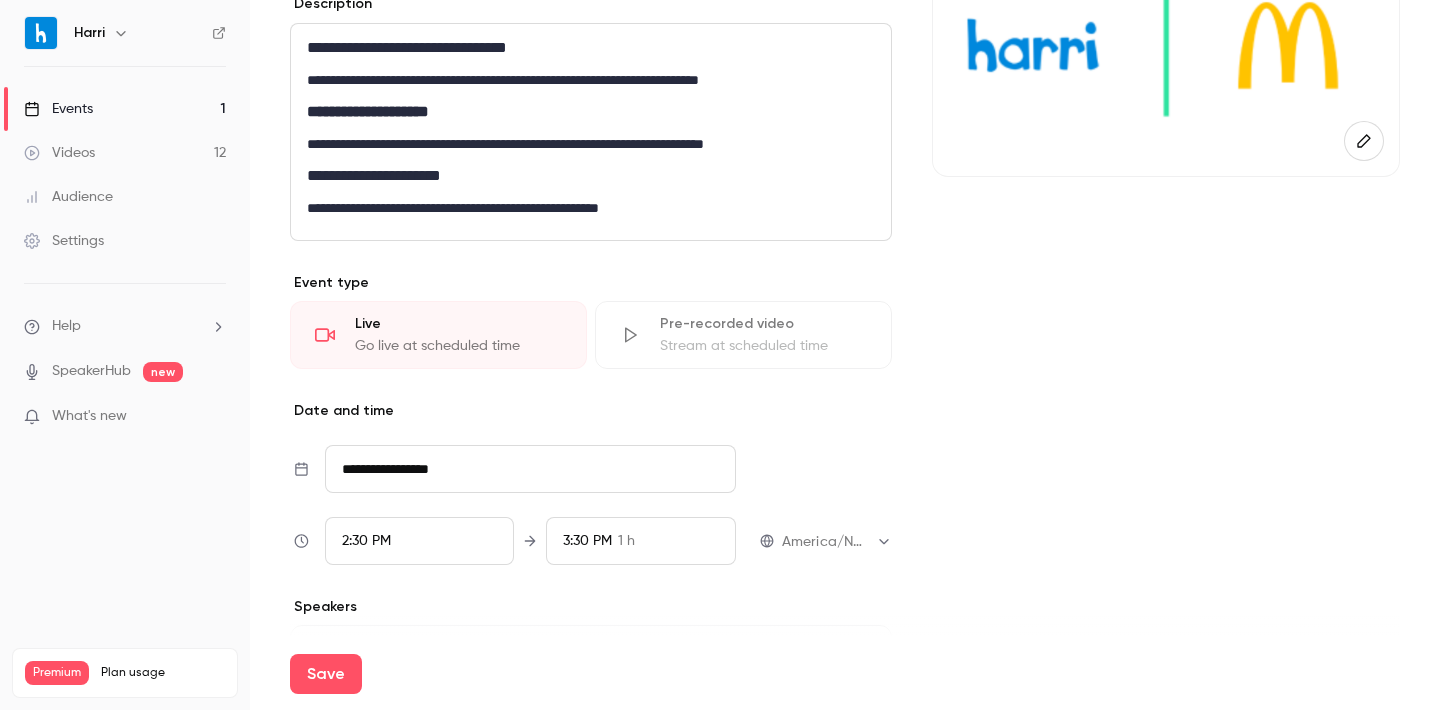 type on "**********" 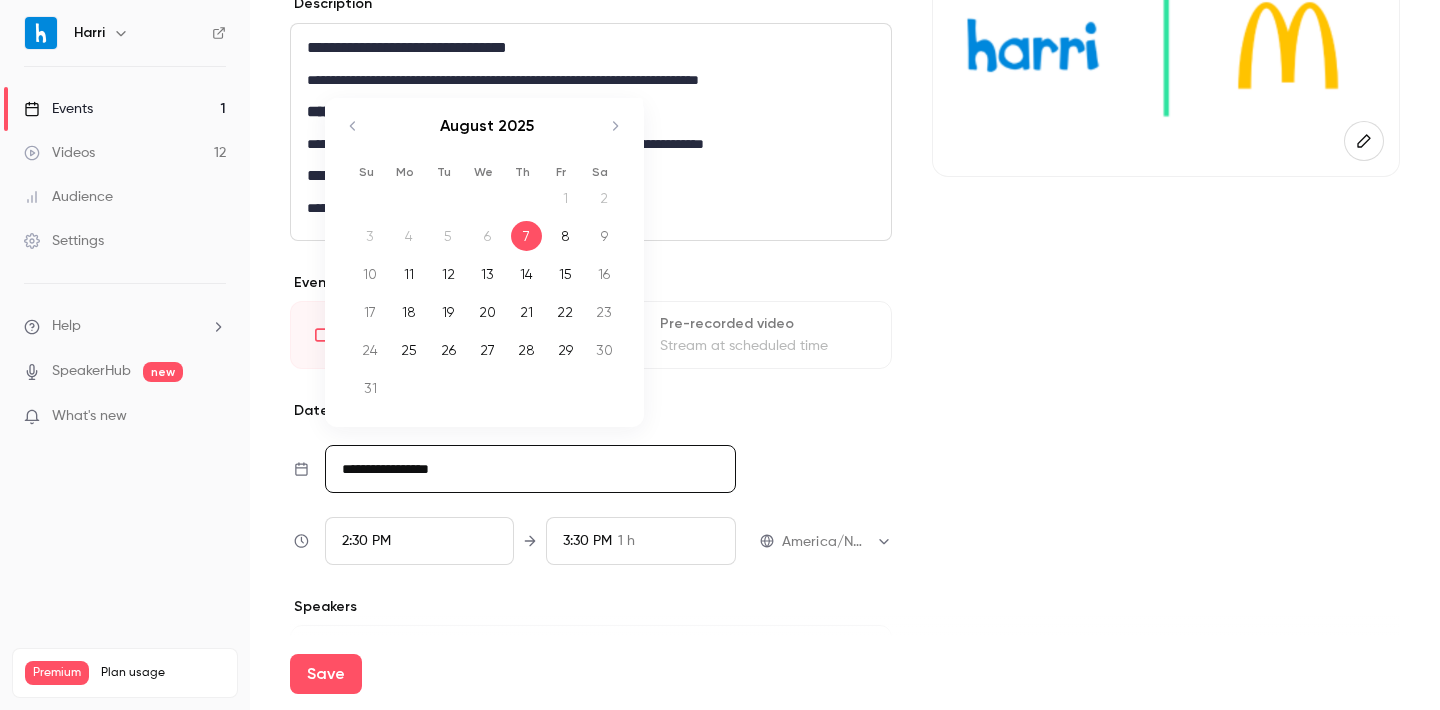 click on "19" at bounding box center [448, 312] 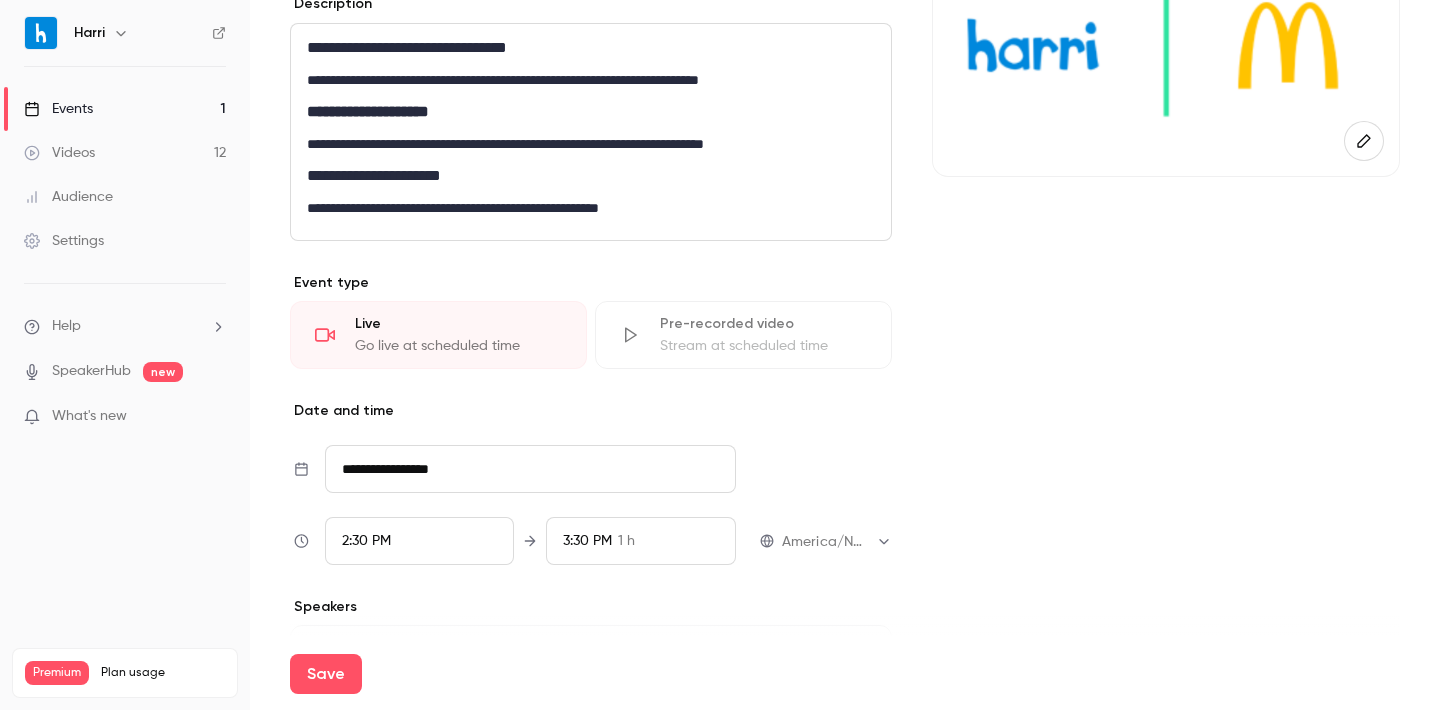 click on "2:30 PM" at bounding box center [366, 541] 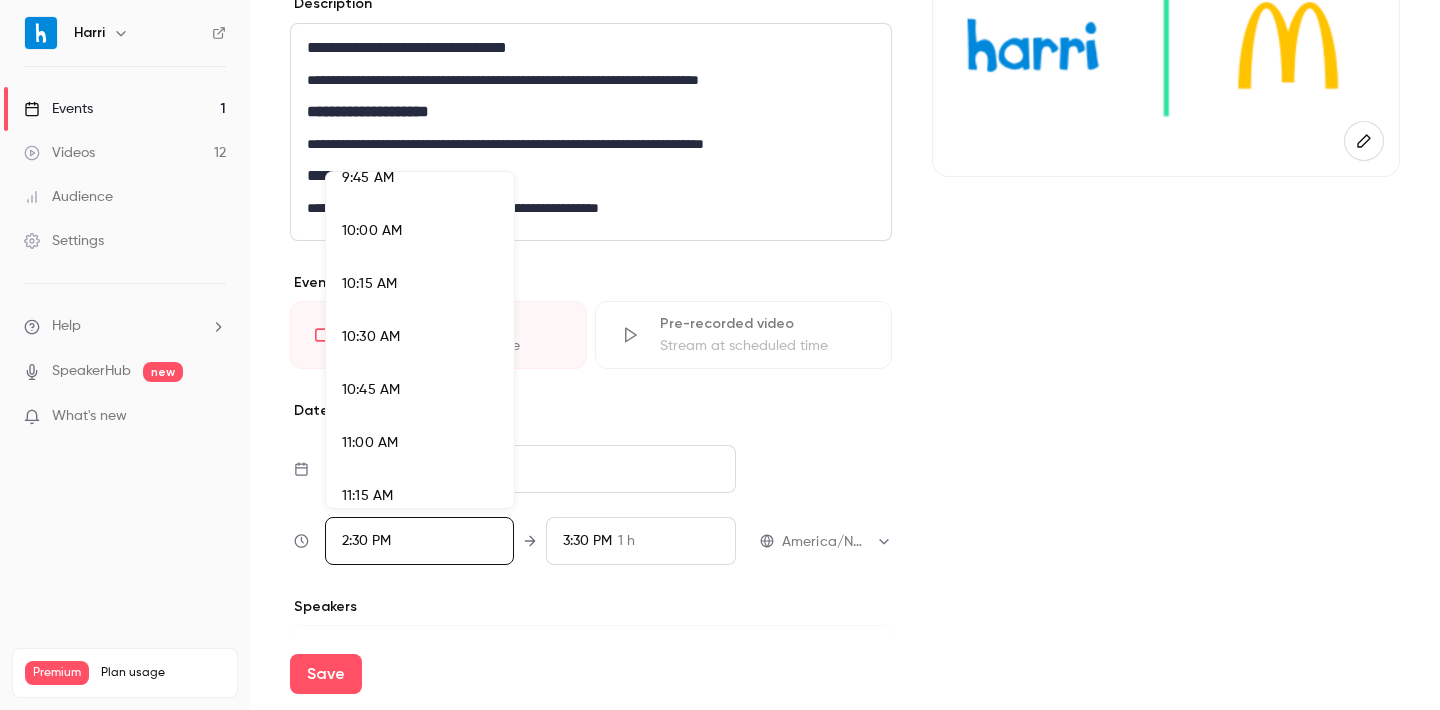 scroll, scrollTop: 2091, scrollLeft: 0, axis: vertical 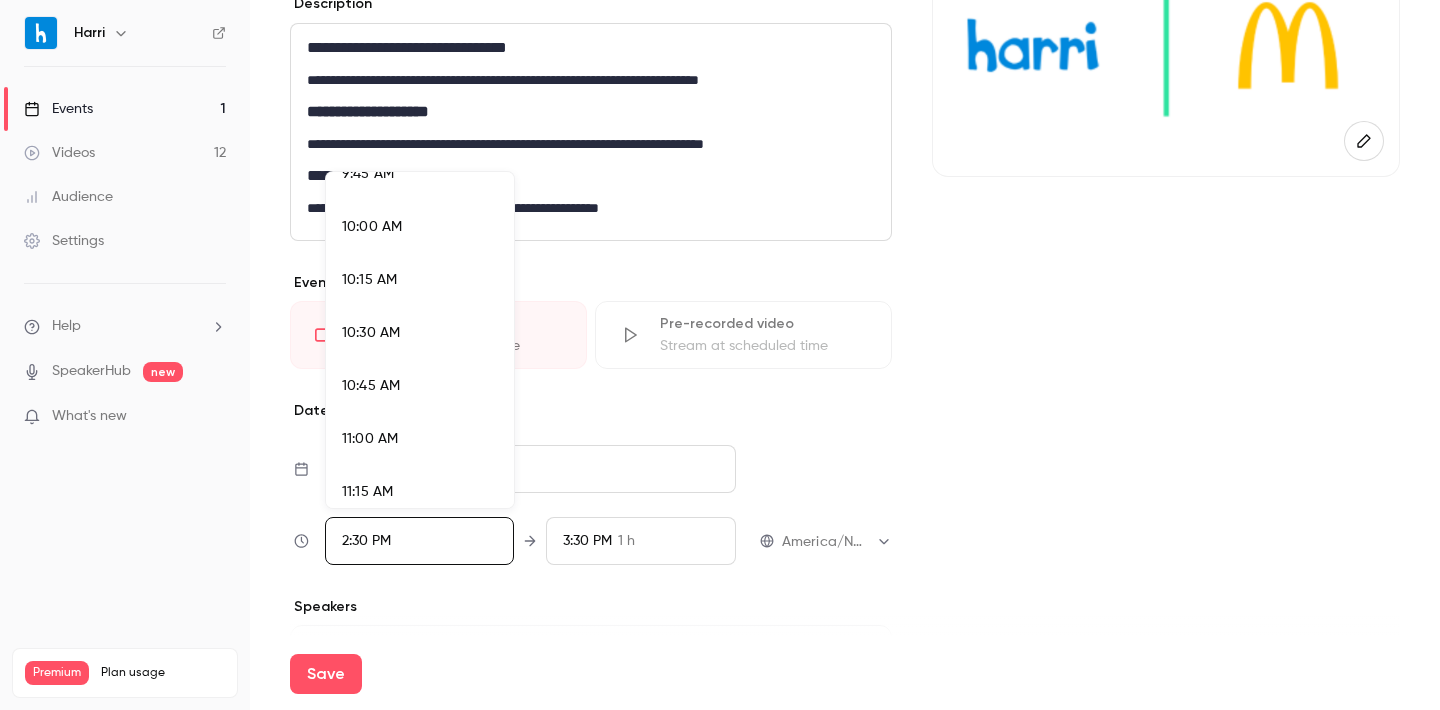 click on "10:00 AM" at bounding box center (420, 227) 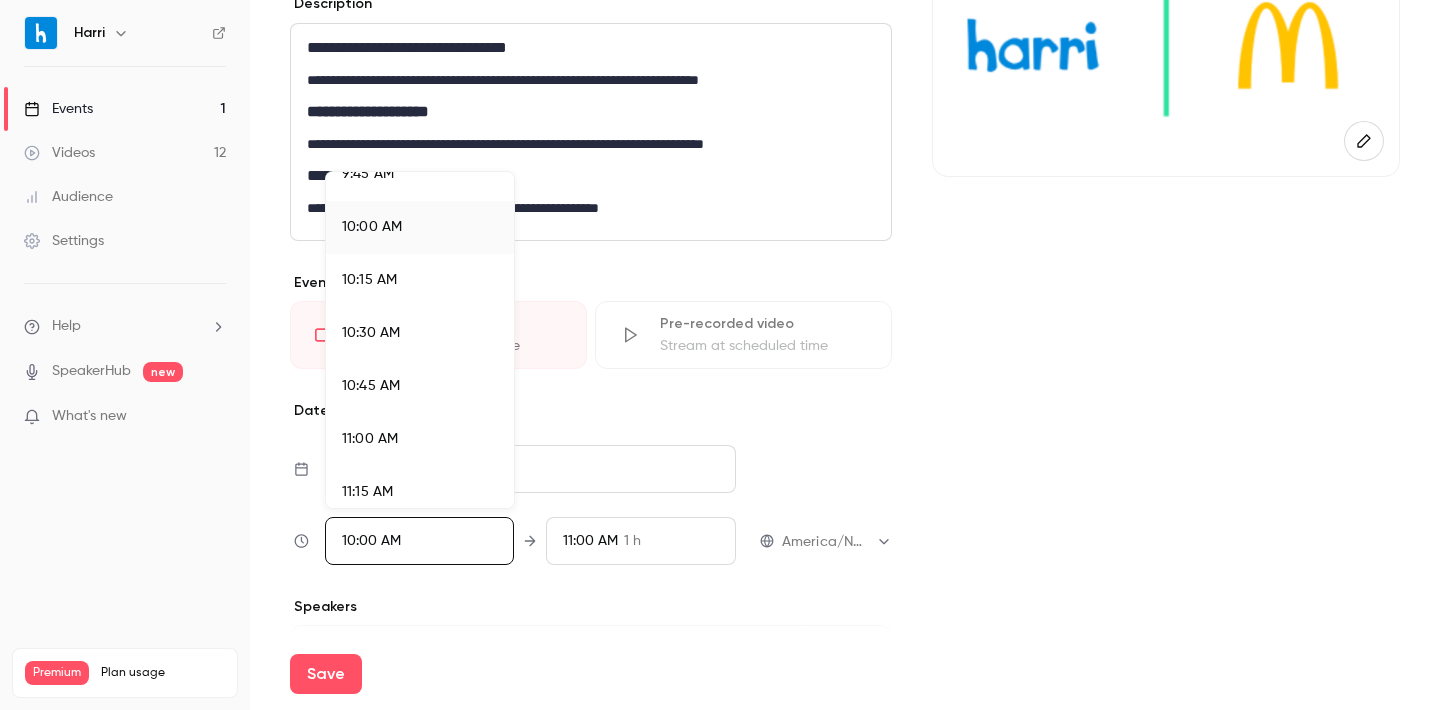 click at bounding box center [720, 355] 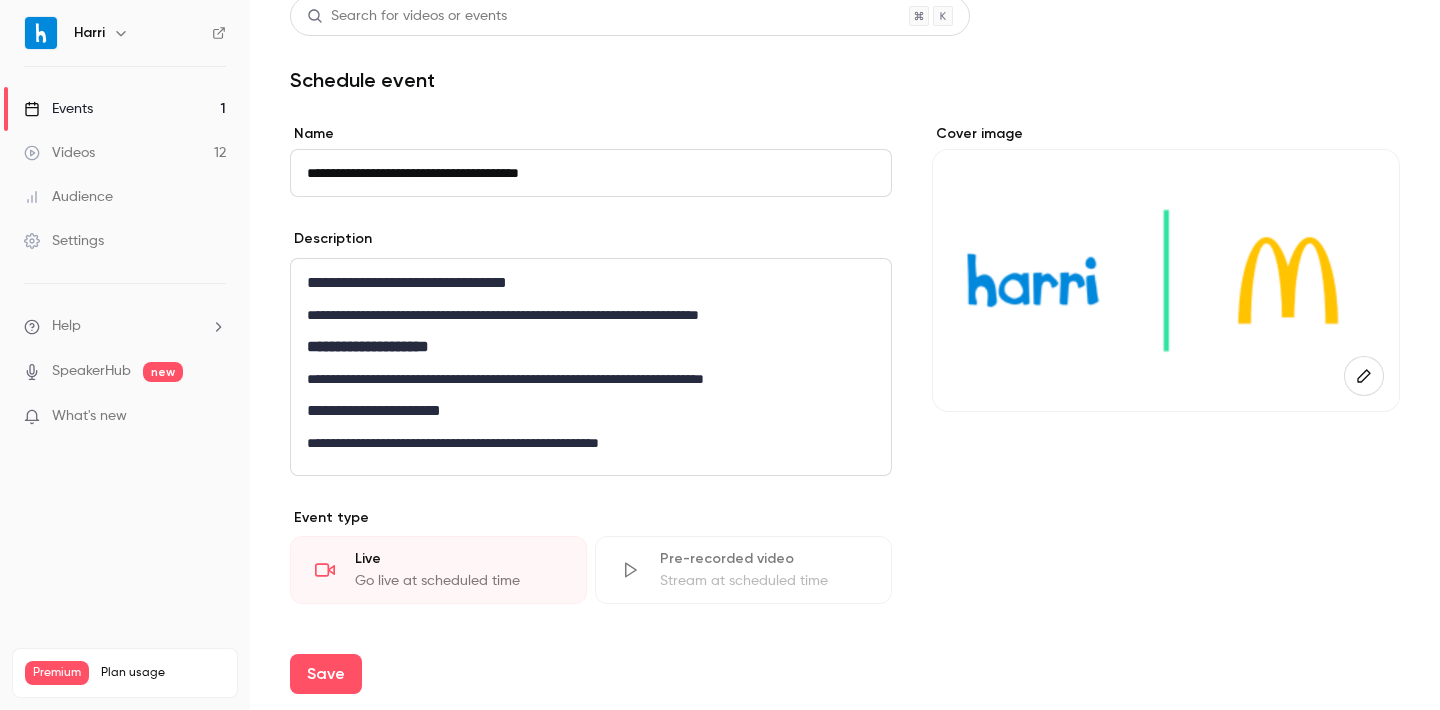 scroll, scrollTop: 0, scrollLeft: 0, axis: both 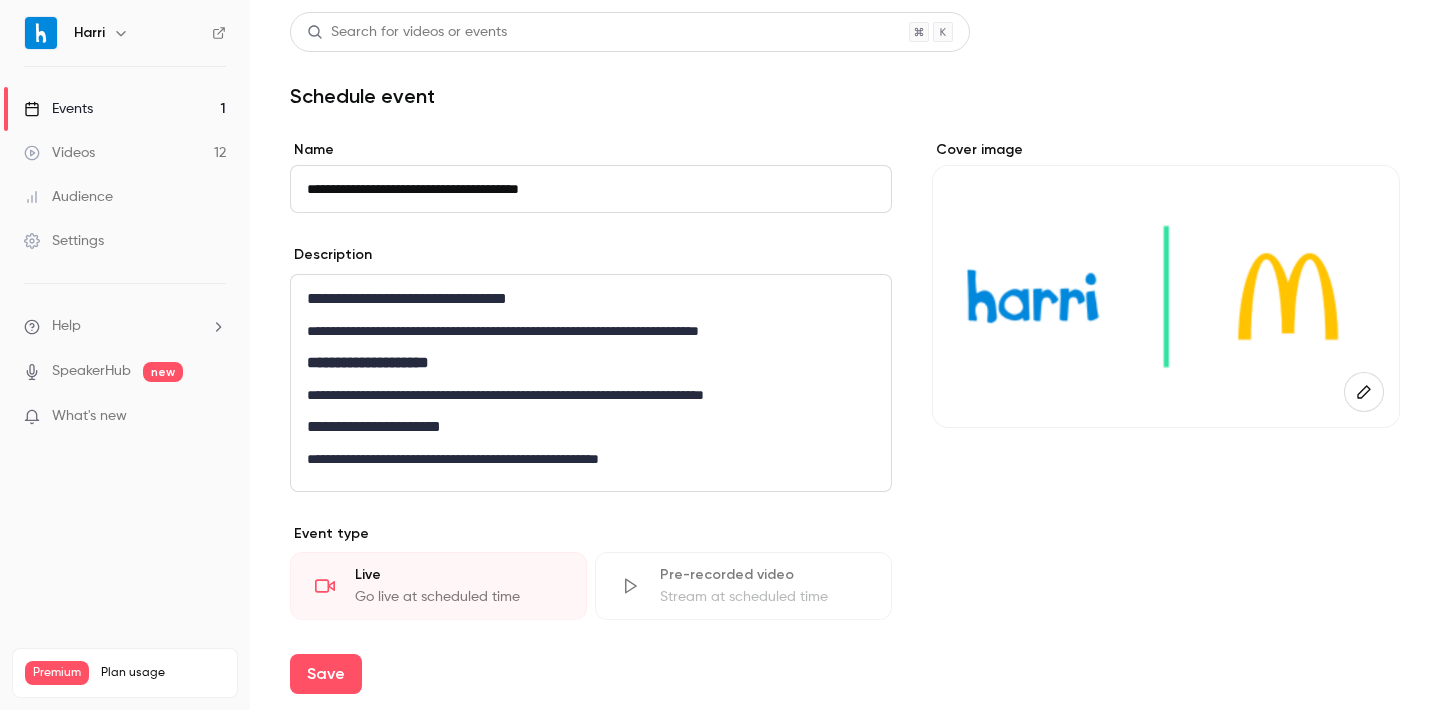 click on "**********" at bounding box center [591, 459] 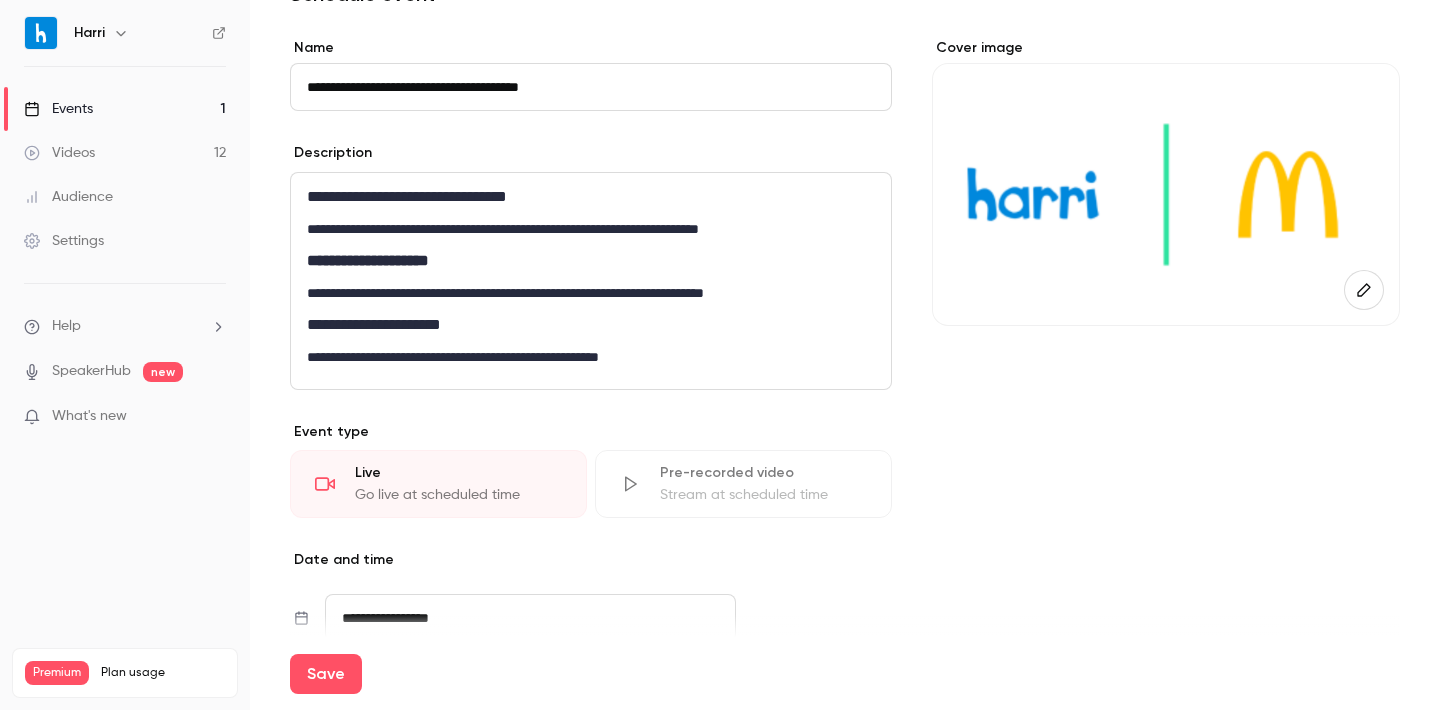scroll, scrollTop: 5, scrollLeft: 0, axis: vertical 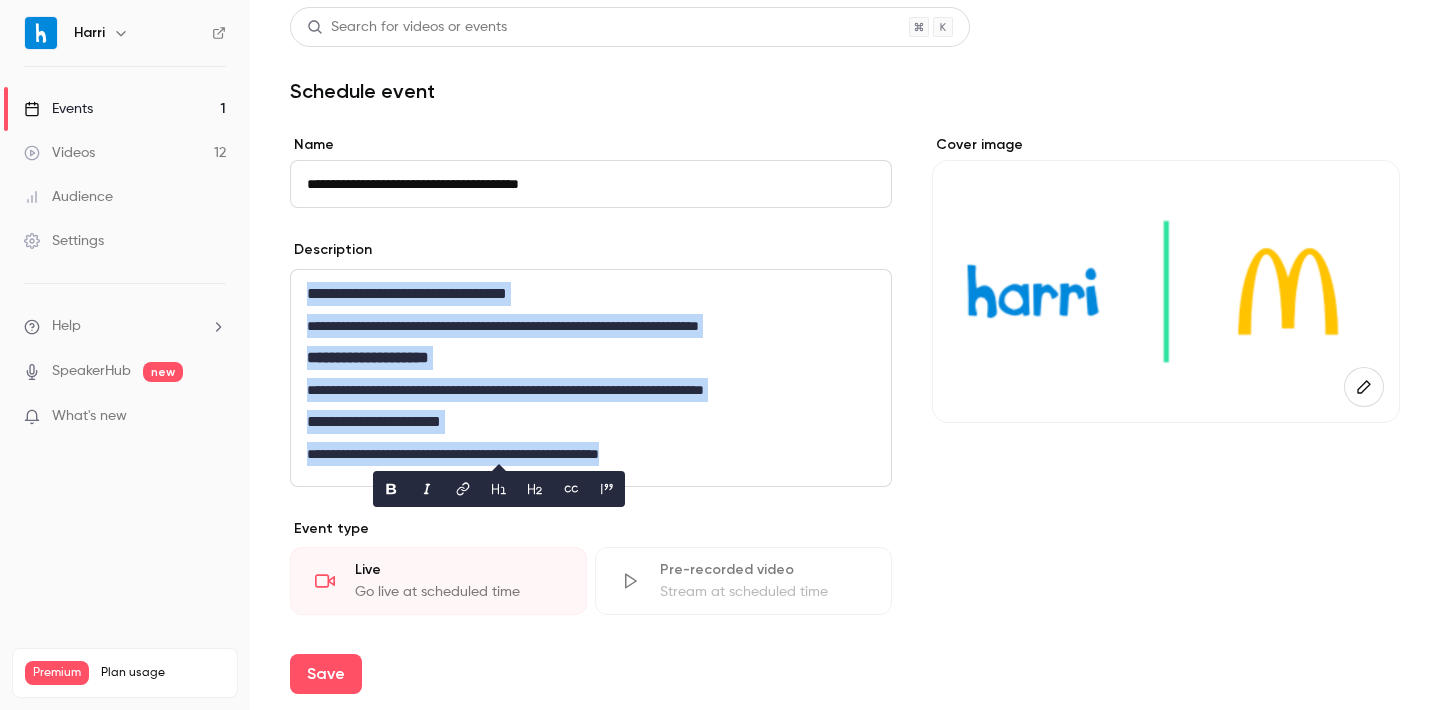 type 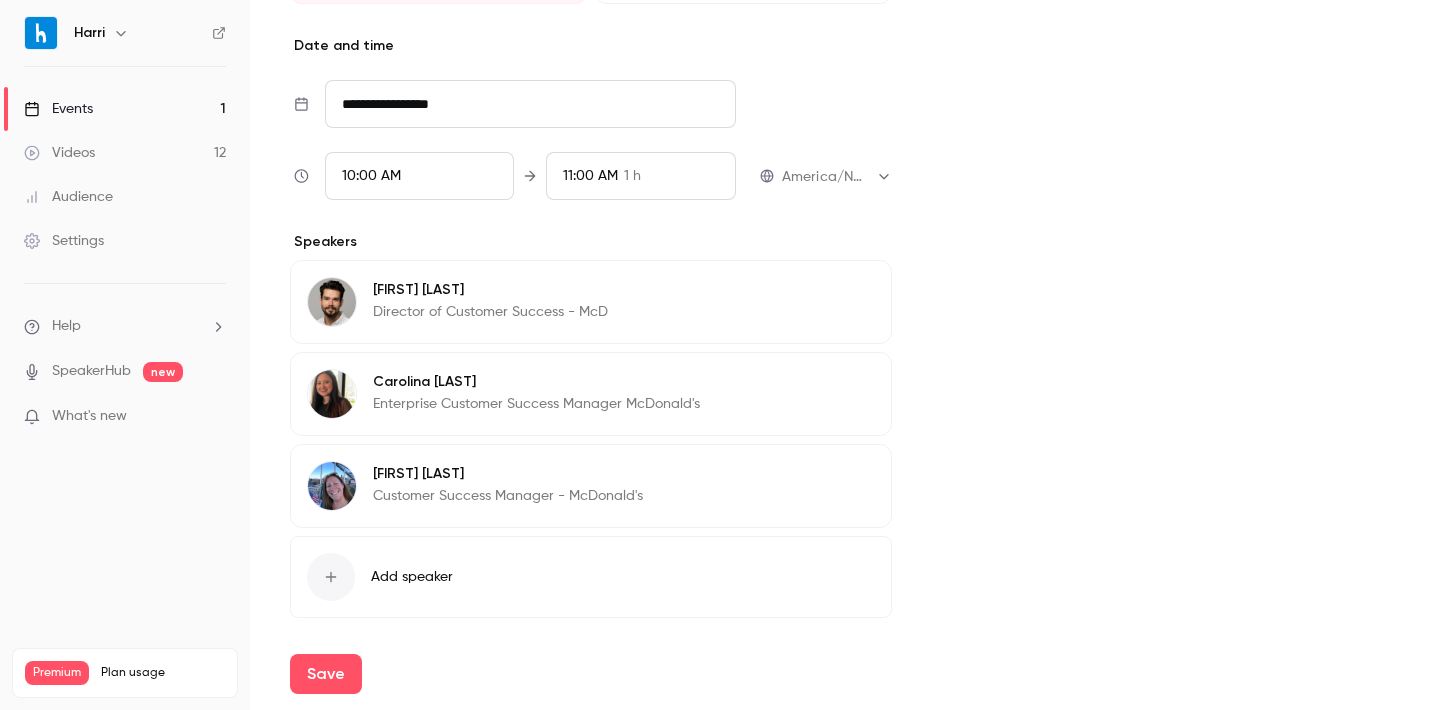 scroll, scrollTop: 589, scrollLeft: 0, axis: vertical 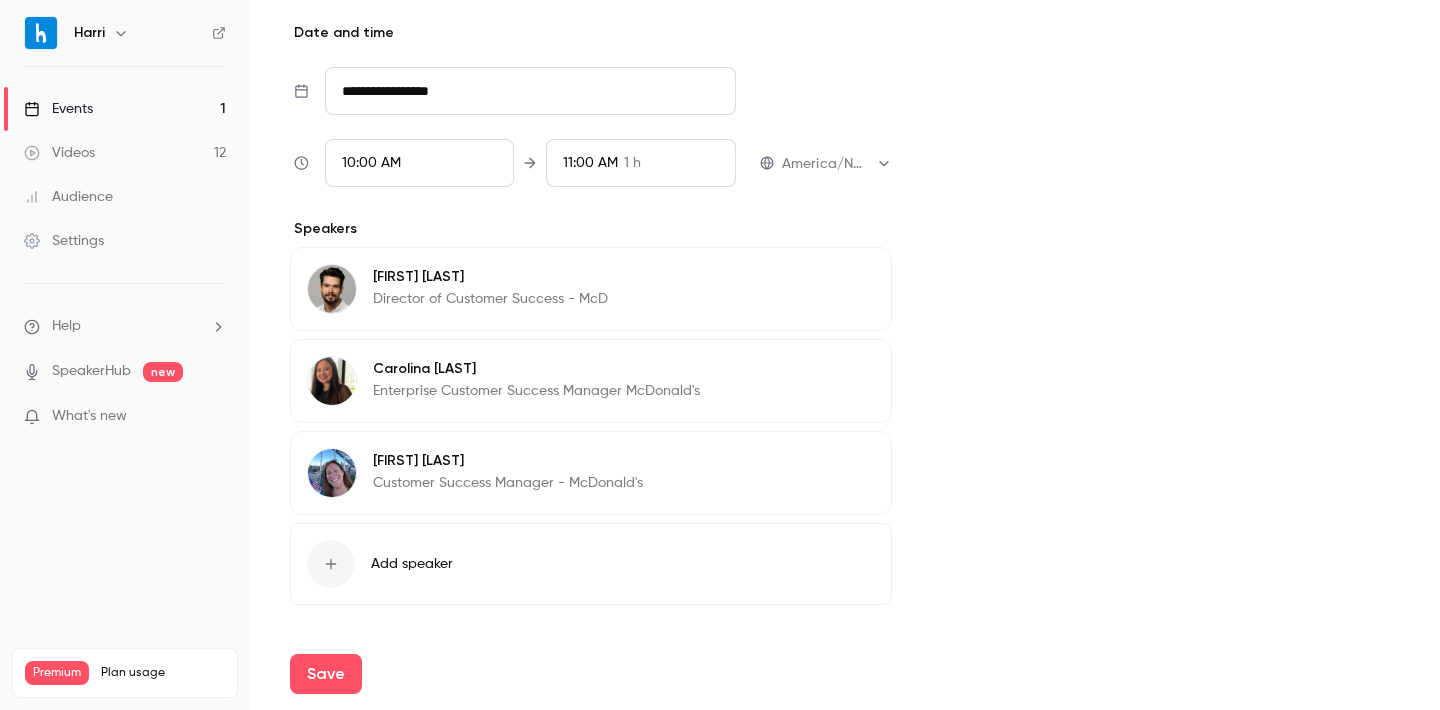 click 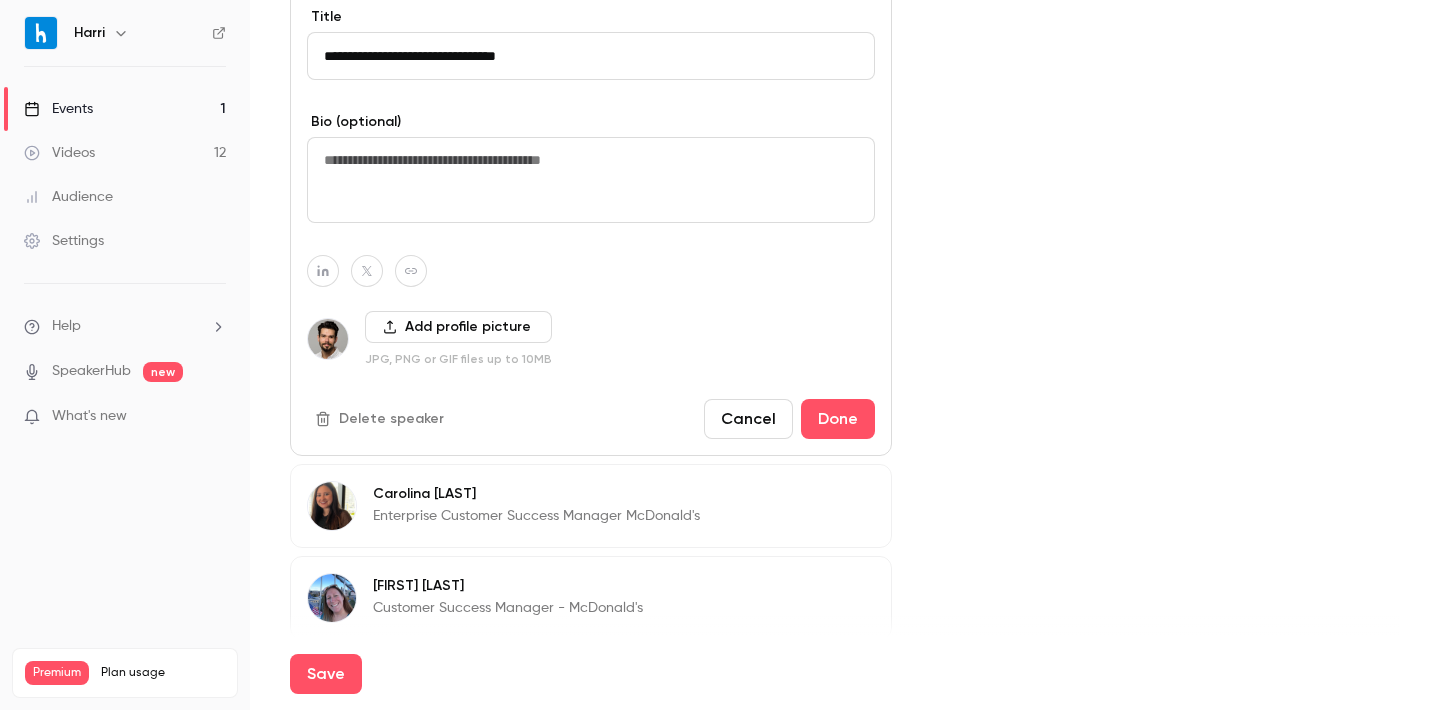 scroll, scrollTop: 952, scrollLeft: 0, axis: vertical 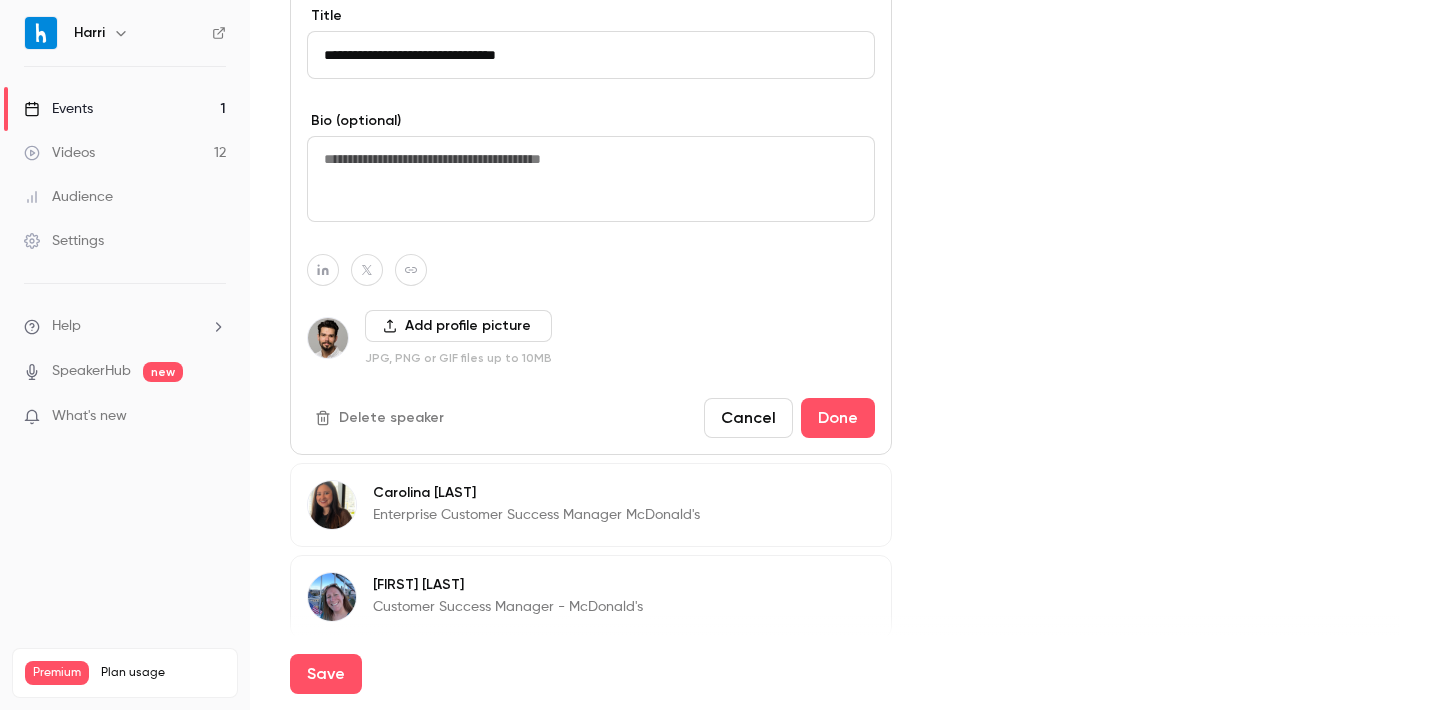 click on "Cancel" at bounding box center [748, 418] 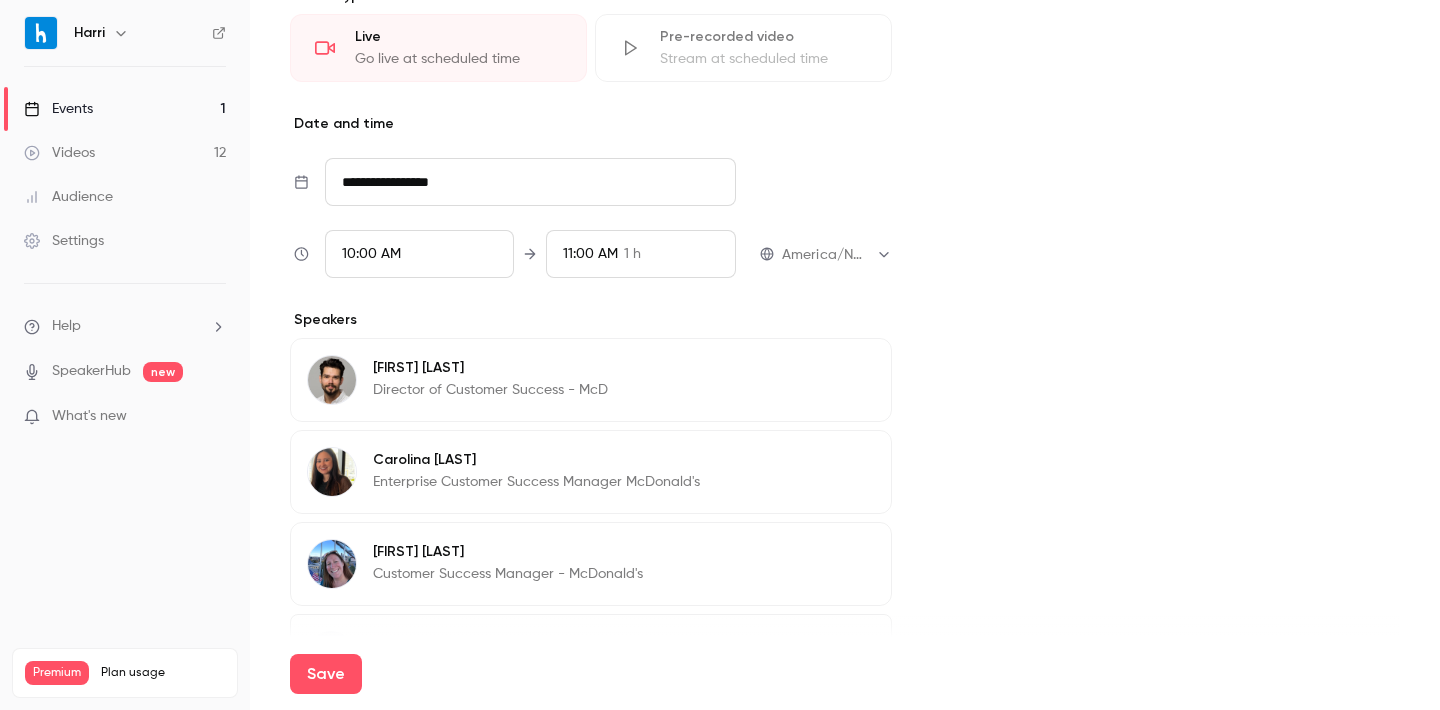 scroll, scrollTop: 644, scrollLeft: 0, axis: vertical 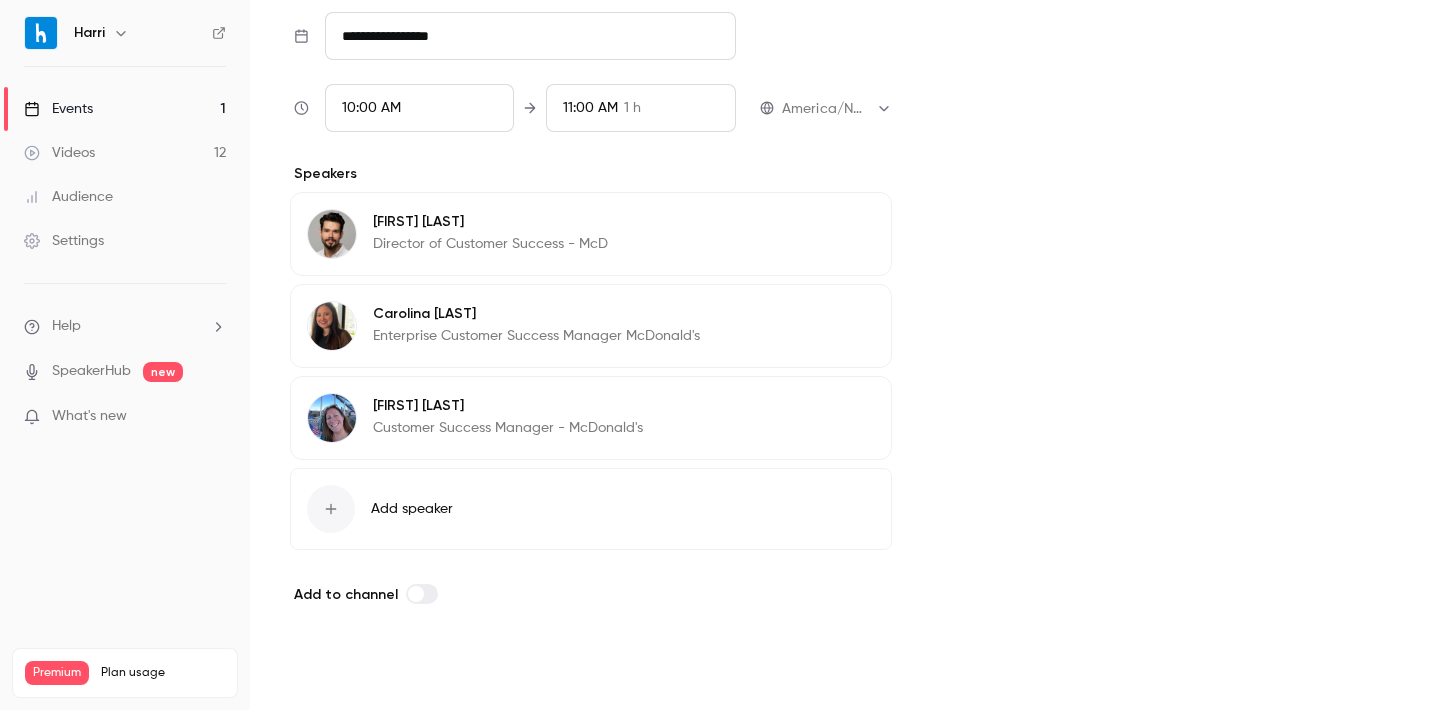 click on "Save" at bounding box center (326, 674) 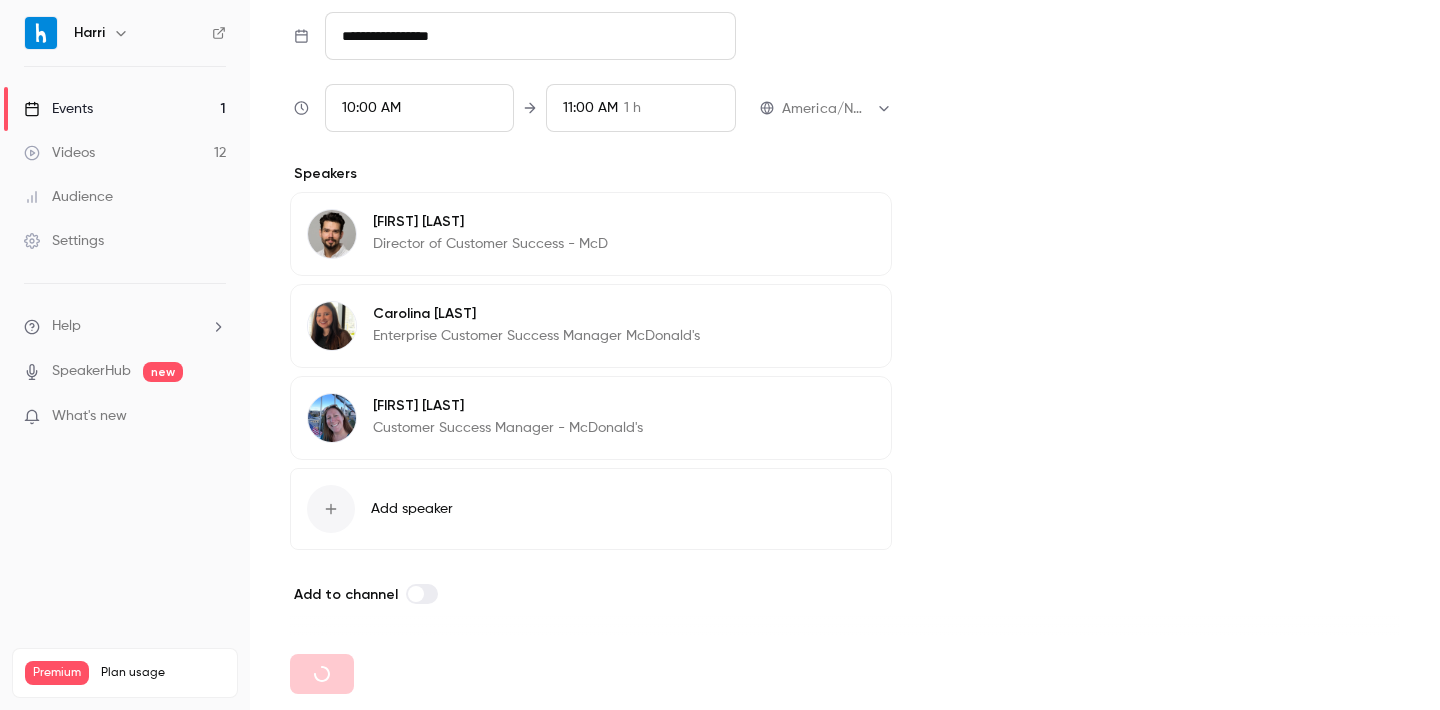 type on "**********" 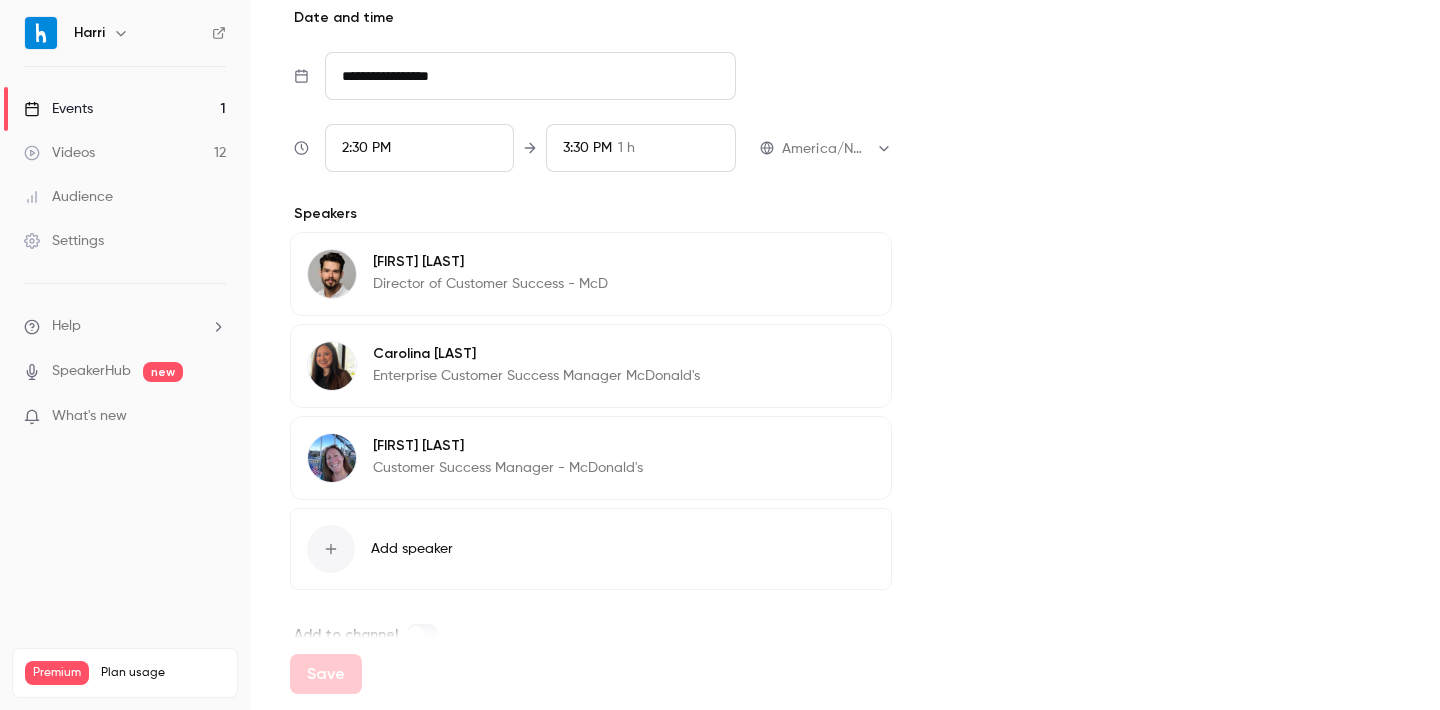 scroll, scrollTop: 684, scrollLeft: 0, axis: vertical 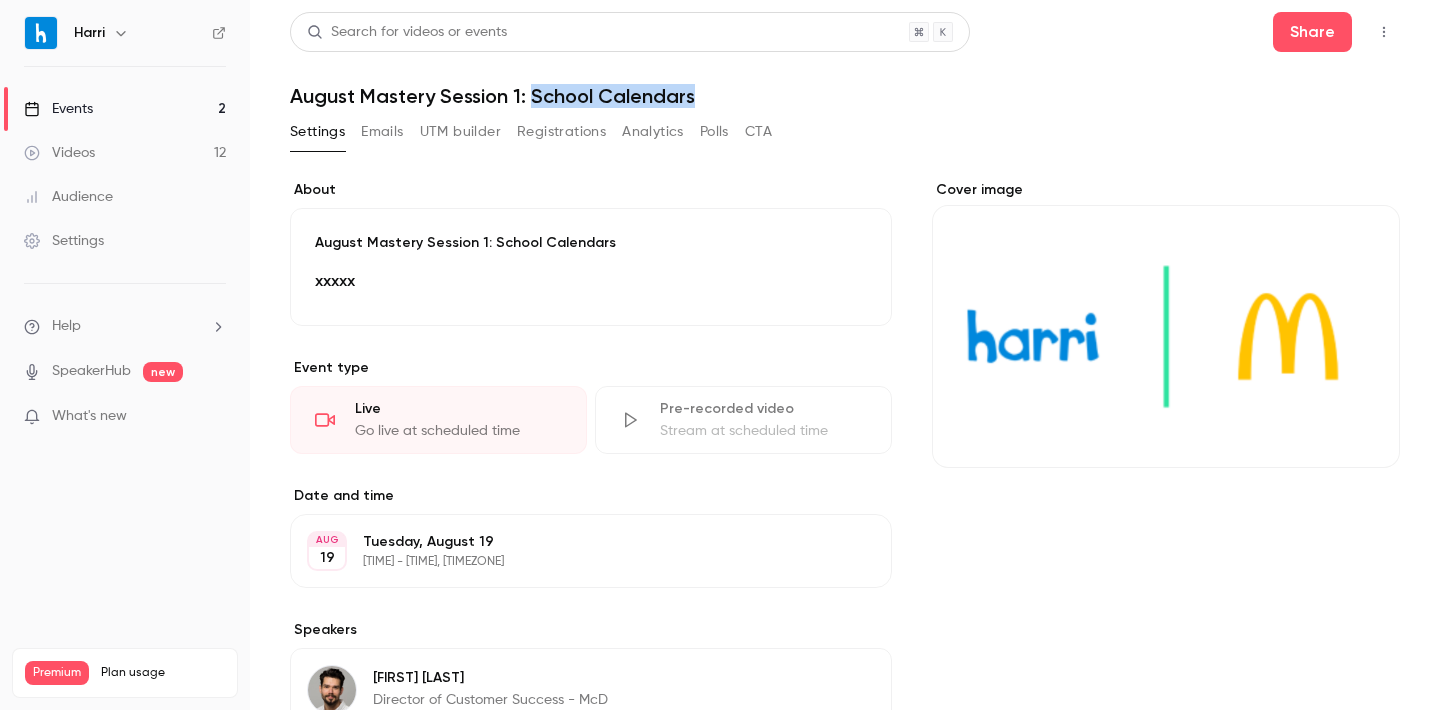 drag, startPoint x: 530, startPoint y: 95, endPoint x: 770, endPoint y: 98, distance: 240.01875 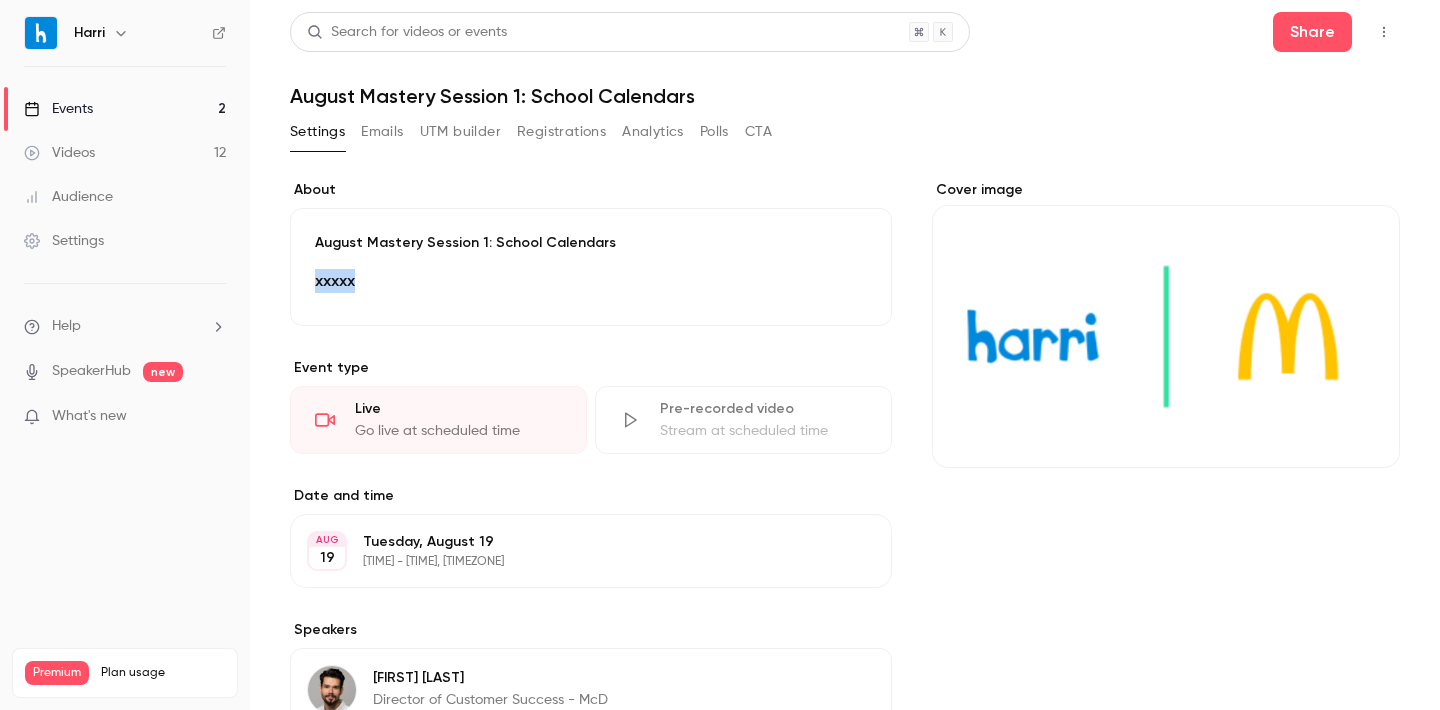copy on "xxxxx" 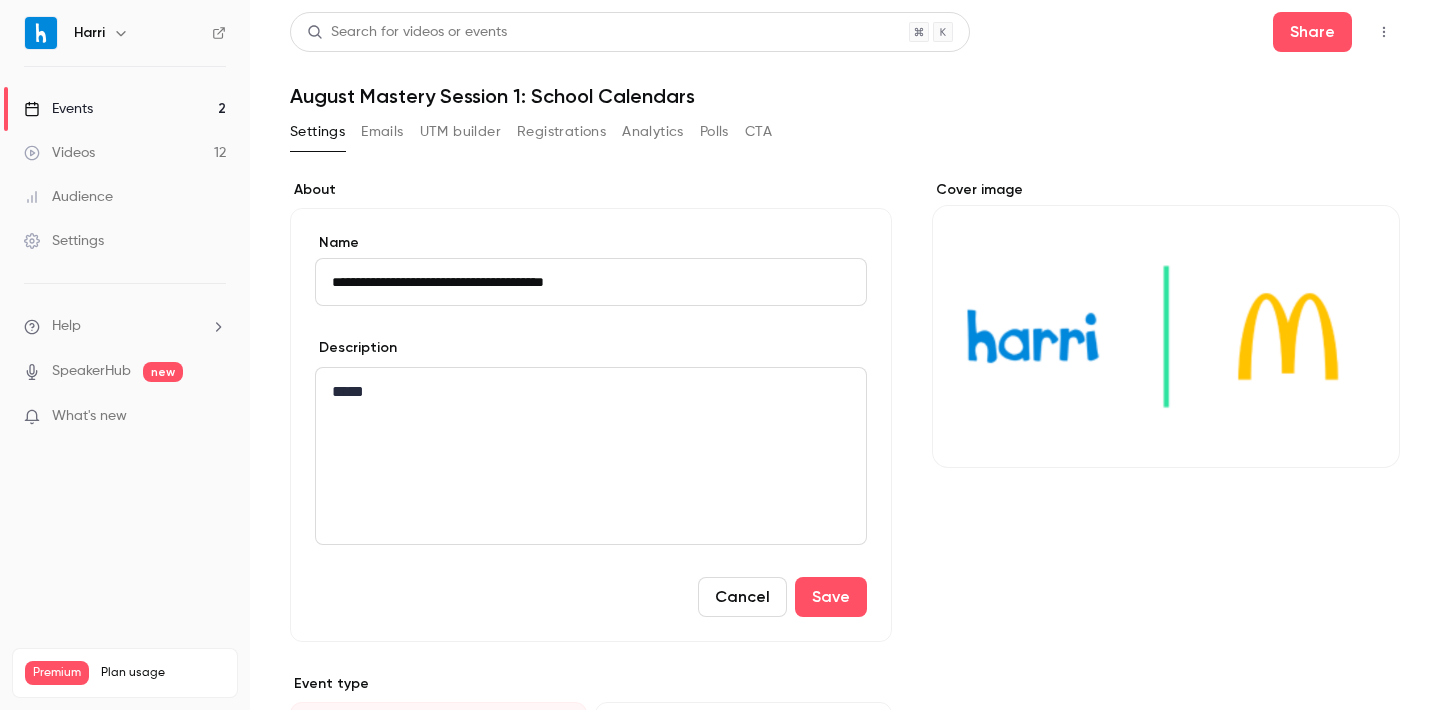 click on "Cancel" at bounding box center (742, 597) 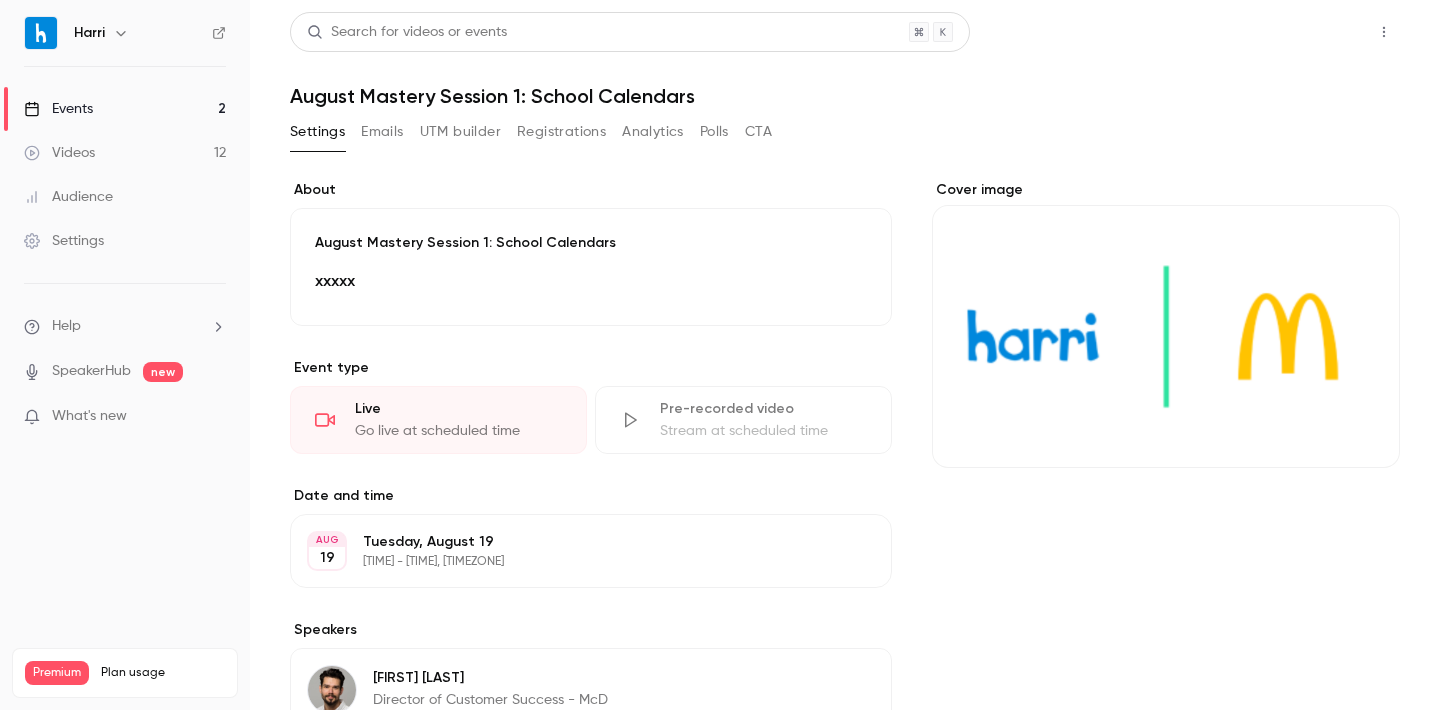 click on "Share" at bounding box center [1312, 32] 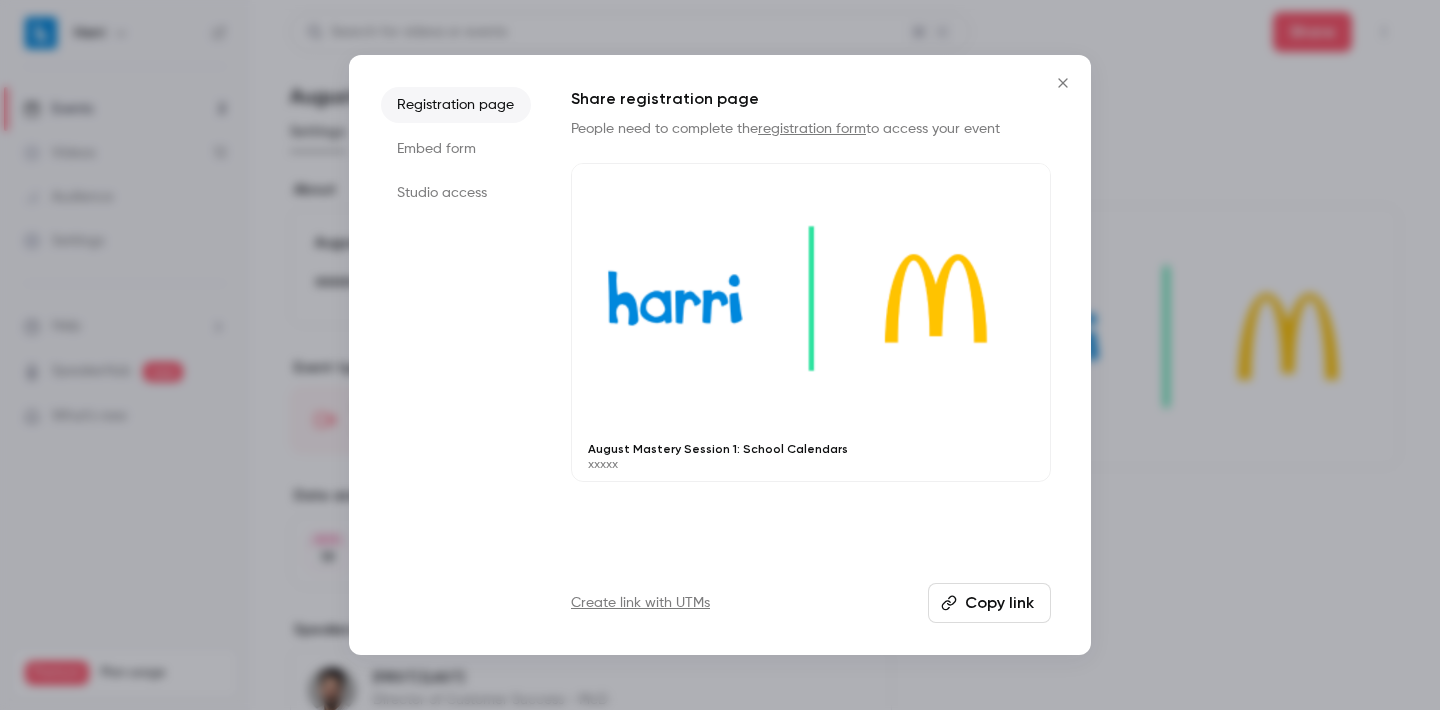 click on "Copy link" at bounding box center [989, 603] 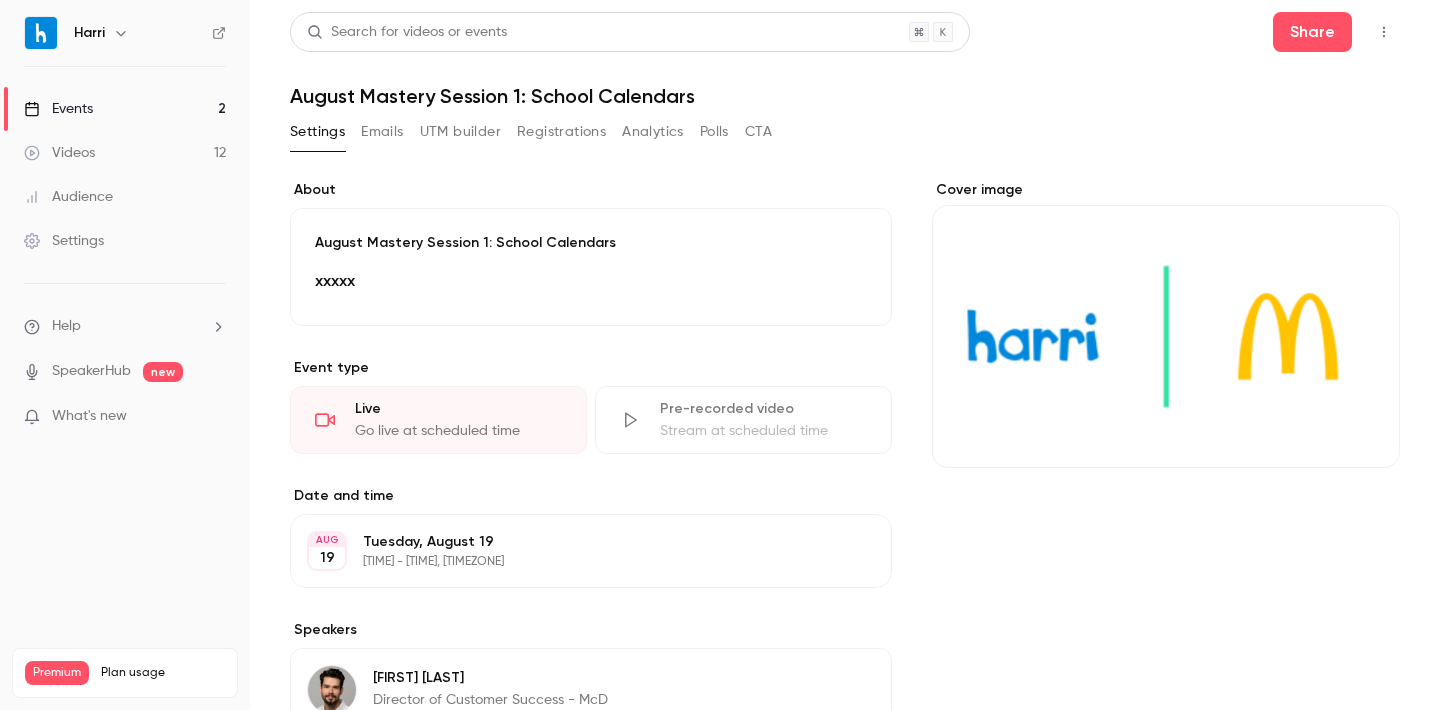 click on "Events 2" at bounding box center [125, 109] 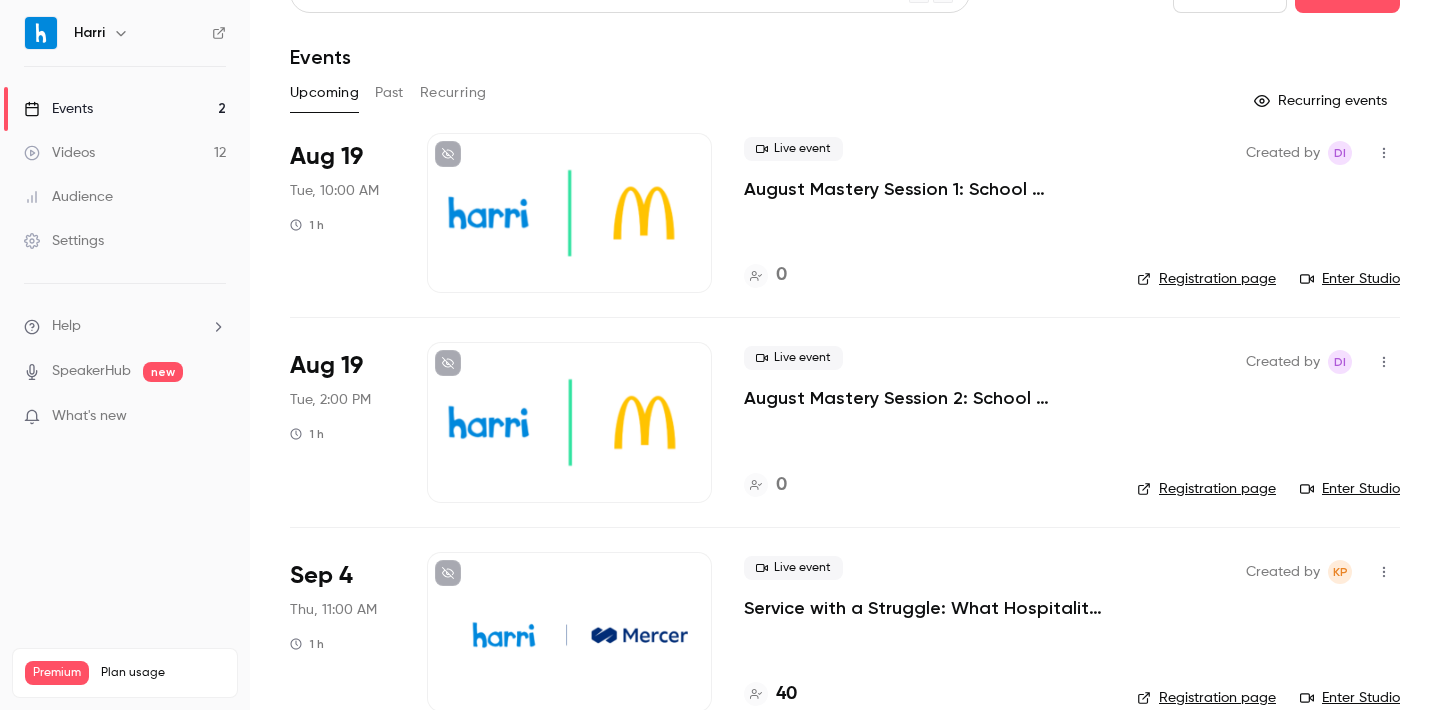scroll, scrollTop: 50, scrollLeft: 0, axis: vertical 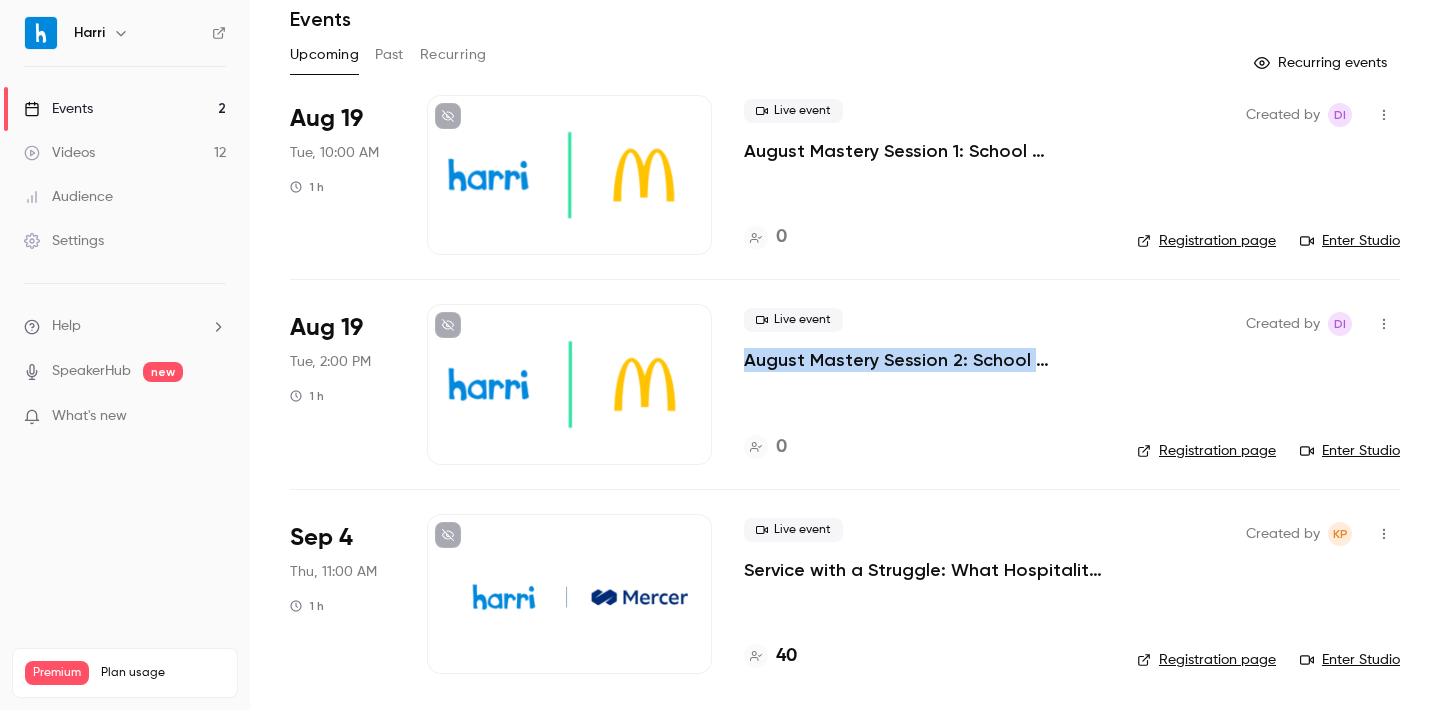 click on "Past" at bounding box center [389, 55] 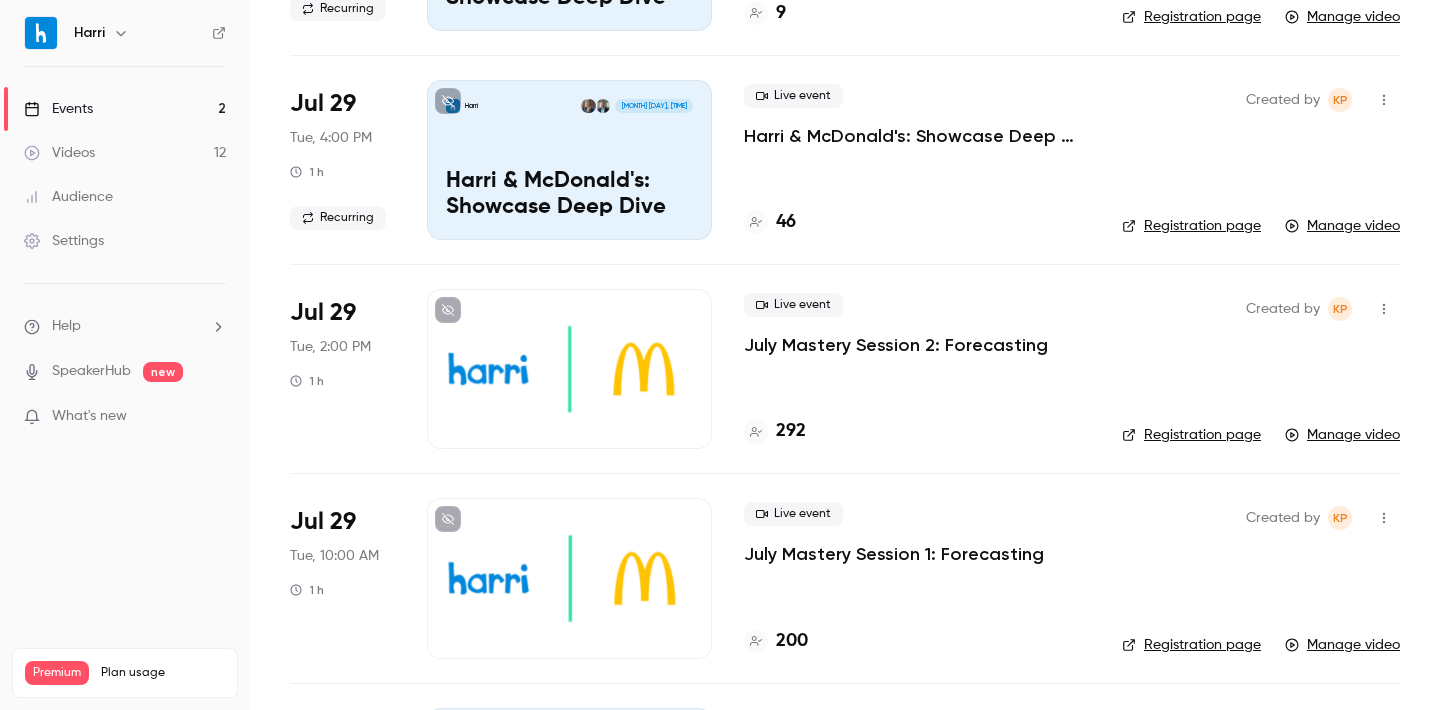 scroll, scrollTop: 1437, scrollLeft: 0, axis: vertical 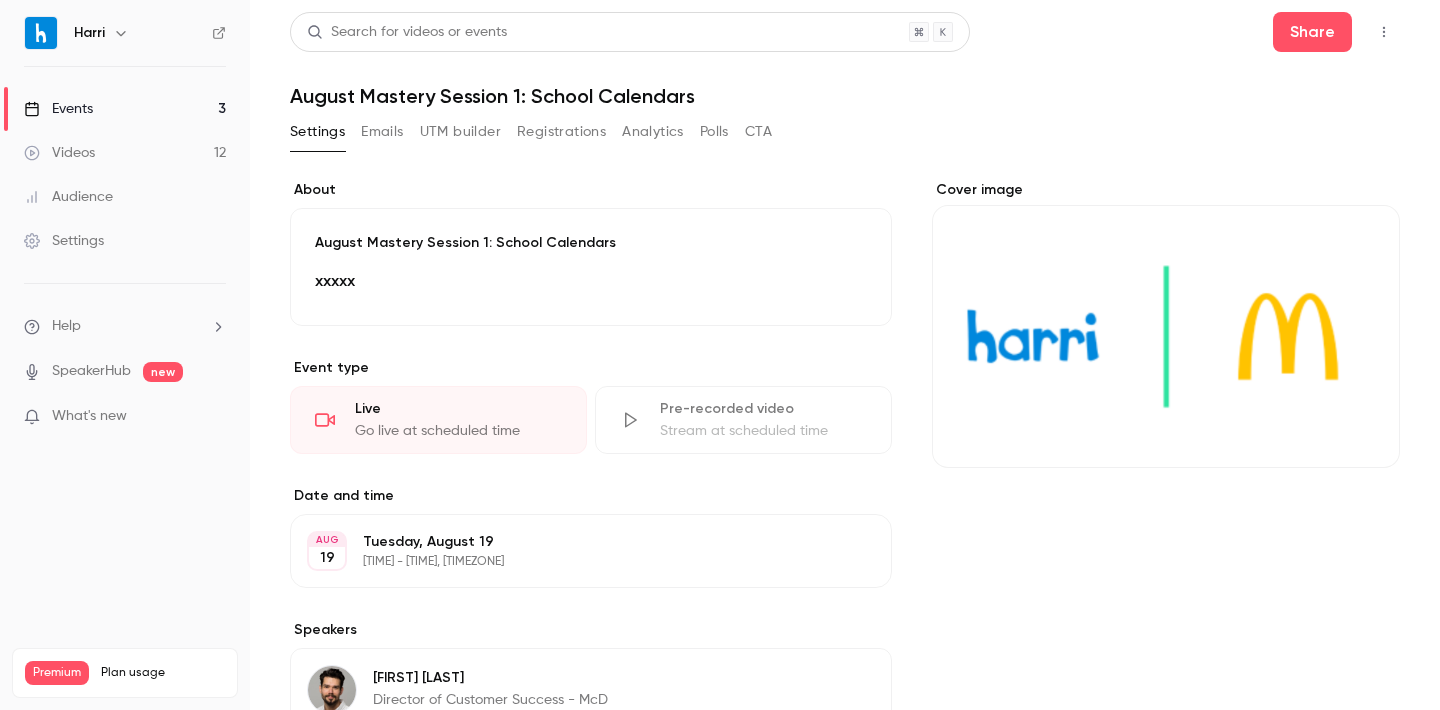 click 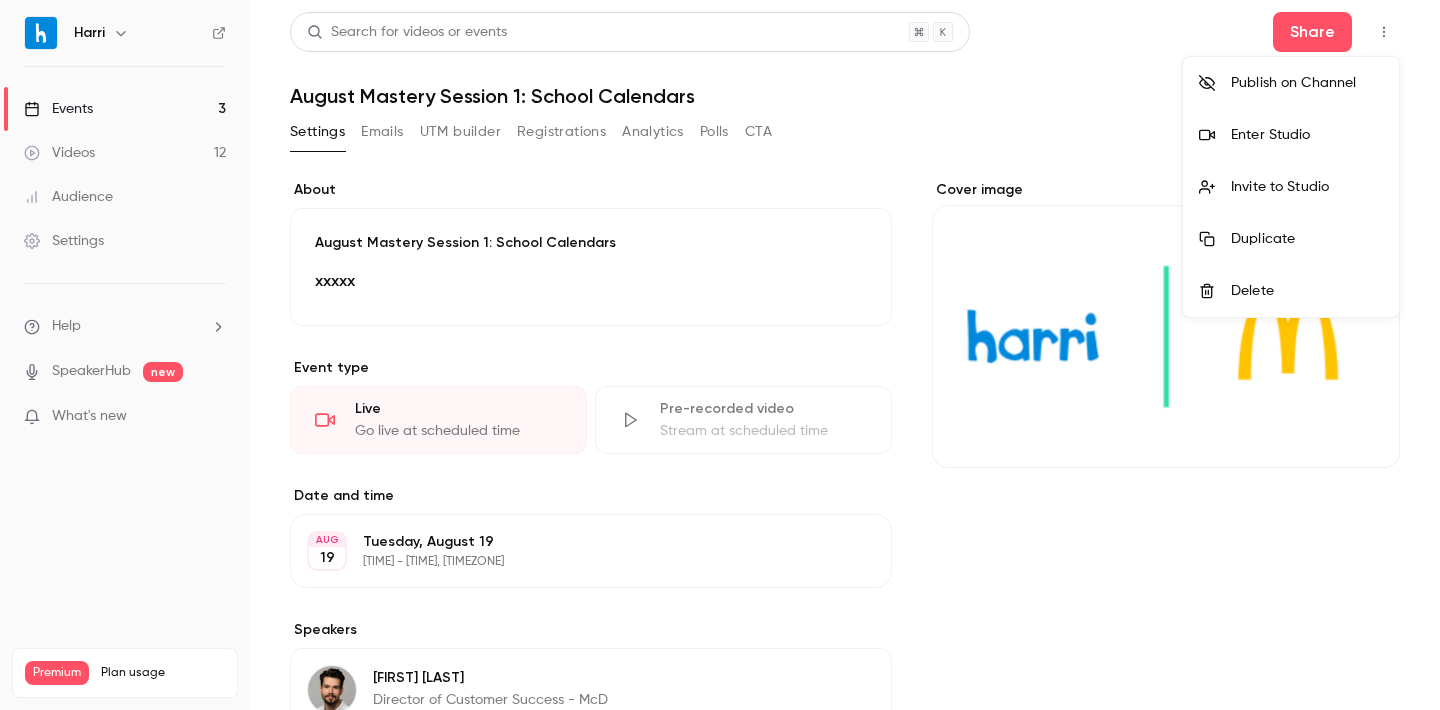 click at bounding box center (720, 355) 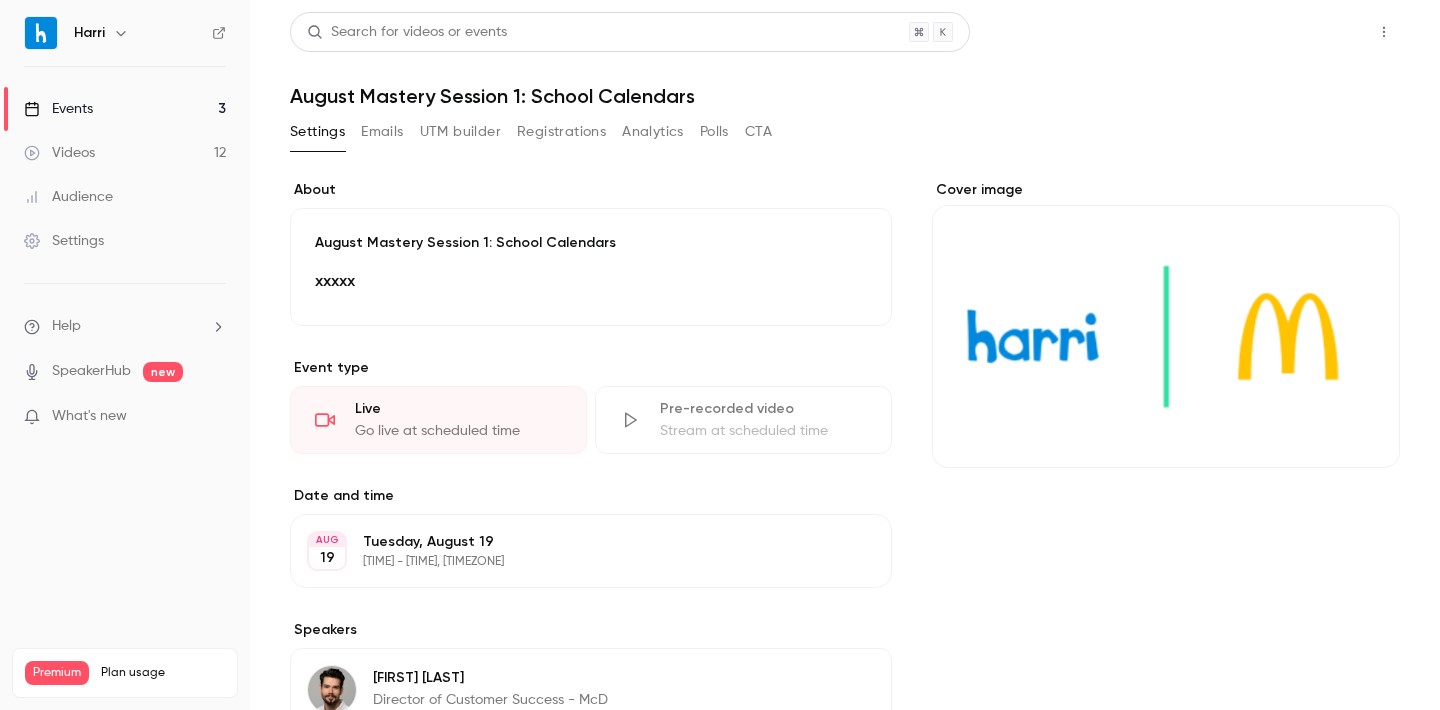click on "Share" at bounding box center (1312, 32) 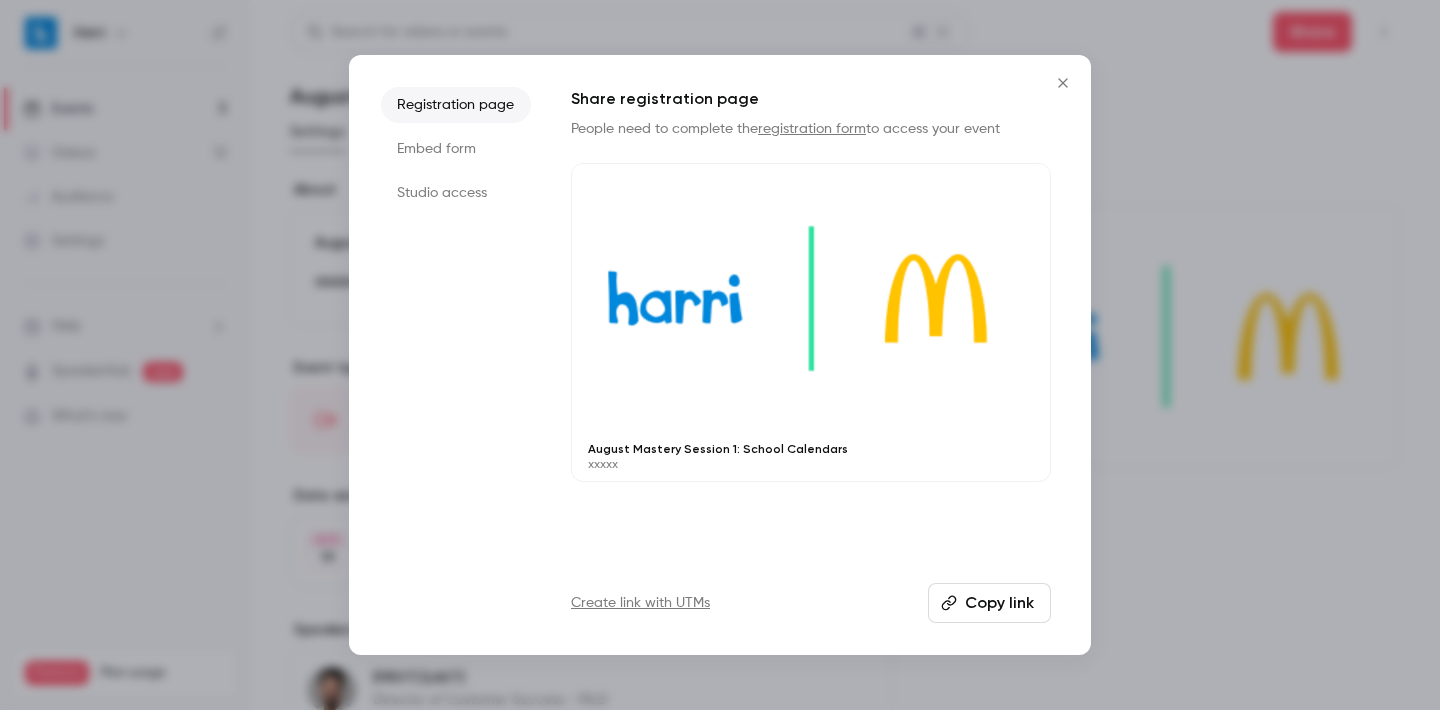 click on "Copy link" at bounding box center (989, 603) 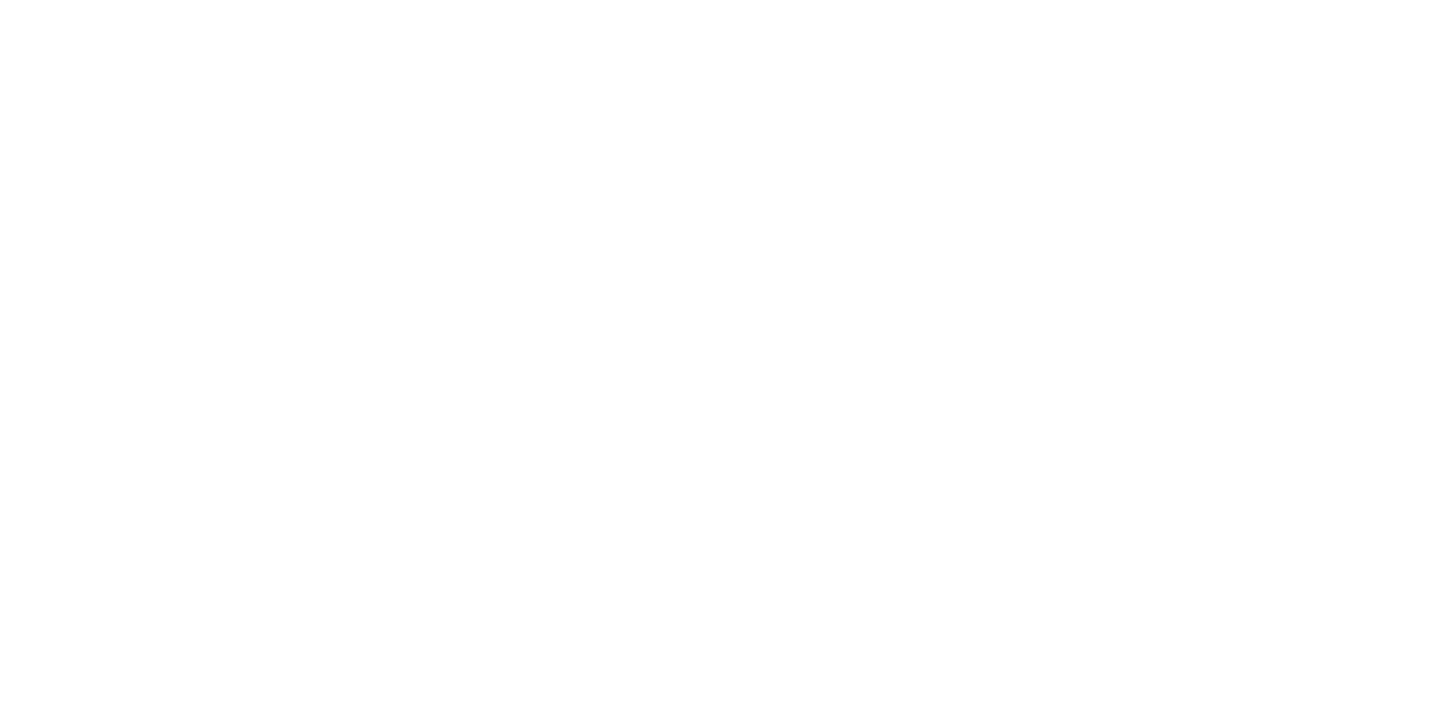 scroll, scrollTop: 0, scrollLeft: 0, axis: both 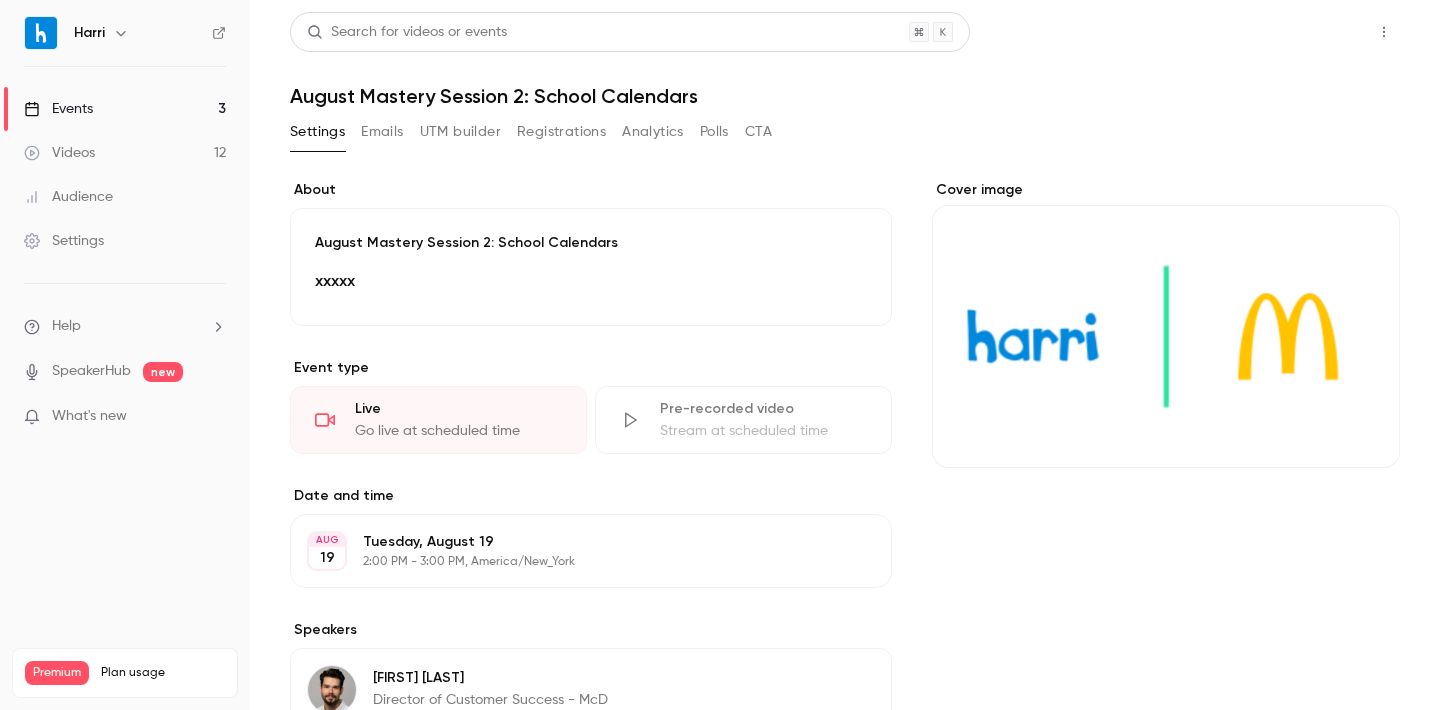 click on "Share" at bounding box center (1312, 32) 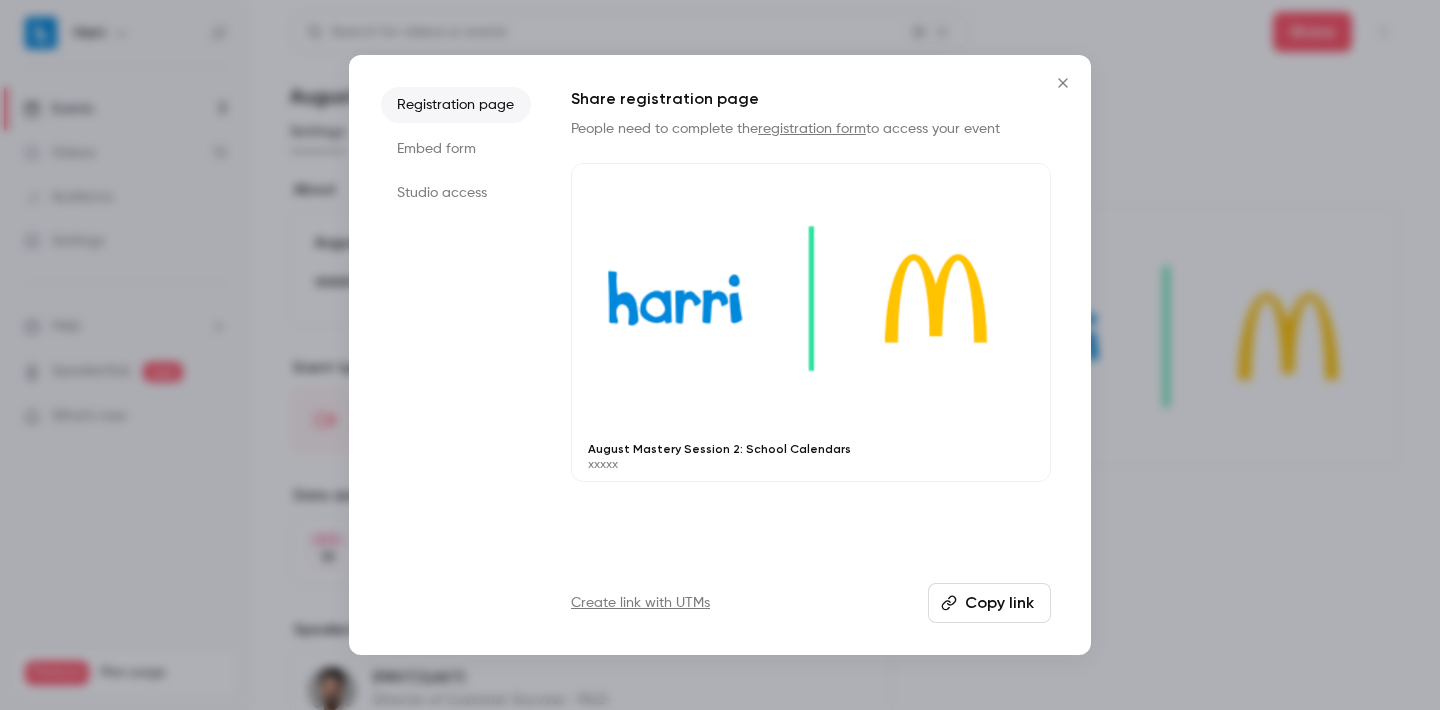 click on "Copy link" at bounding box center [989, 603] 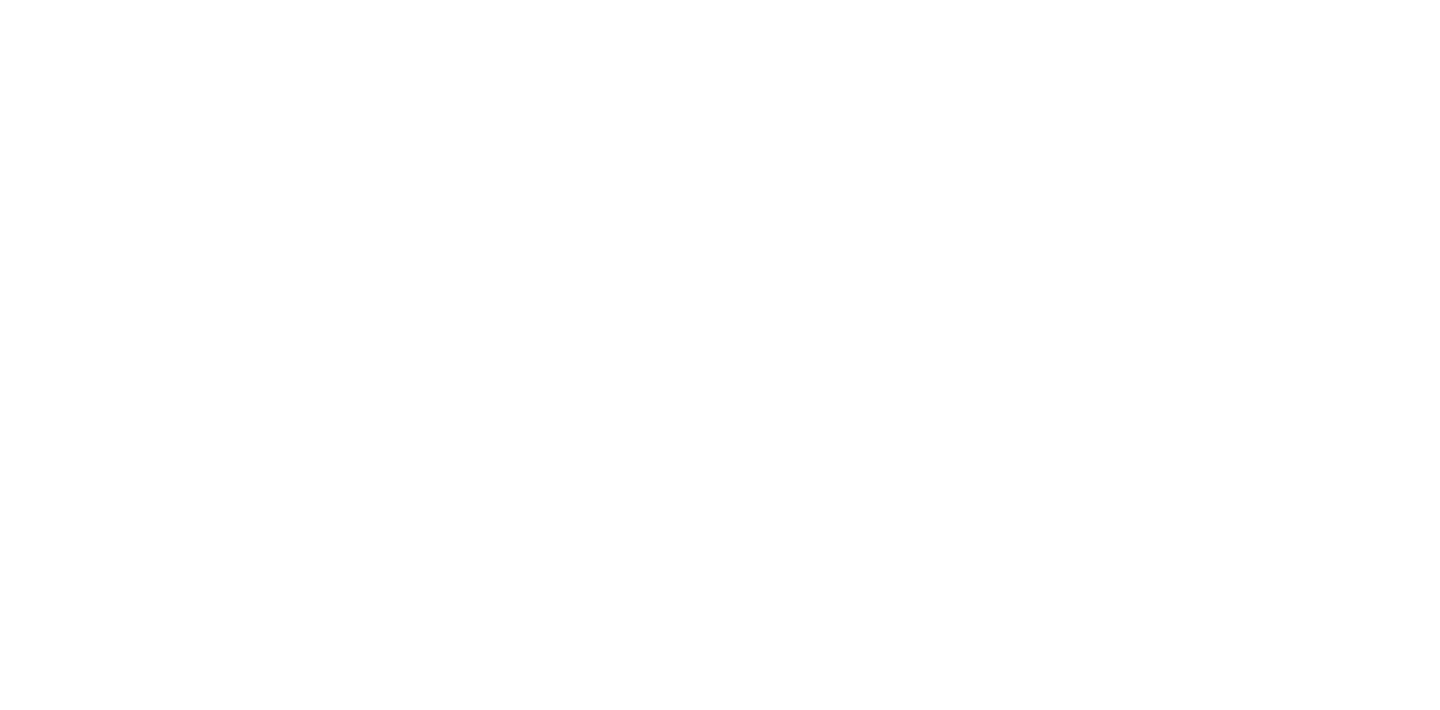 scroll, scrollTop: 0, scrollLeft: 0, axis: both 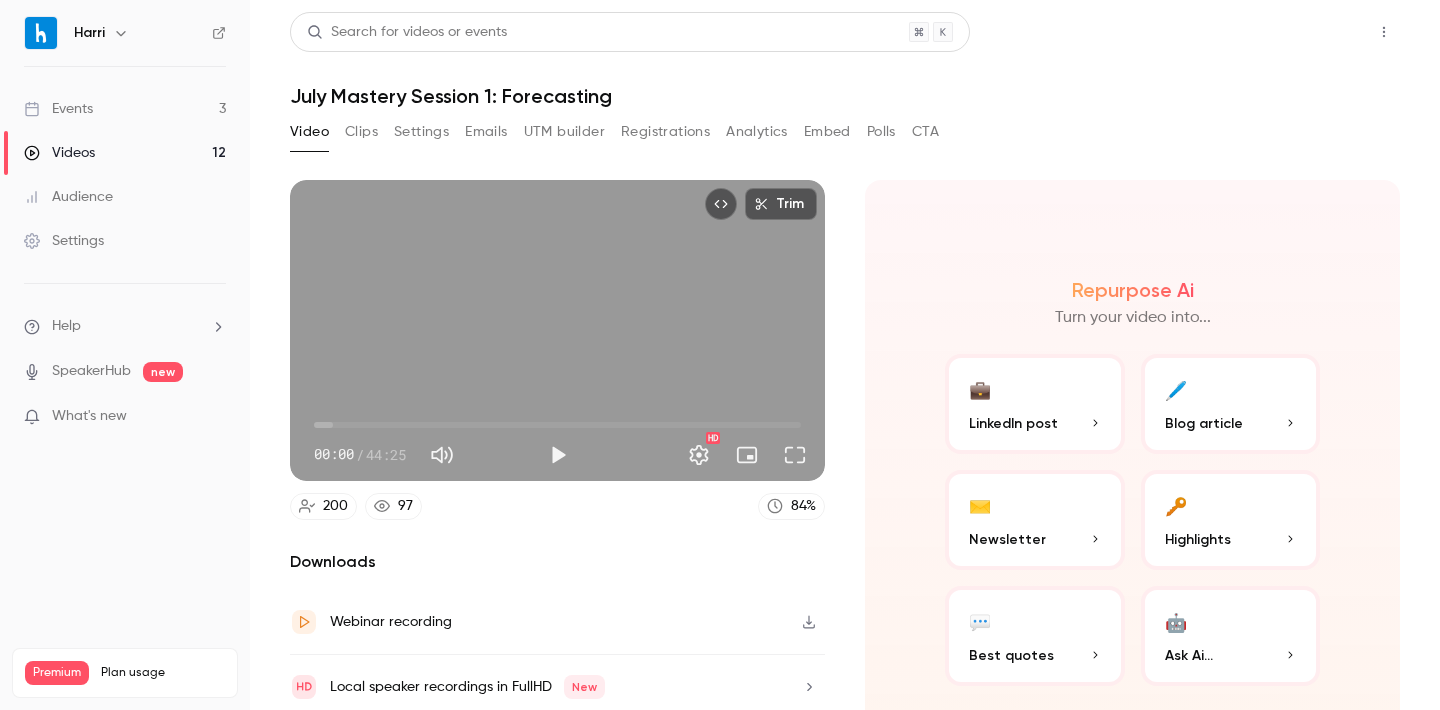 click on "Share" at bounding box center (1312, 32) 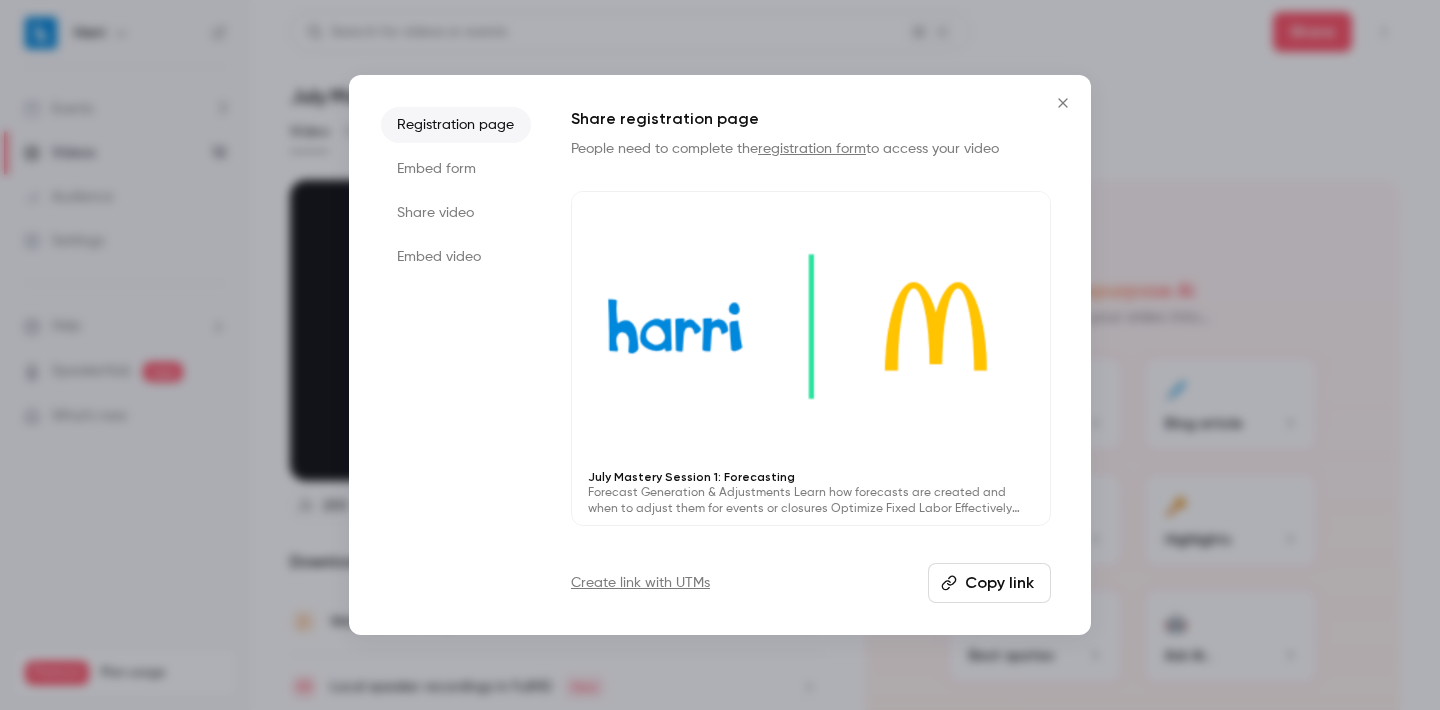 click on "Copy link" at bounding box center [989, 583] 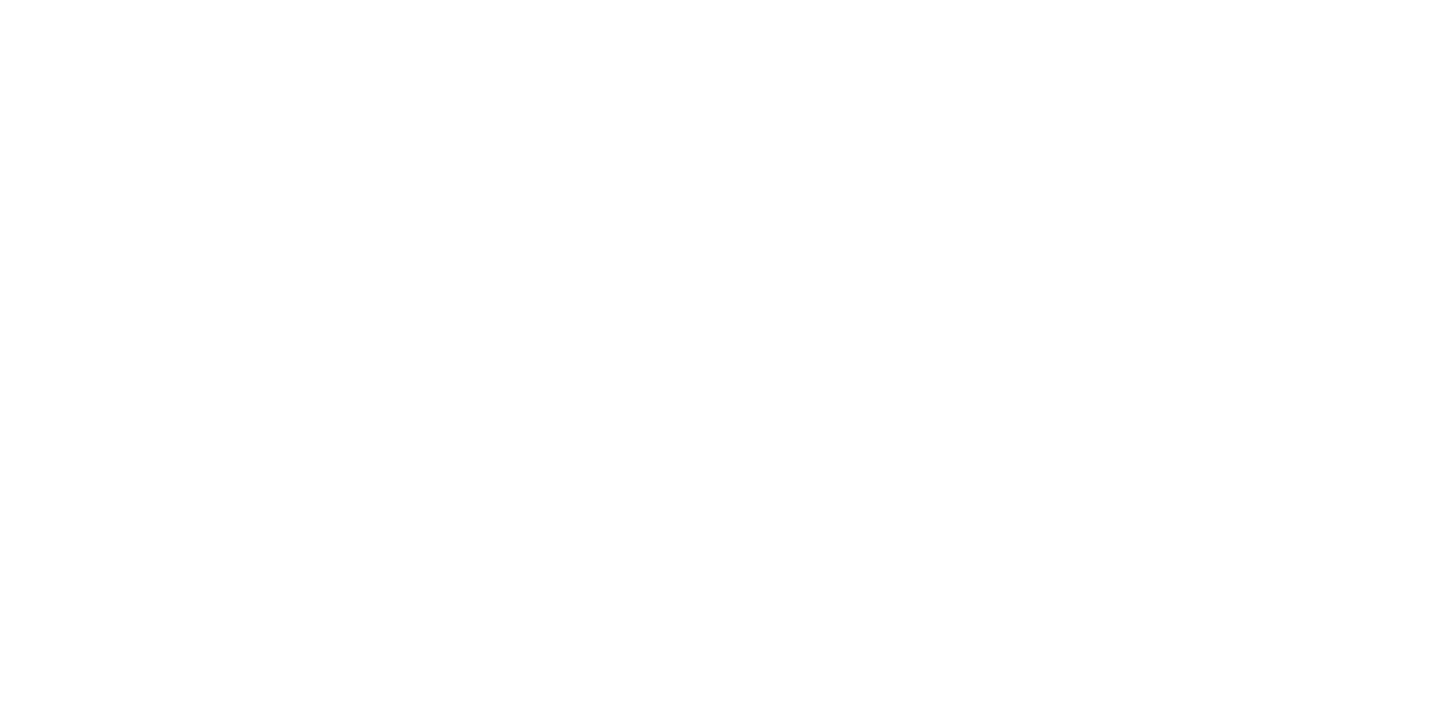 scroll, scrollTop: 0, scrollLeft: 0, axis: both 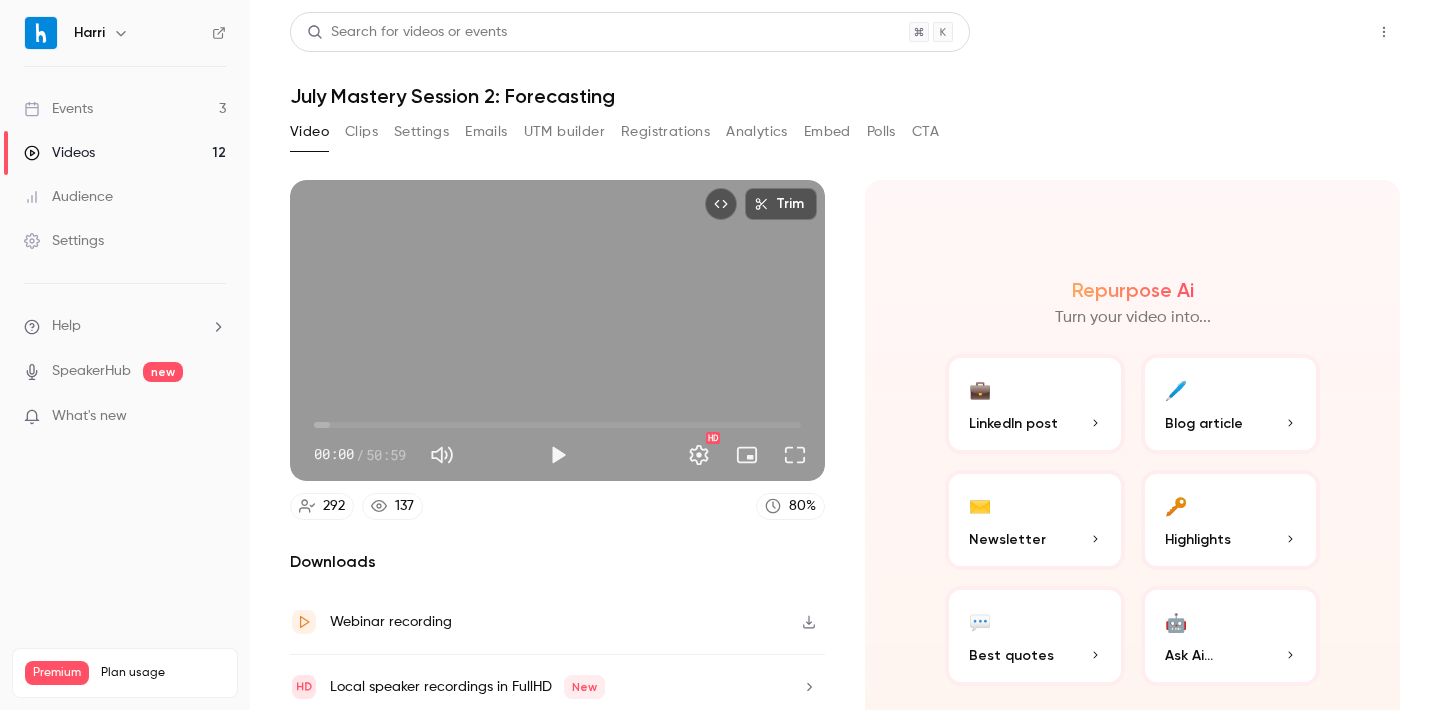 click on "Share" at bounding box center (1312, 32) 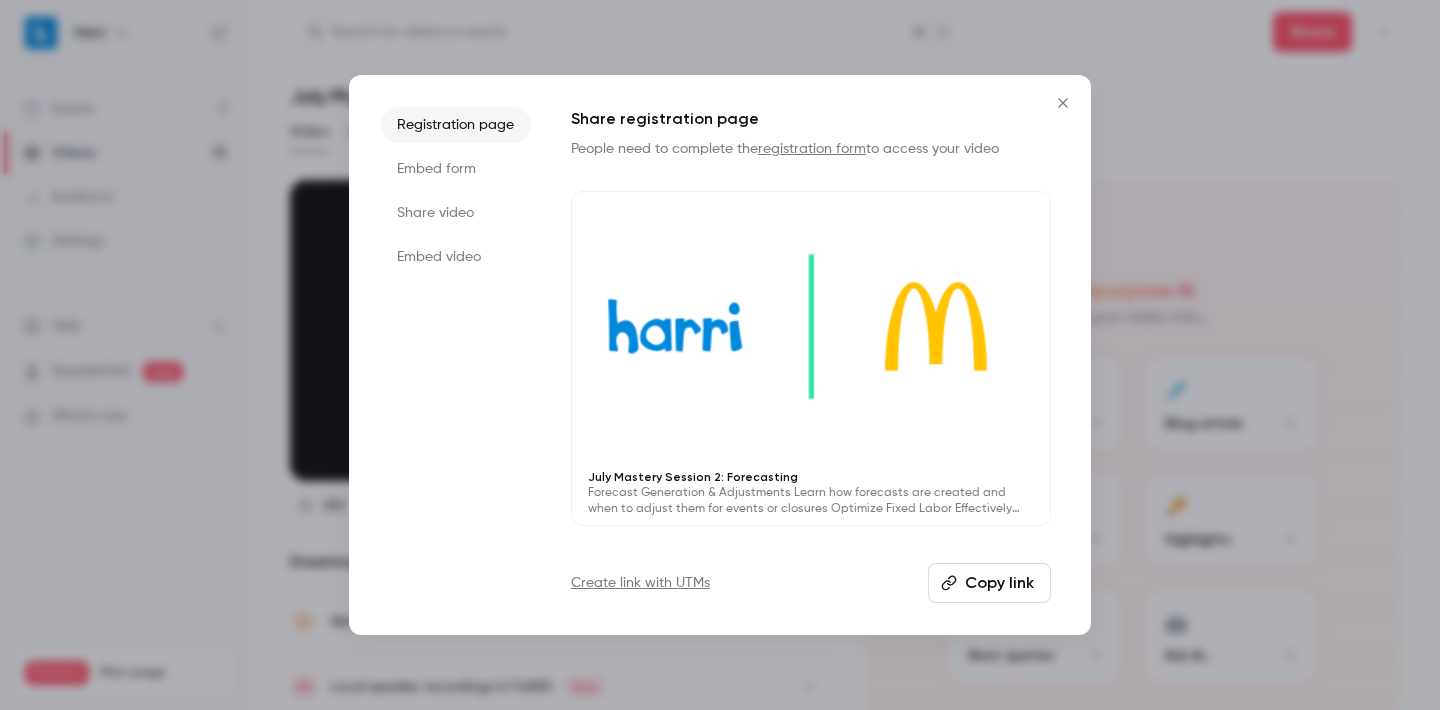 click on "Copy link" at bounding box center (989, 583) 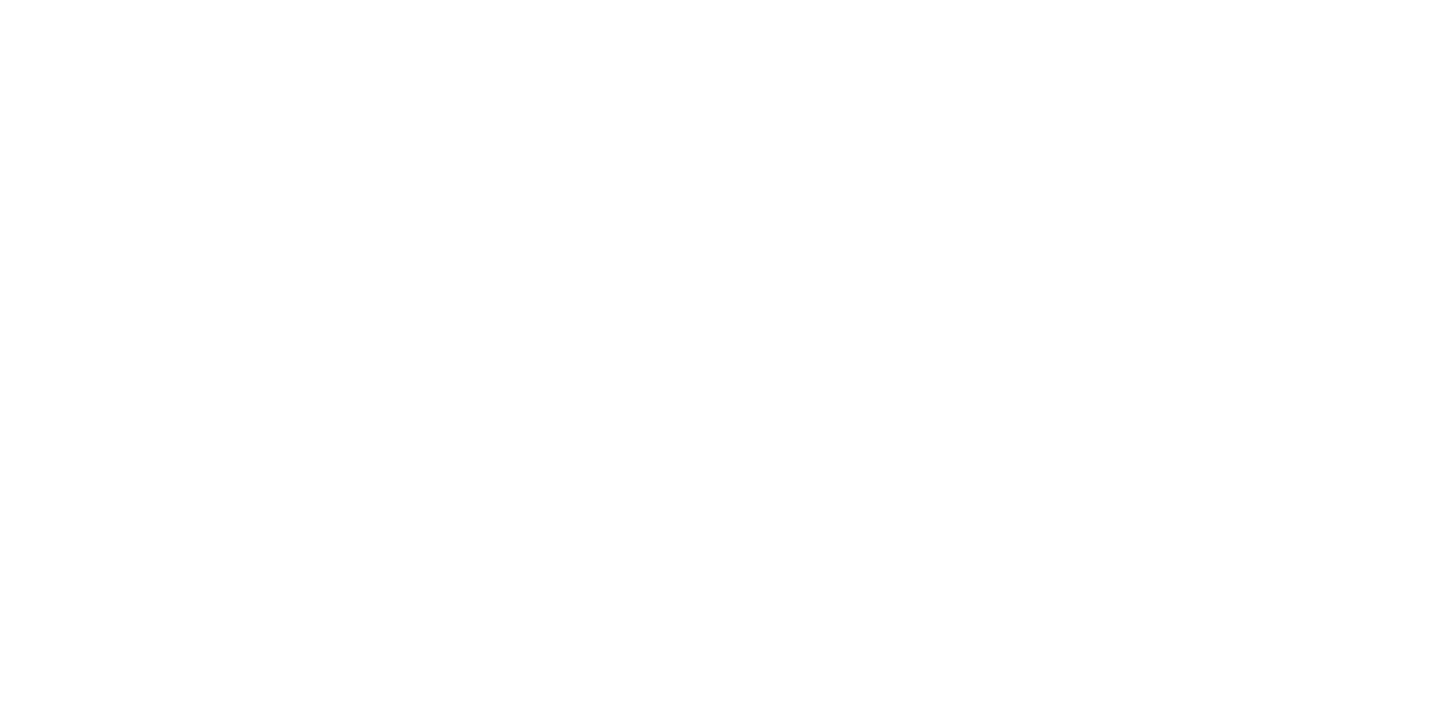 scroll, scrollTop: 0, scrollLeft: 0, axis: both 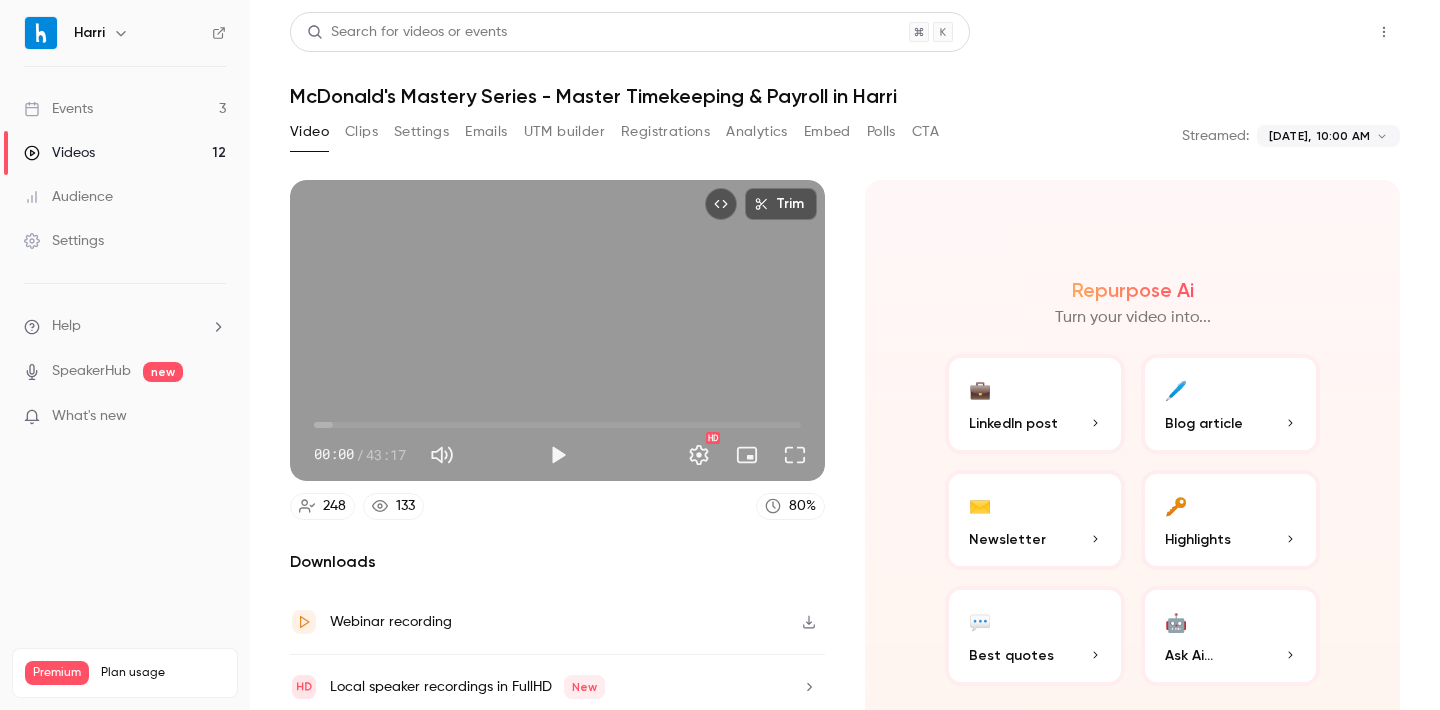 click on "Share" at bounding box center [1312, 32] 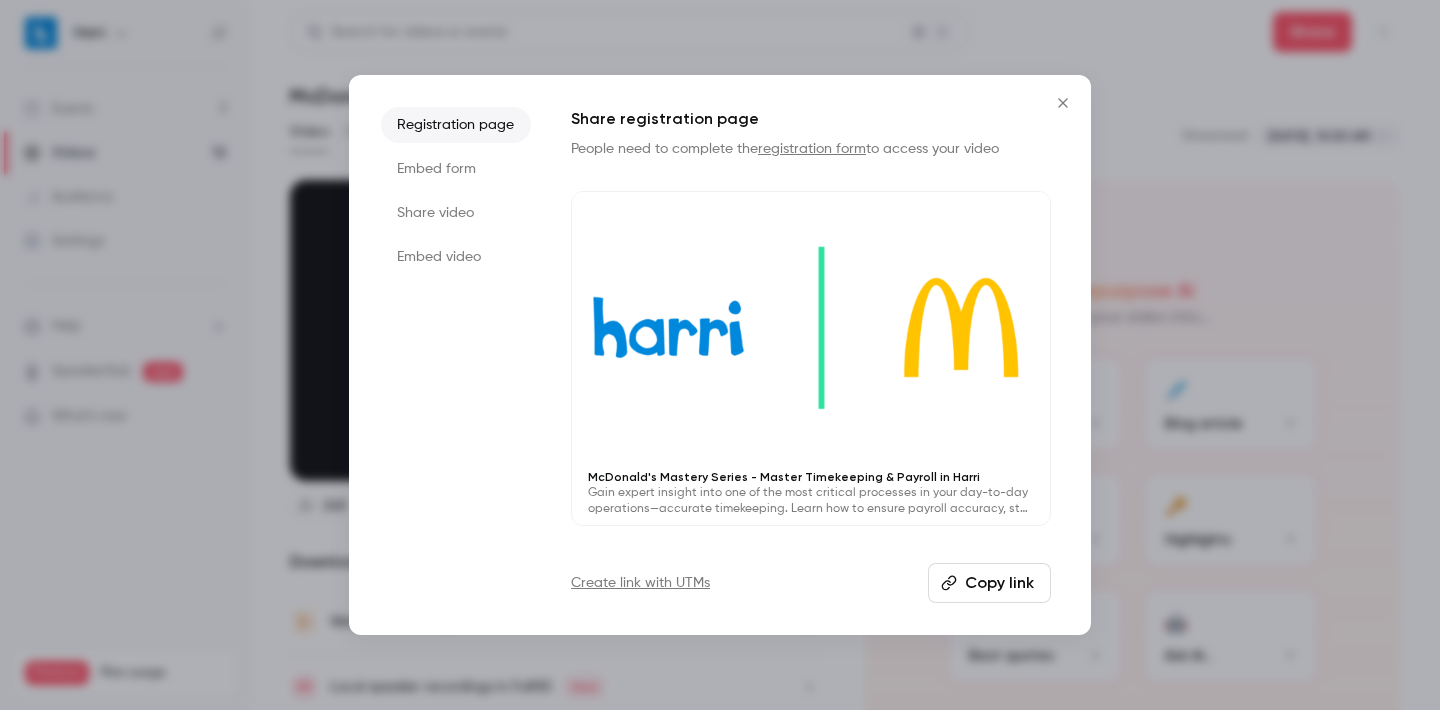 click on "Copy link" at bounding box center [989, 583] 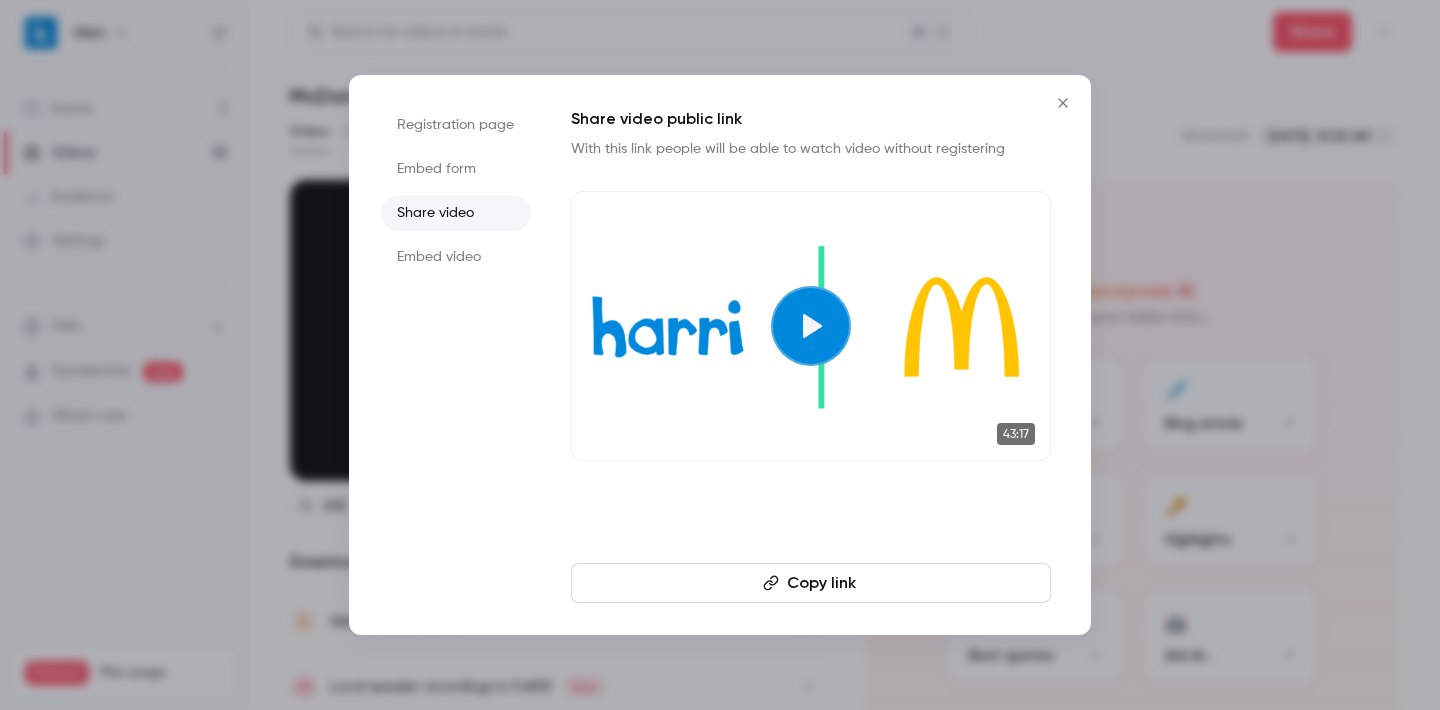 click on "Copy link" at bounding box center [811, 583] 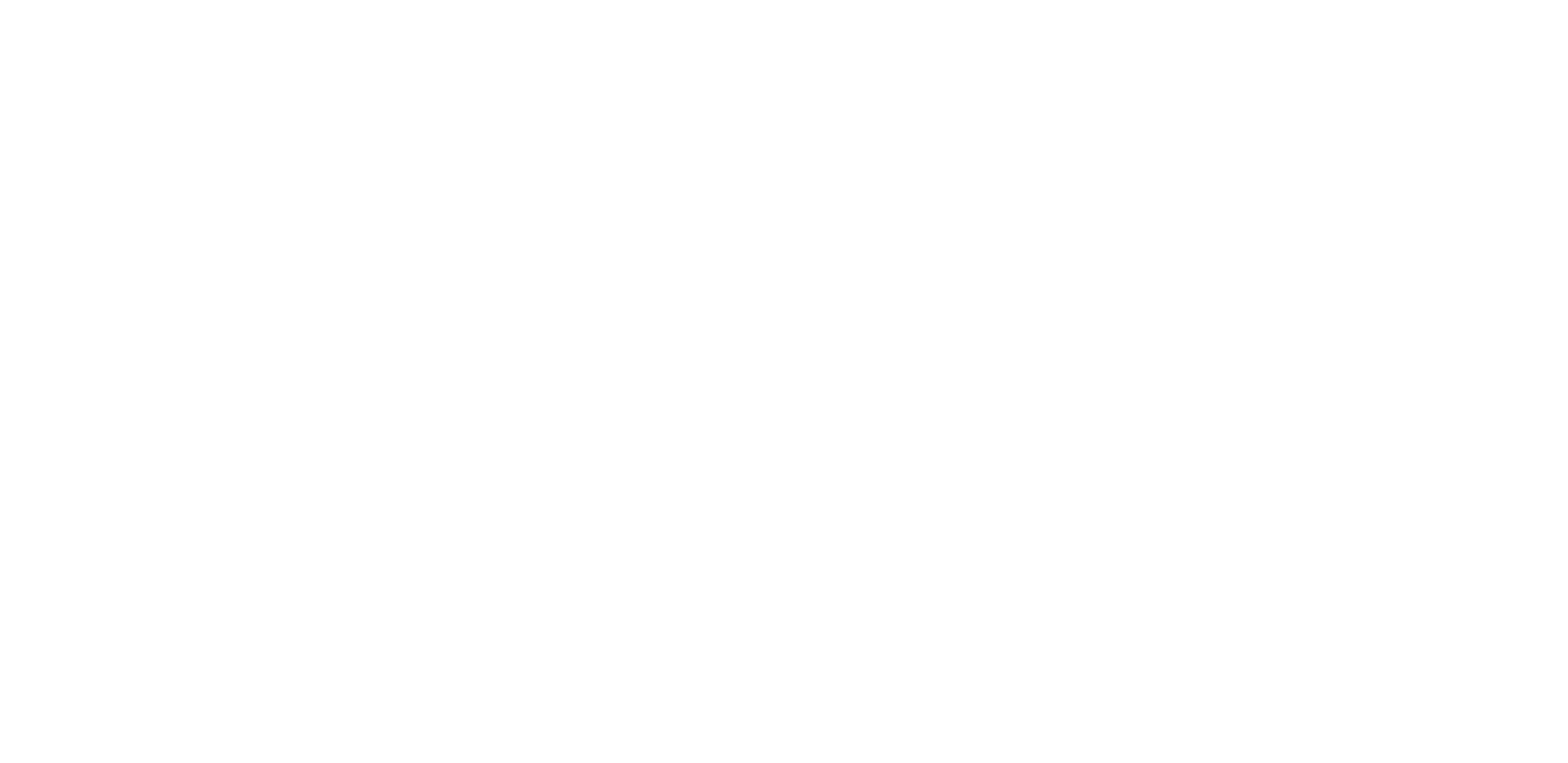 scroll, scrollTop: 0, scrollLeft: 0, axis: both 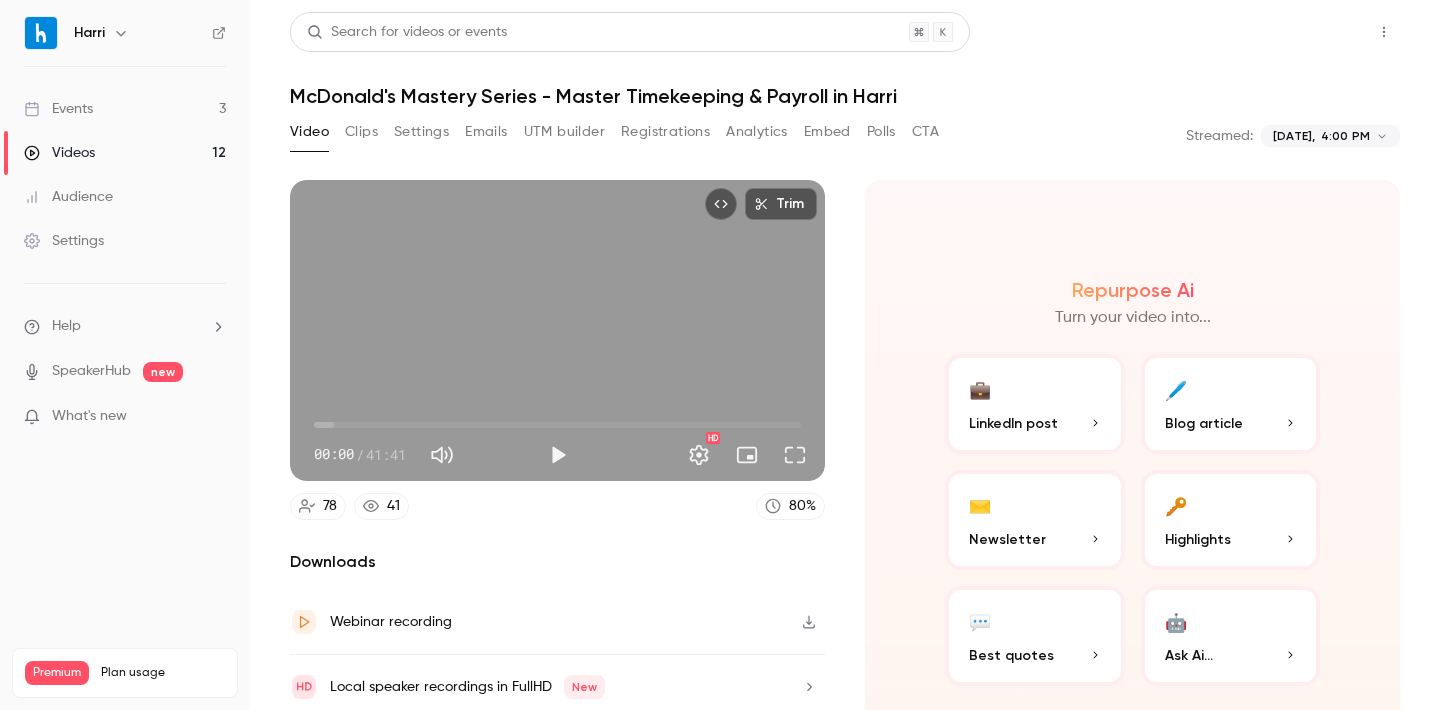 click on "Share" at bounding box center (1312, 32) 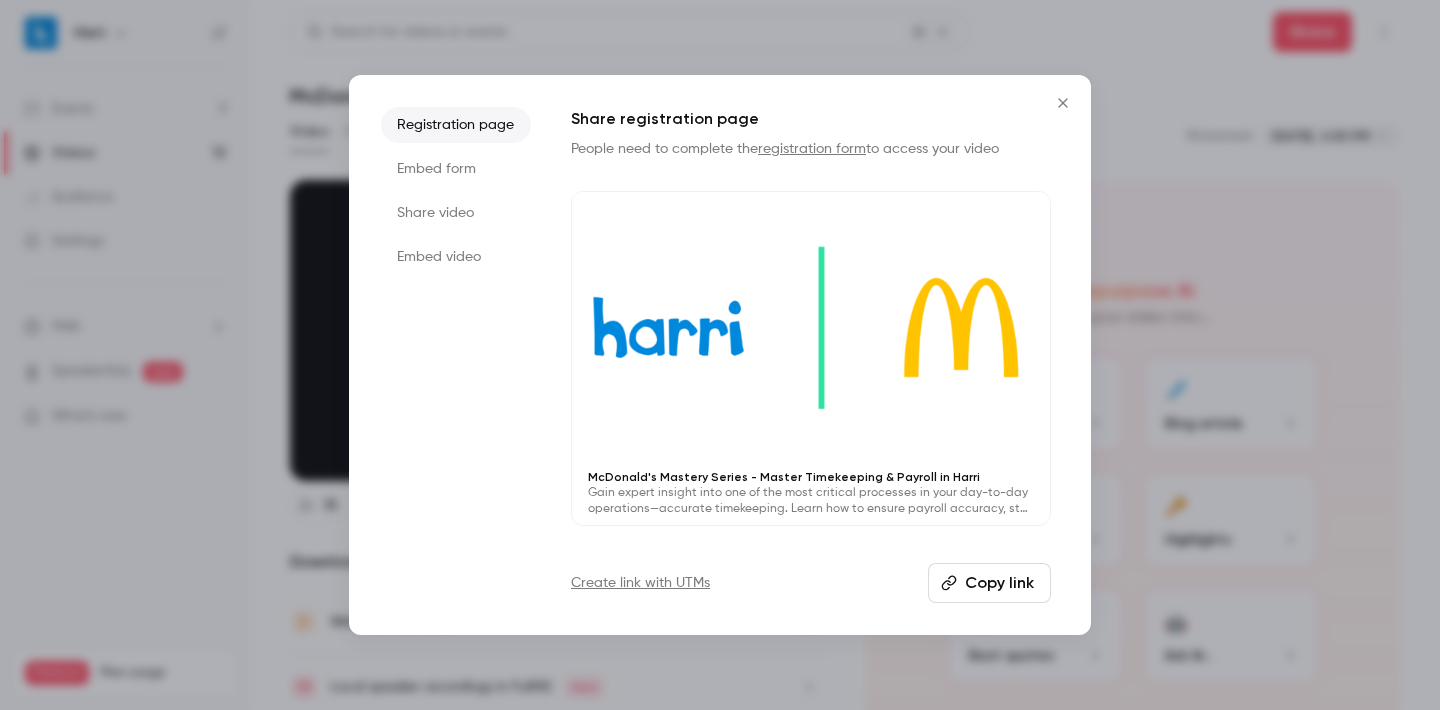 click on "Copy link" at bounding box center [989, 583] 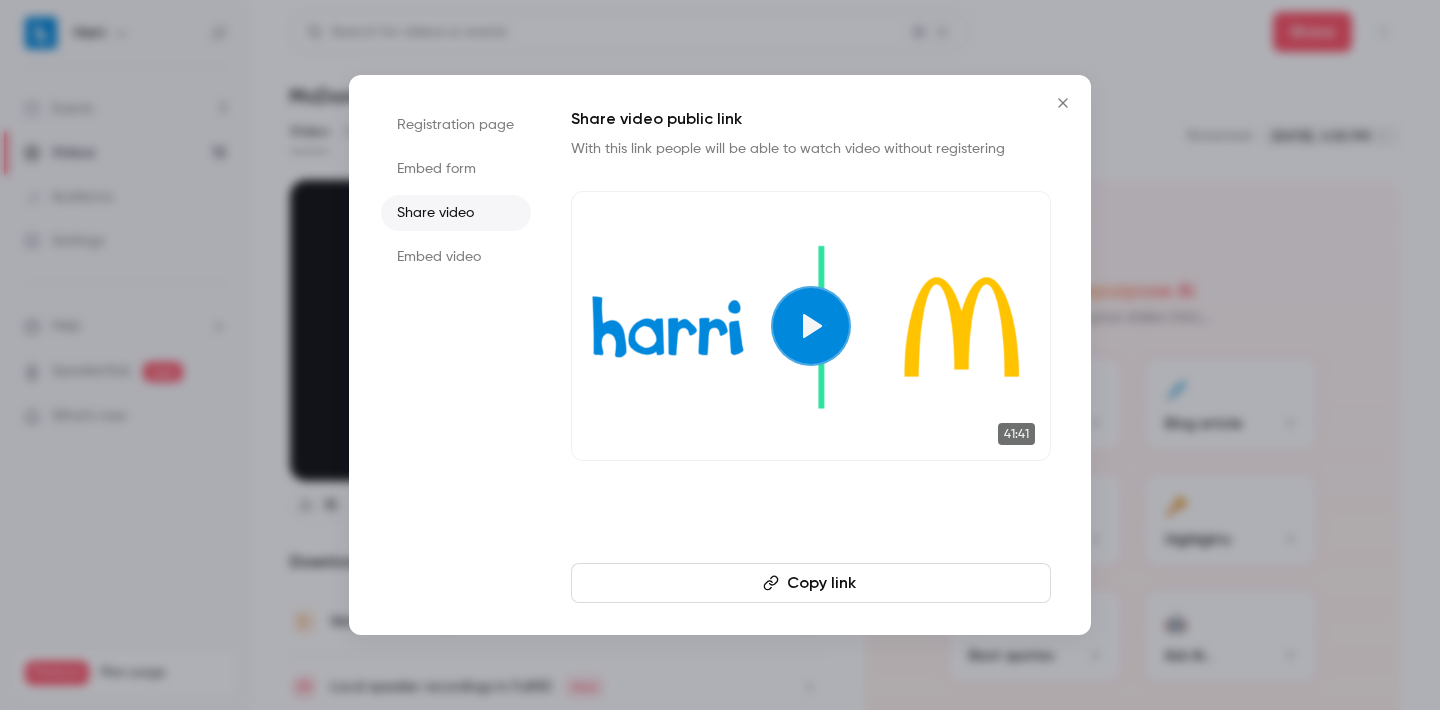 click on "Copy link" at bounding box center (811, 583) 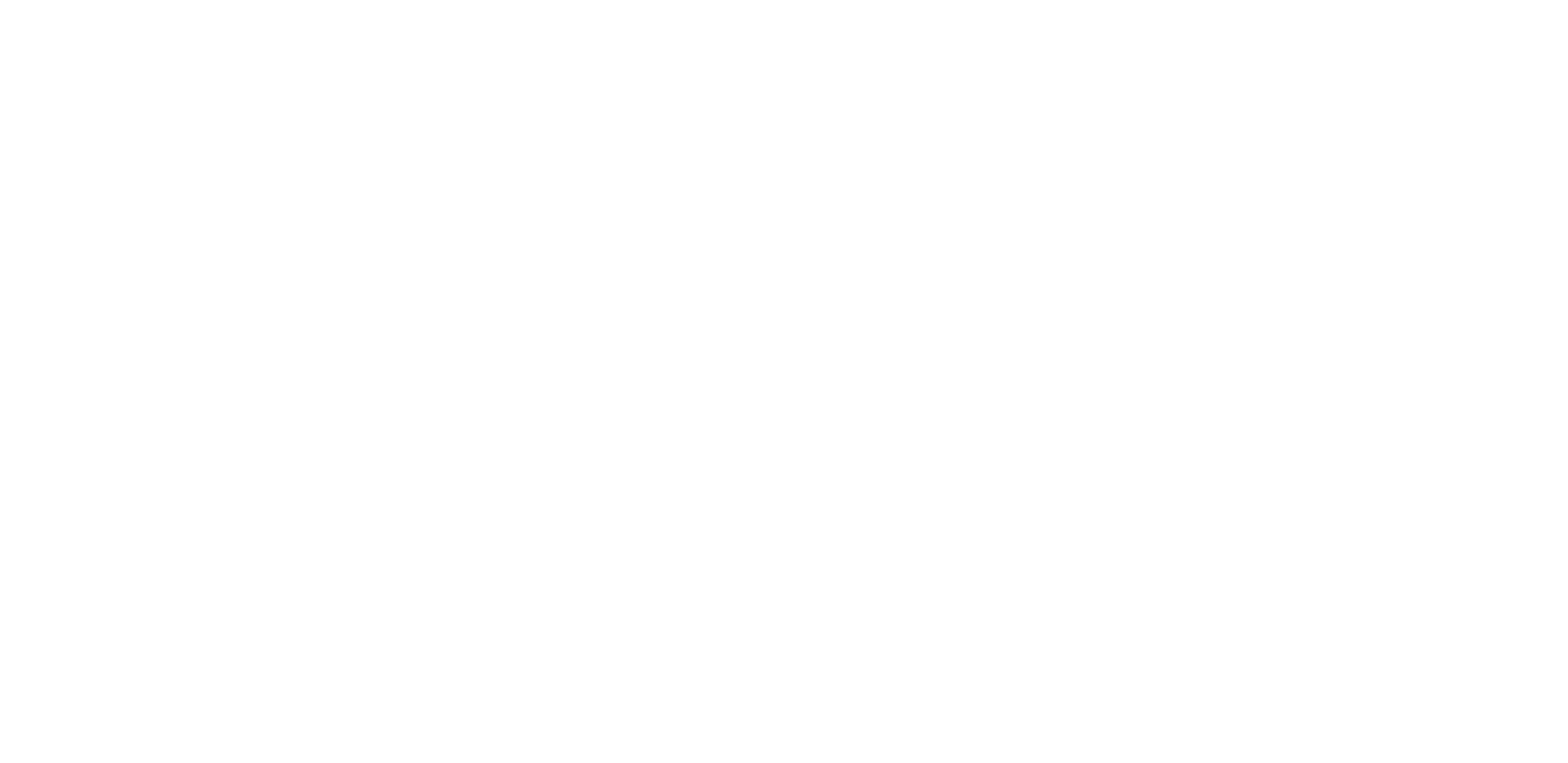 scroll, scrollTop: 0, scrollLeft: 0, axis: both 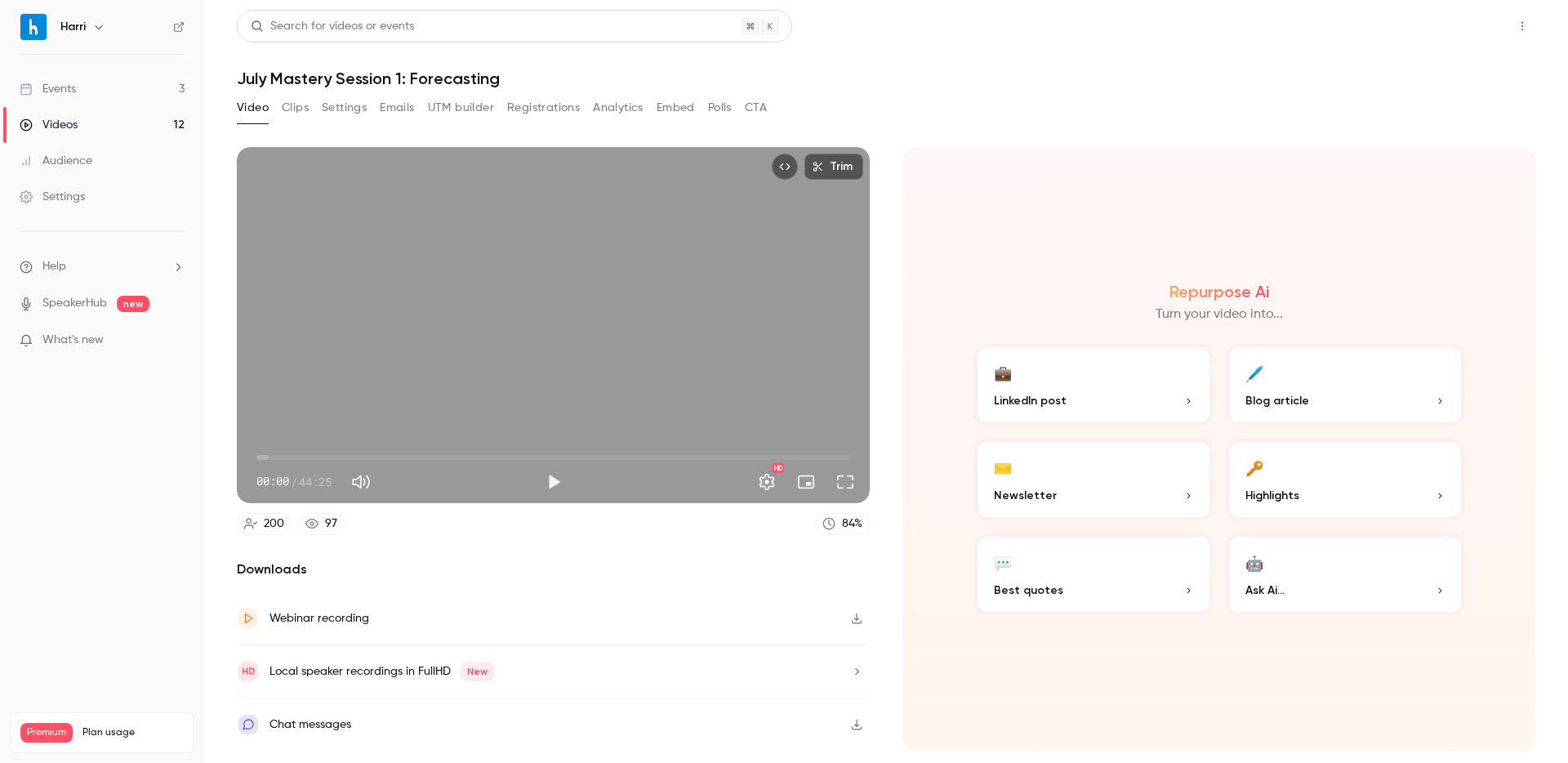 click on "Share" at bounding box center [1463, 26] 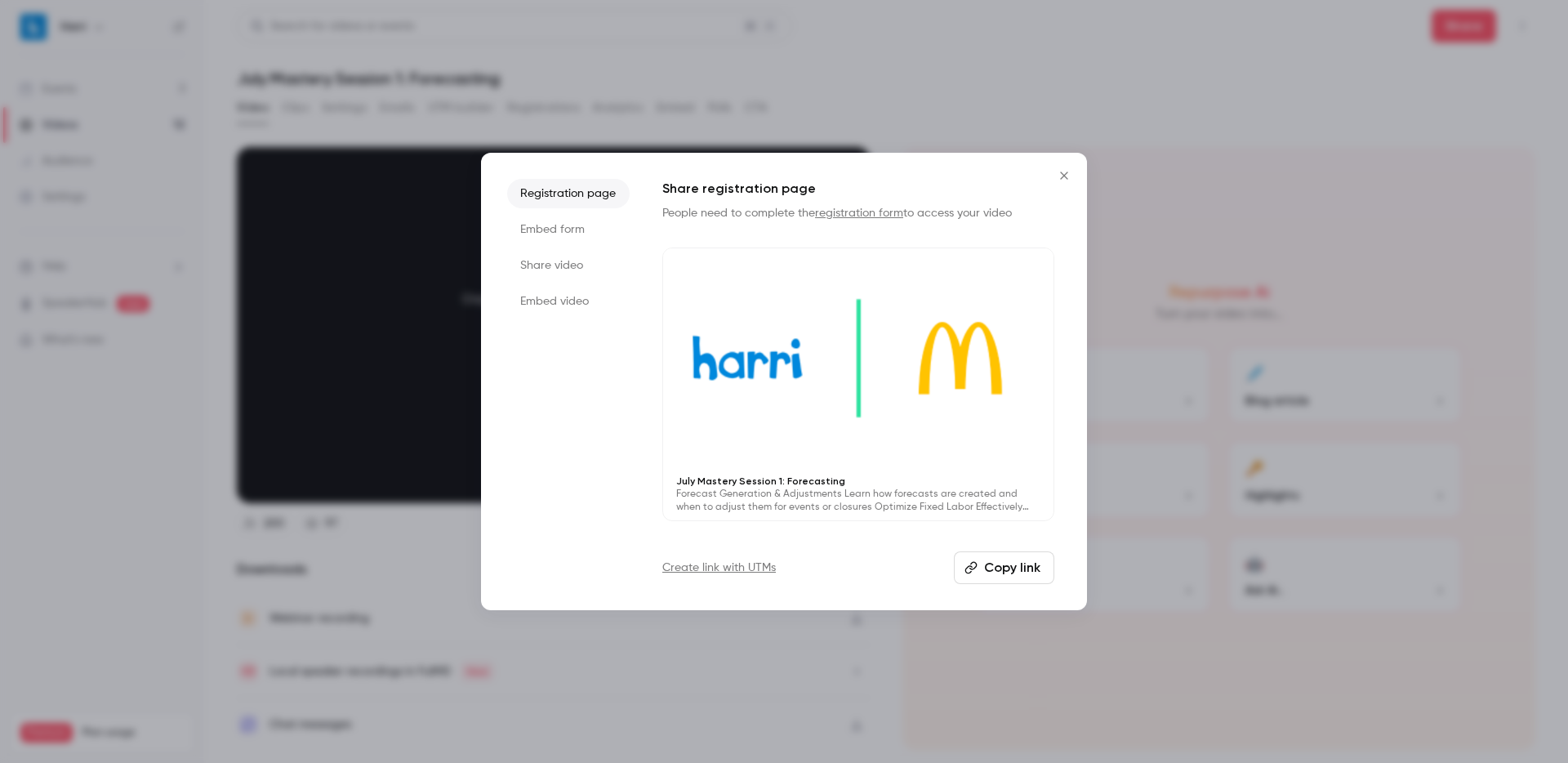 click on "Share video" at bounding box center (568, 265) 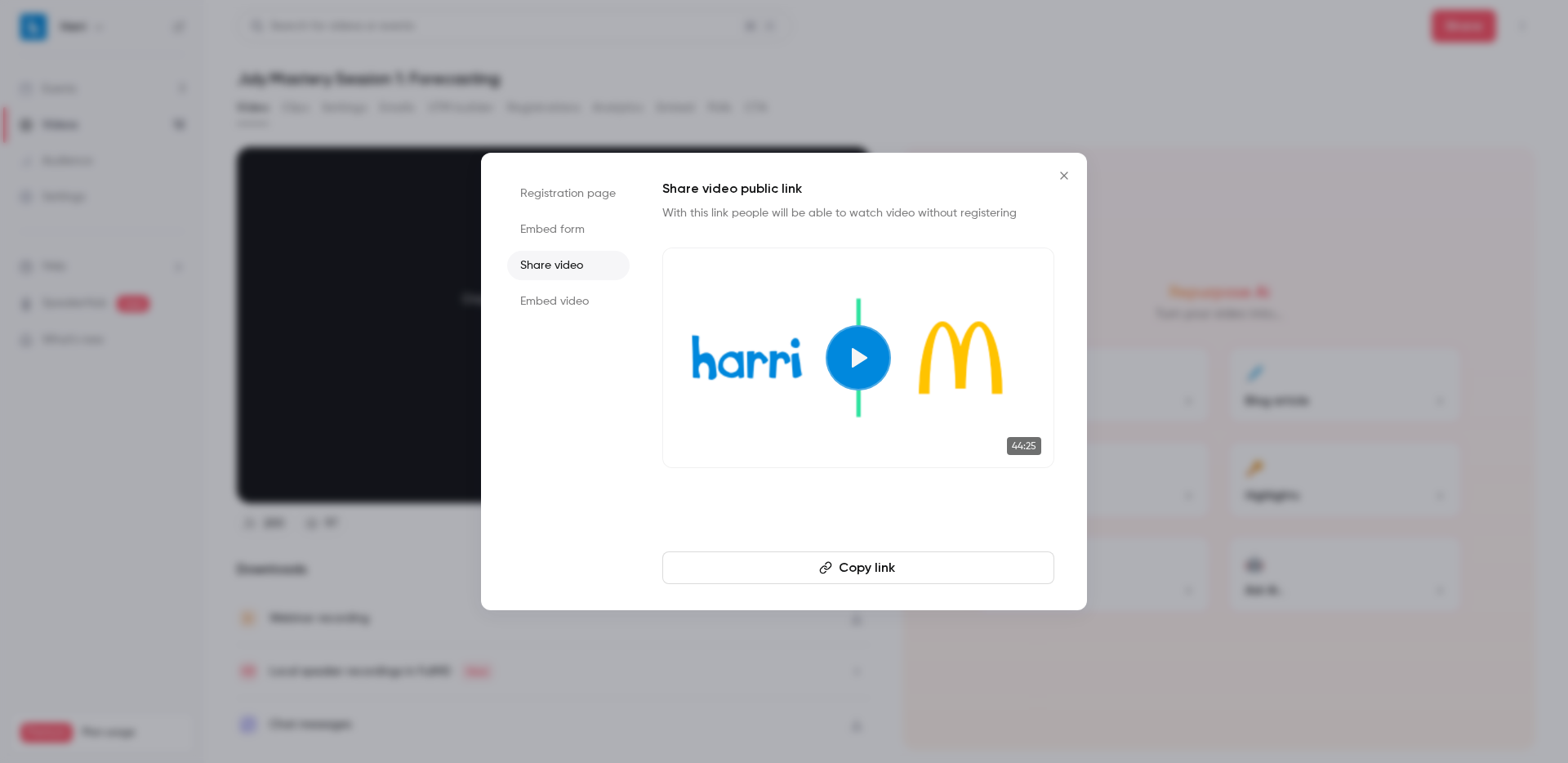 click on "Copy link" at bounding box center [858, 568] 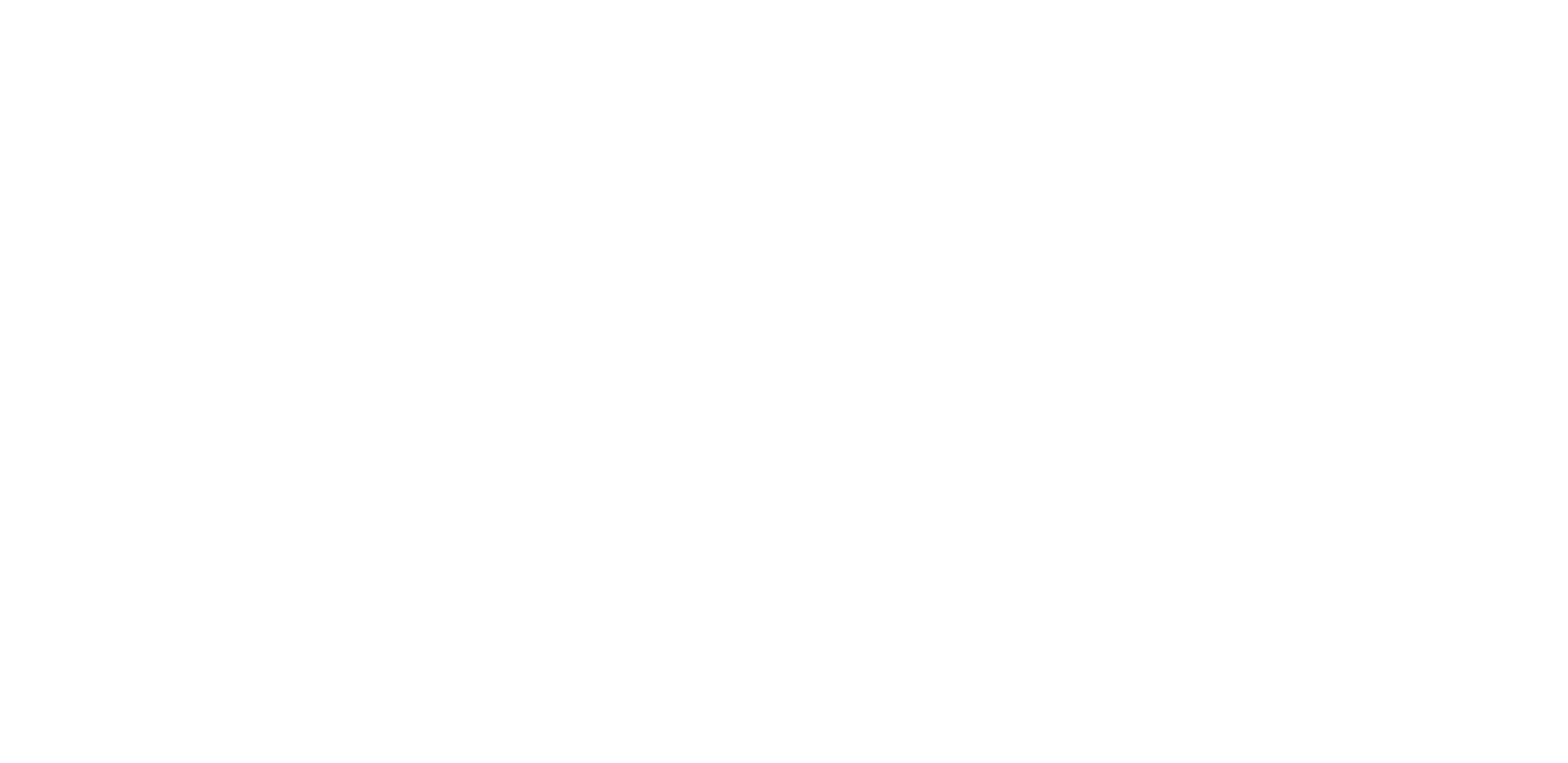 scroll, scrollTop: 0, scrollLeft: 0, axis: both 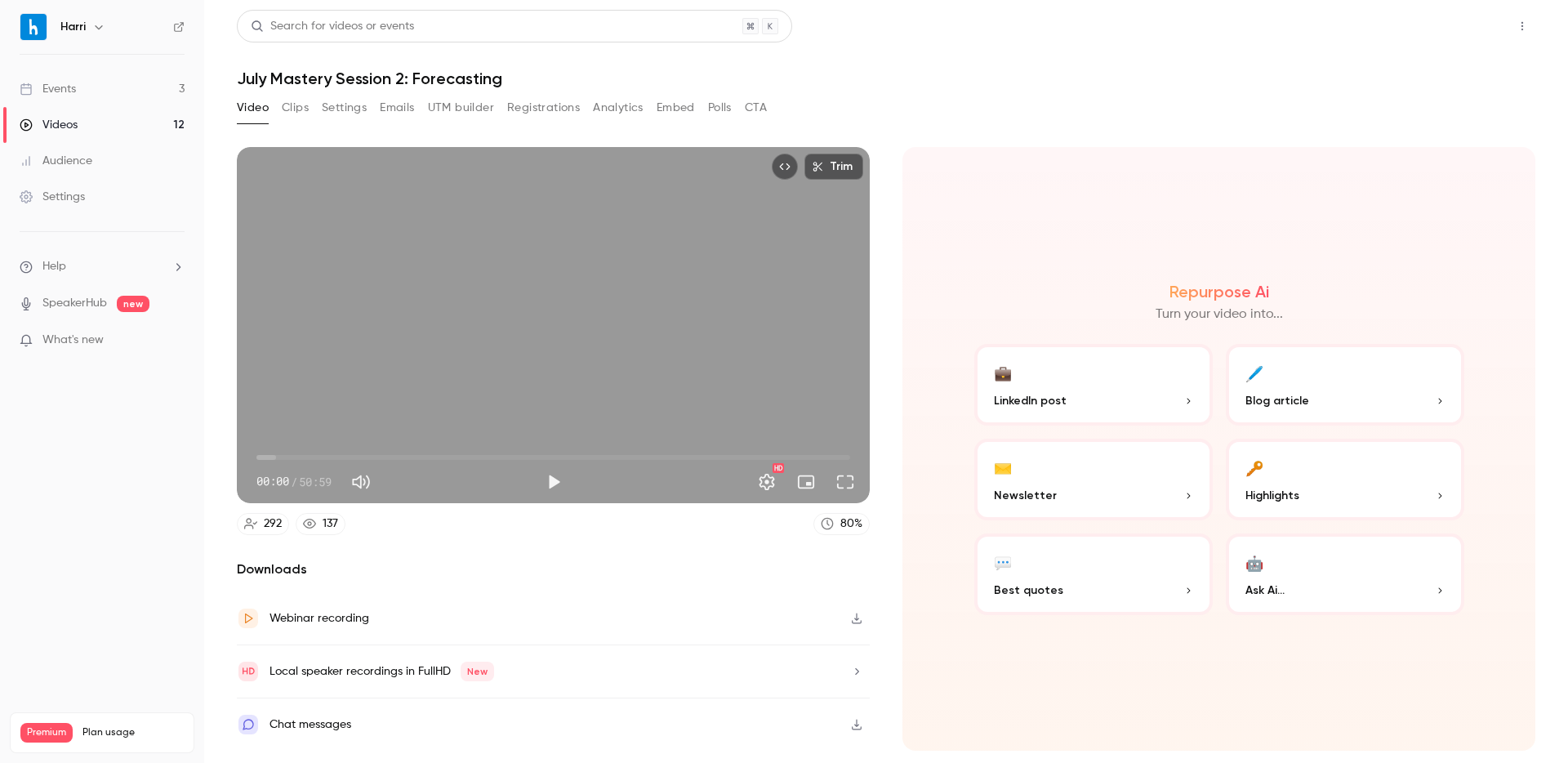 click on "Share" at bounding box center [1463, 26] 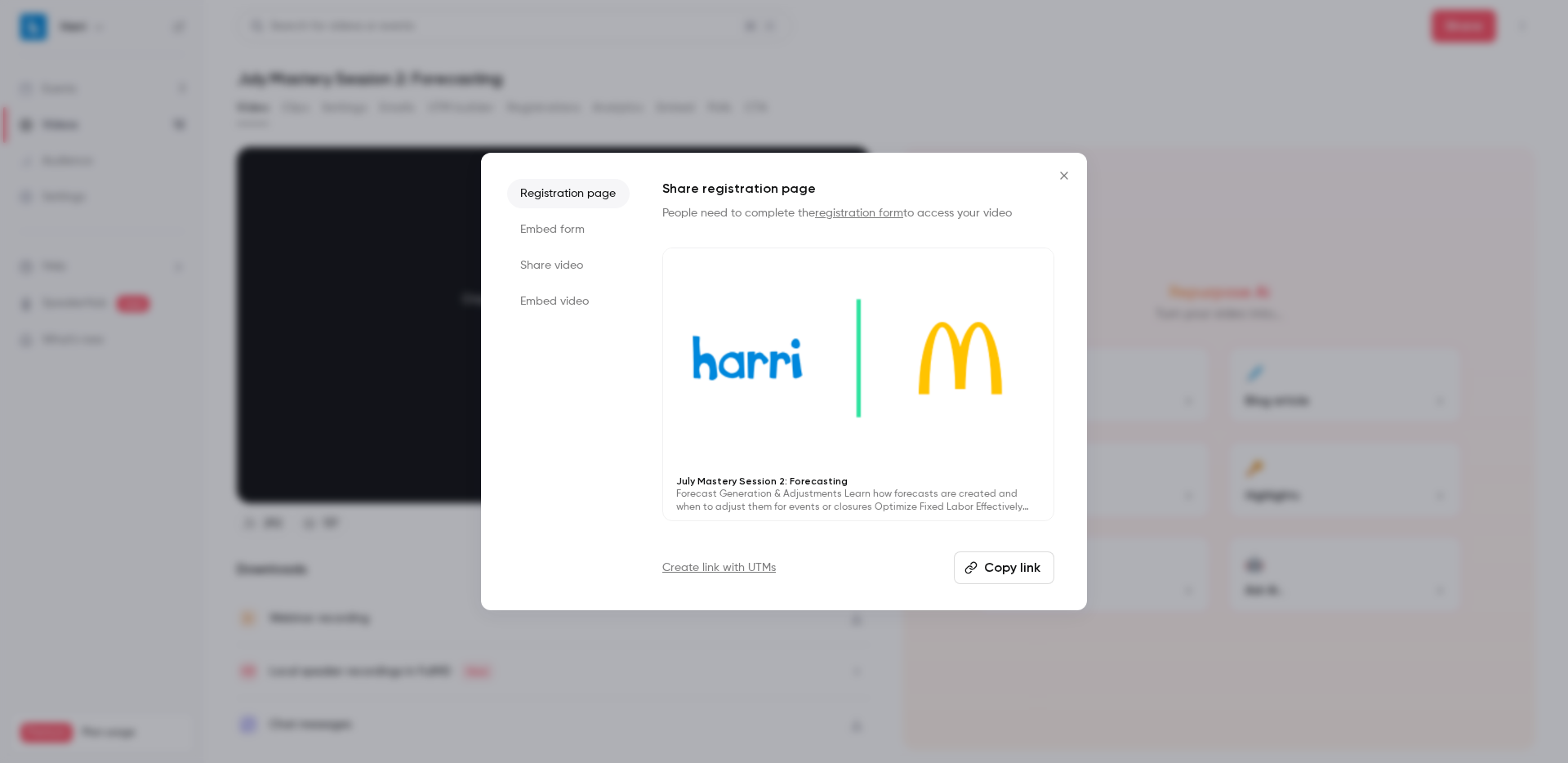 click on "Share video" at bounding box center (568, 265) 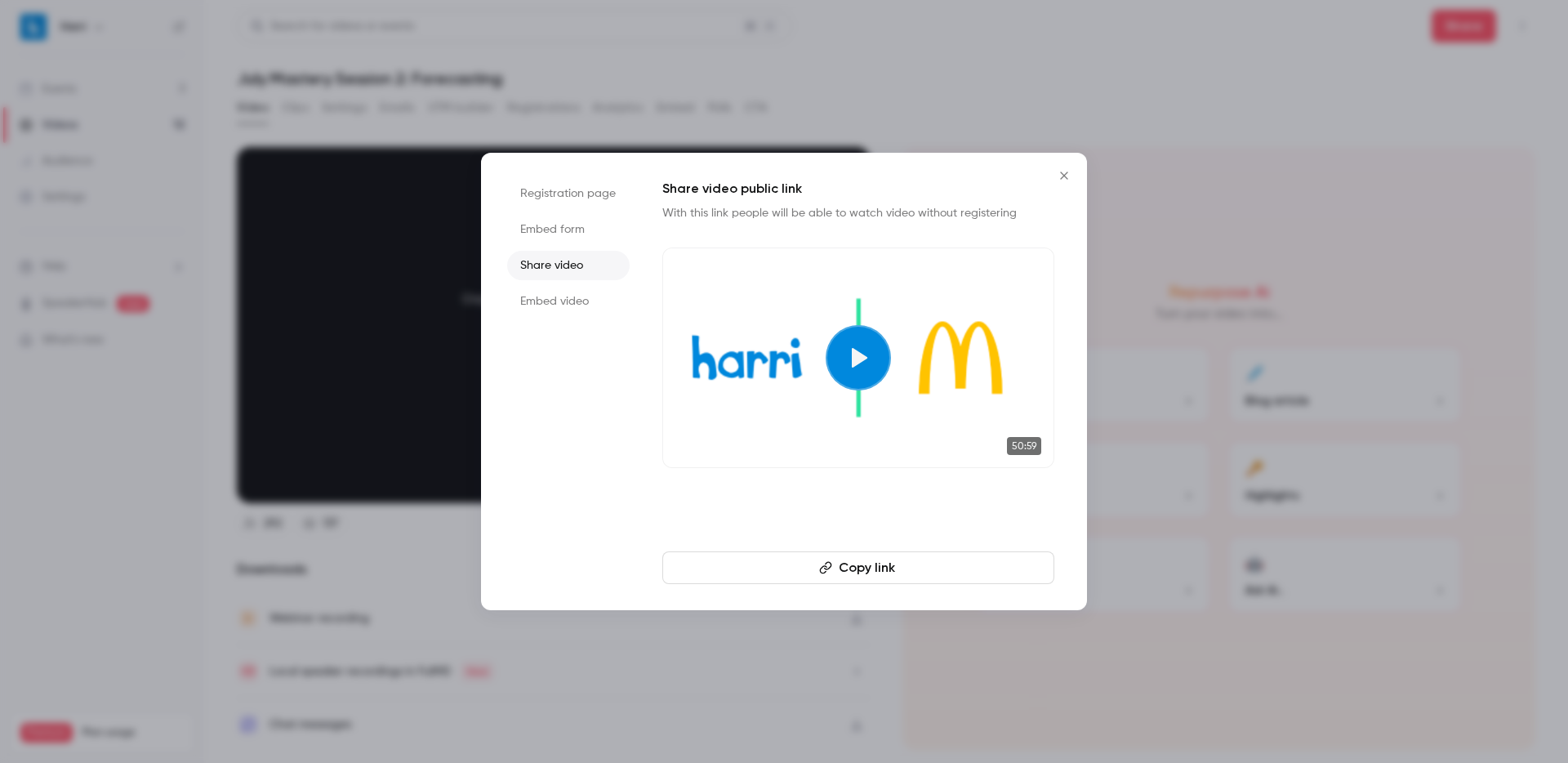 click on "Copy link" at bounding box center [858, 568] 